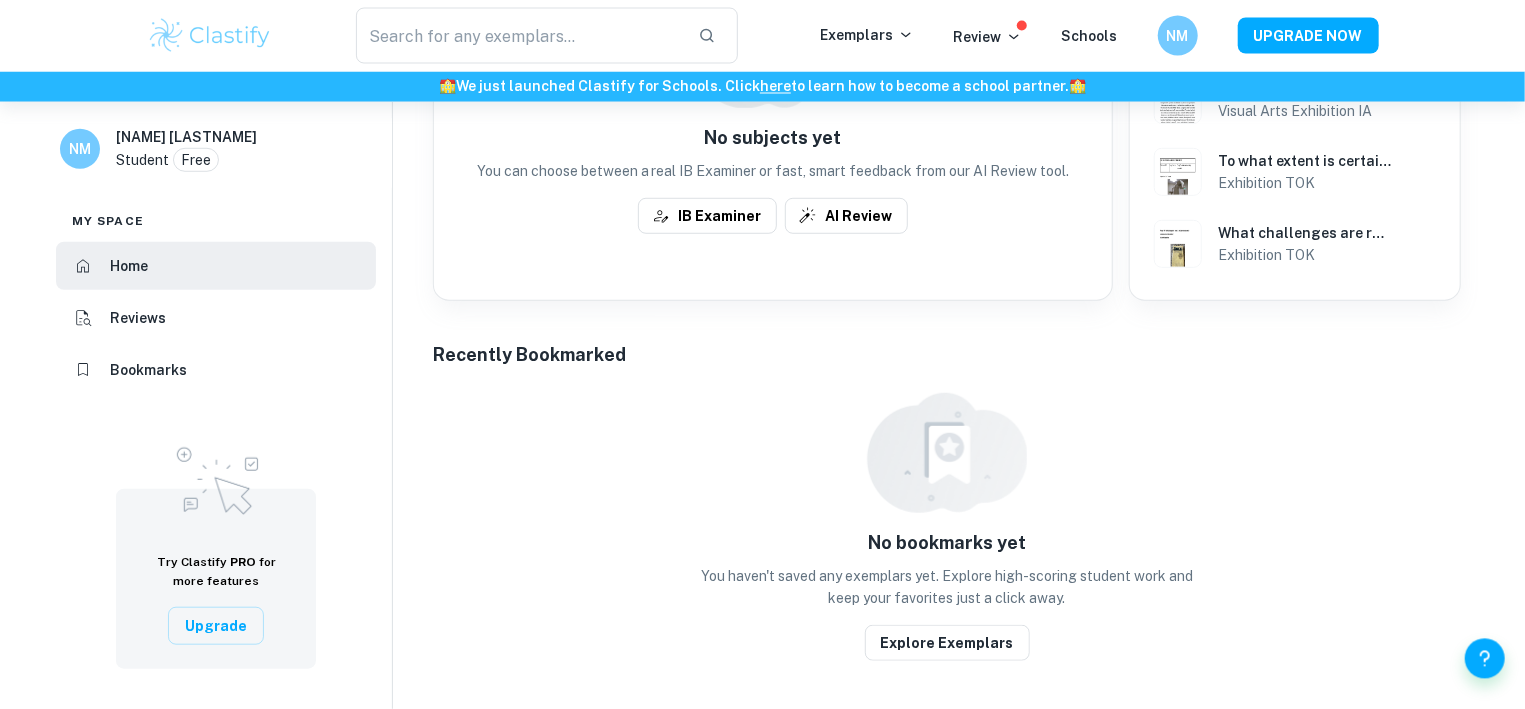 scroll, scrollTop: 576, scrollLeft: 0, axis: vertical 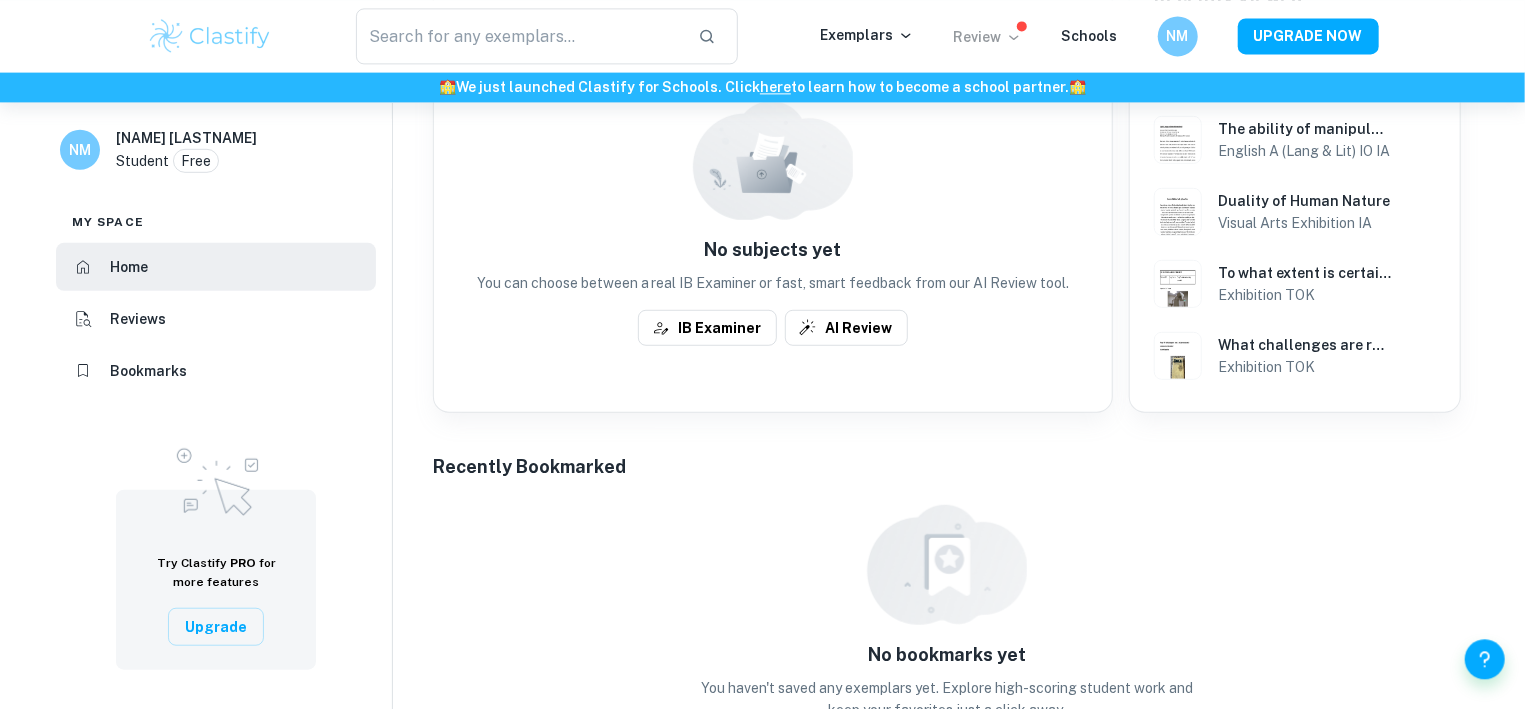 click on "Review" at bounding box center (988, 37) 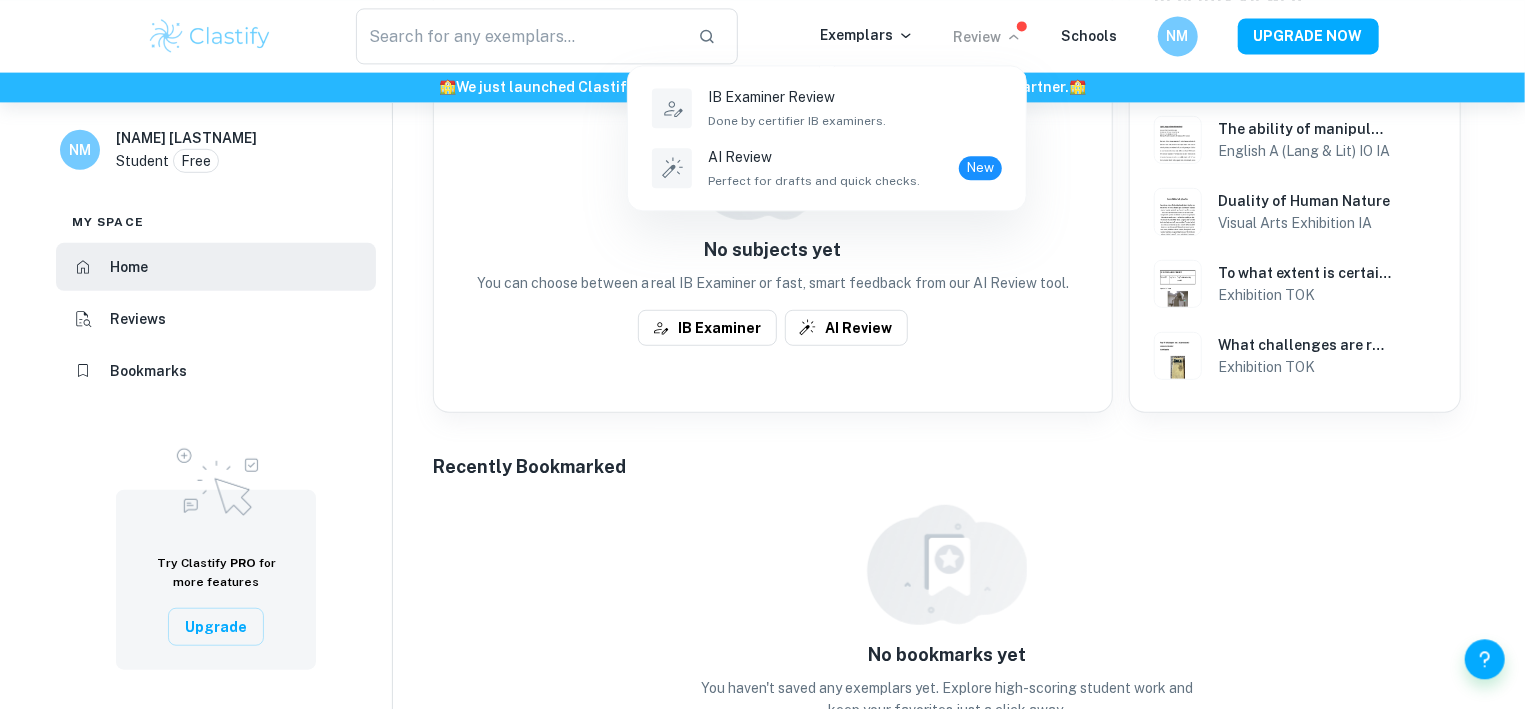 drag, startPoint x: 1095, startPoint y: 23, endPoint x: 1196, endPoint y: 41, distance: 102.59142 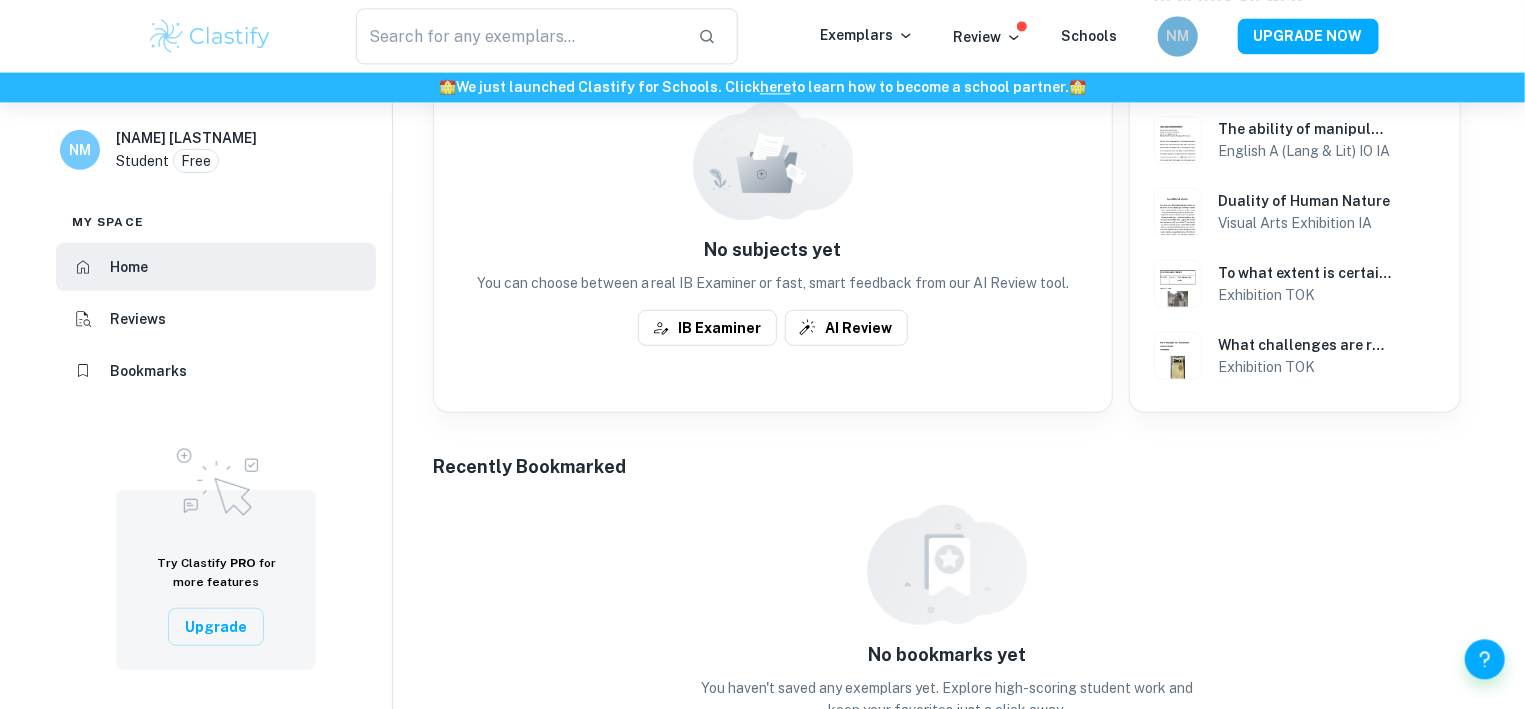 click on "NM" at bounding box center [1177, 36] 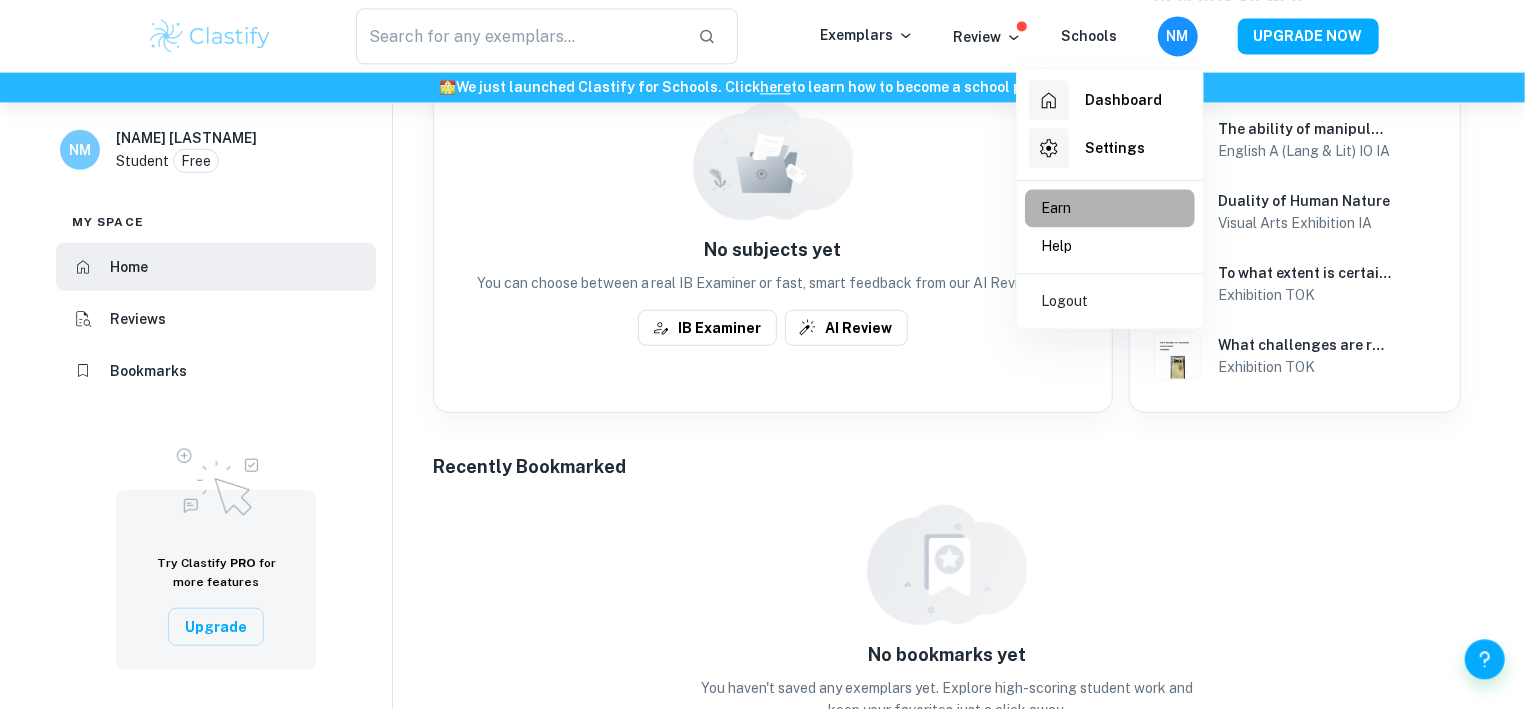 click on "Earn" at bounding box center (1110, 208) 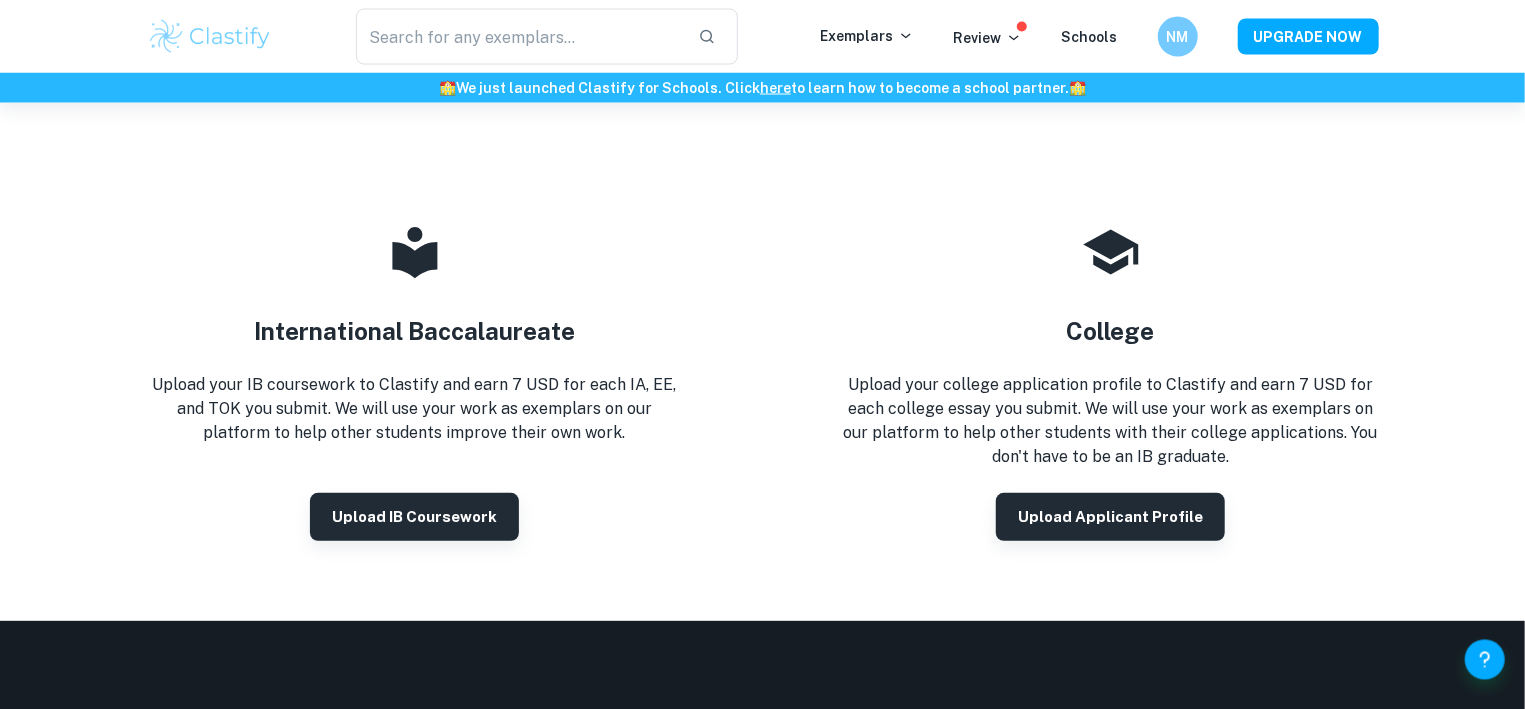 scroll, scrollTop: 195, scrollLeft: 0, axis: vertical 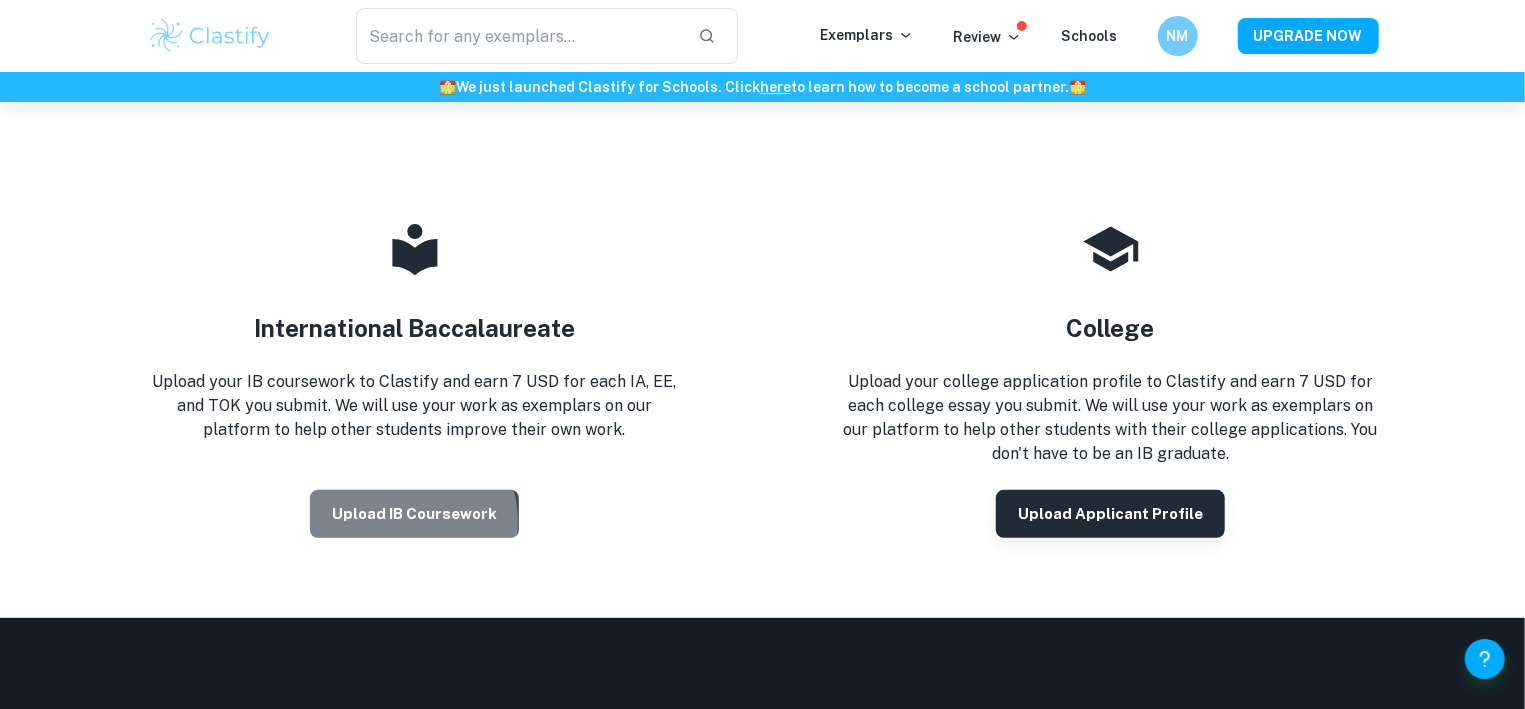 click on "Upload IB coursework" at bounding box center (414, 514) 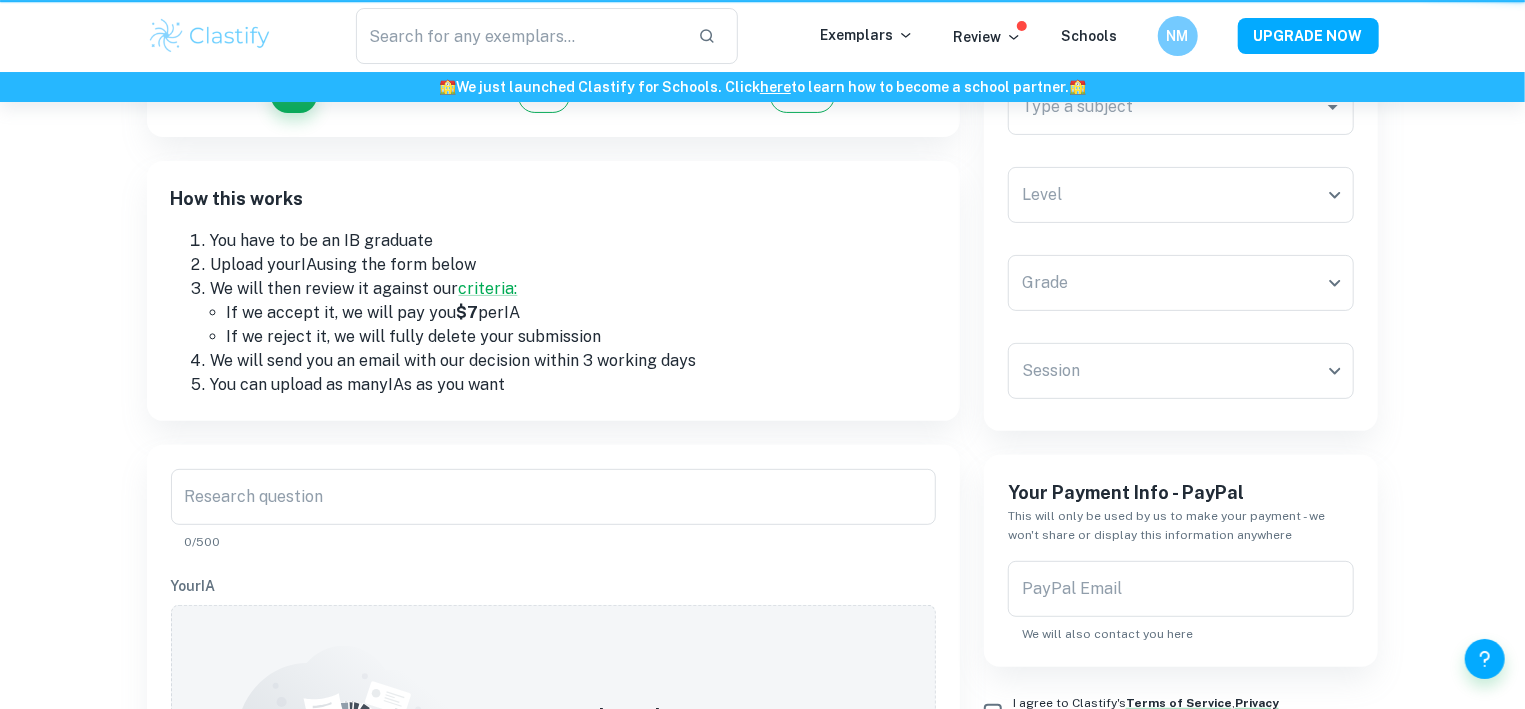scroll, scrollTop: 0, scrollLeft: 0, axis: both 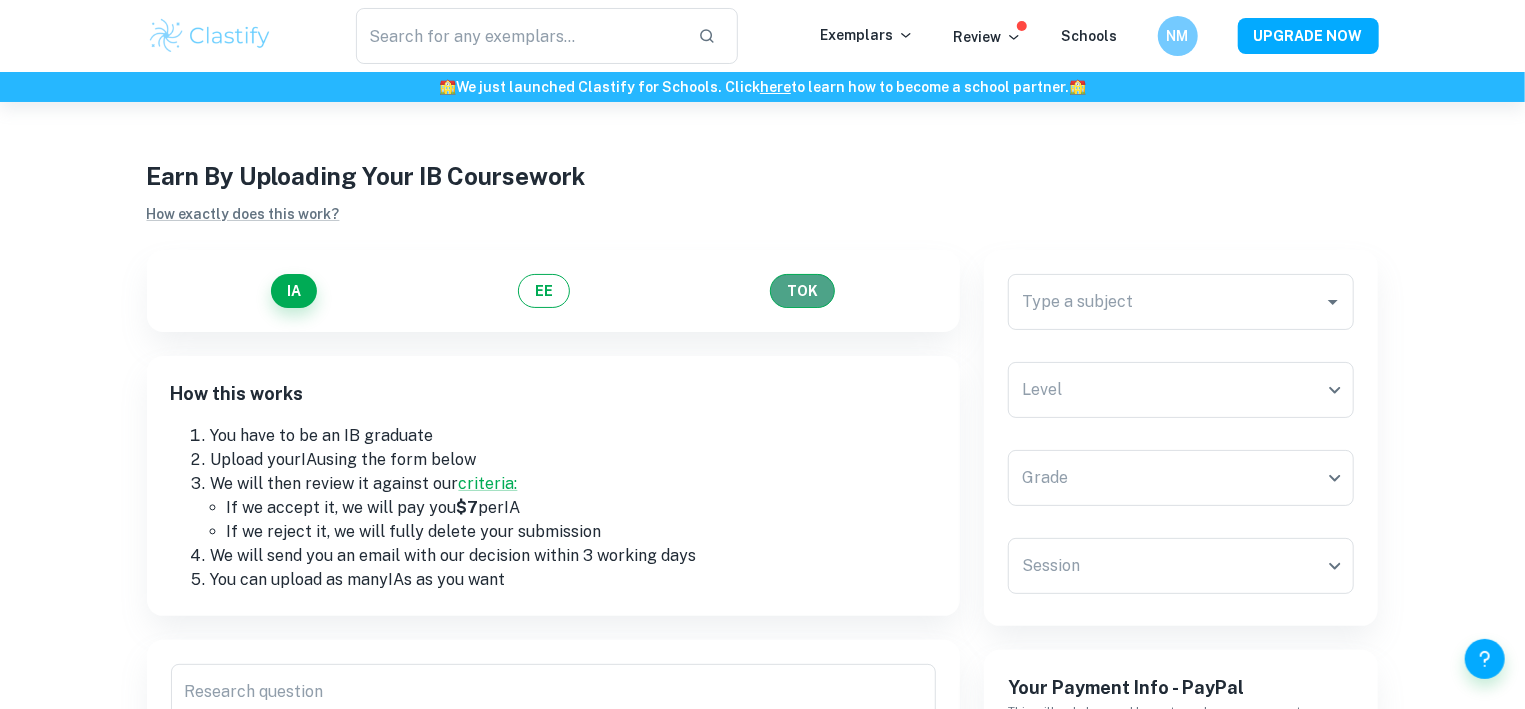 click on "TOK" at bounding box center (802, 291) 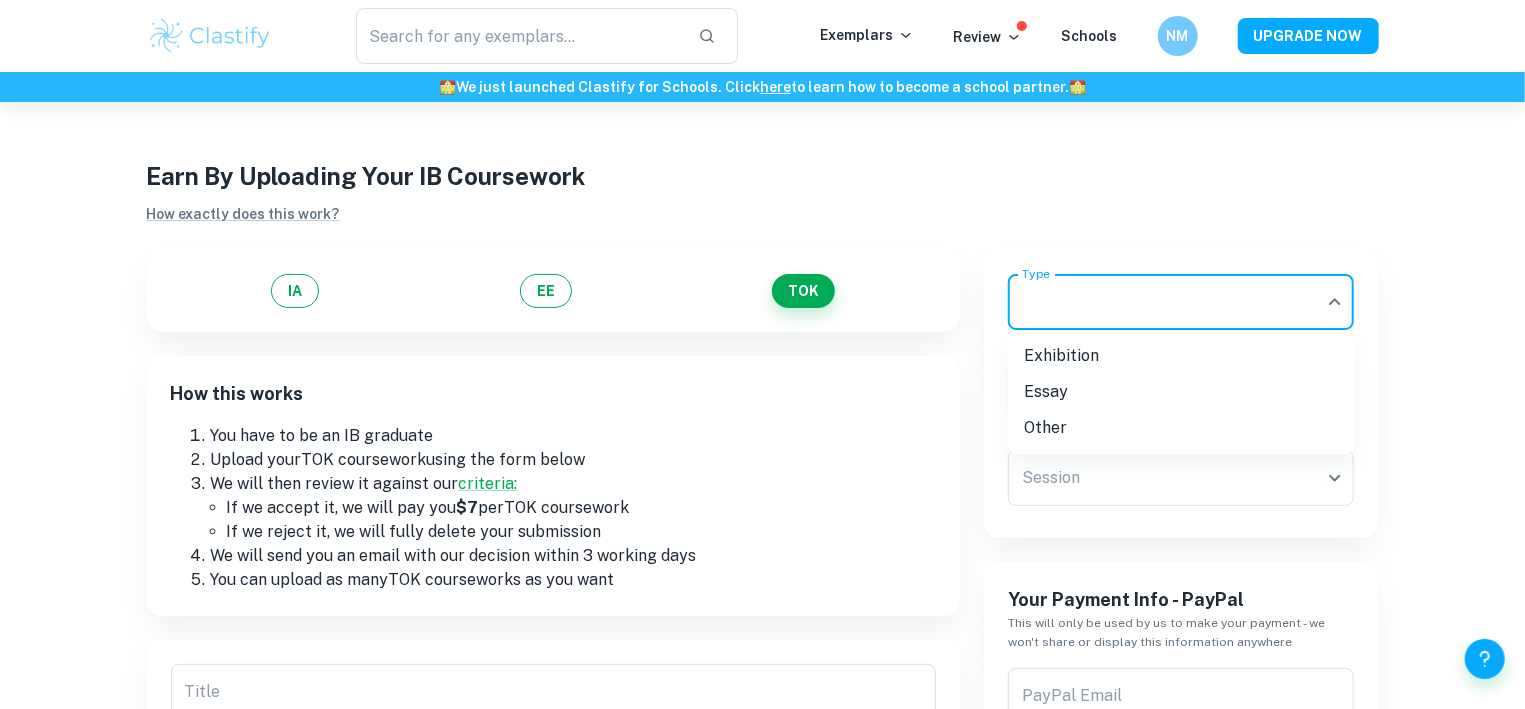 click on "We value your privacy We use cookies to enhance your browsing experience, serve personalised ads or content, and analyse our traffic. By clicking "Accept All", you consent to our use of cookies.   Cookie Policy Customise   Reject All   Accept All   Customise Consent Preferences   We use cookies to help you navigate efficiently and perform certain functions. You will find detailed information about all cookies under each consent category below. The cookies that are categorised as "Necessary" are stored on your browser as they are essential for enabling the basic functionalities of the site. ...  Show more For more information on how Google's third-party cookies operate and handle your data, see:   Google Privacy Policy Necessary Always Active Necessary cookies are required to enable the basic features of this site, such as providing secure log-in or adjusting your consent preferences. These cookies do not store any personally identifiable data. Functional Analytics Performance Advertisement Uncategorised" at bounding box center (762, 456) 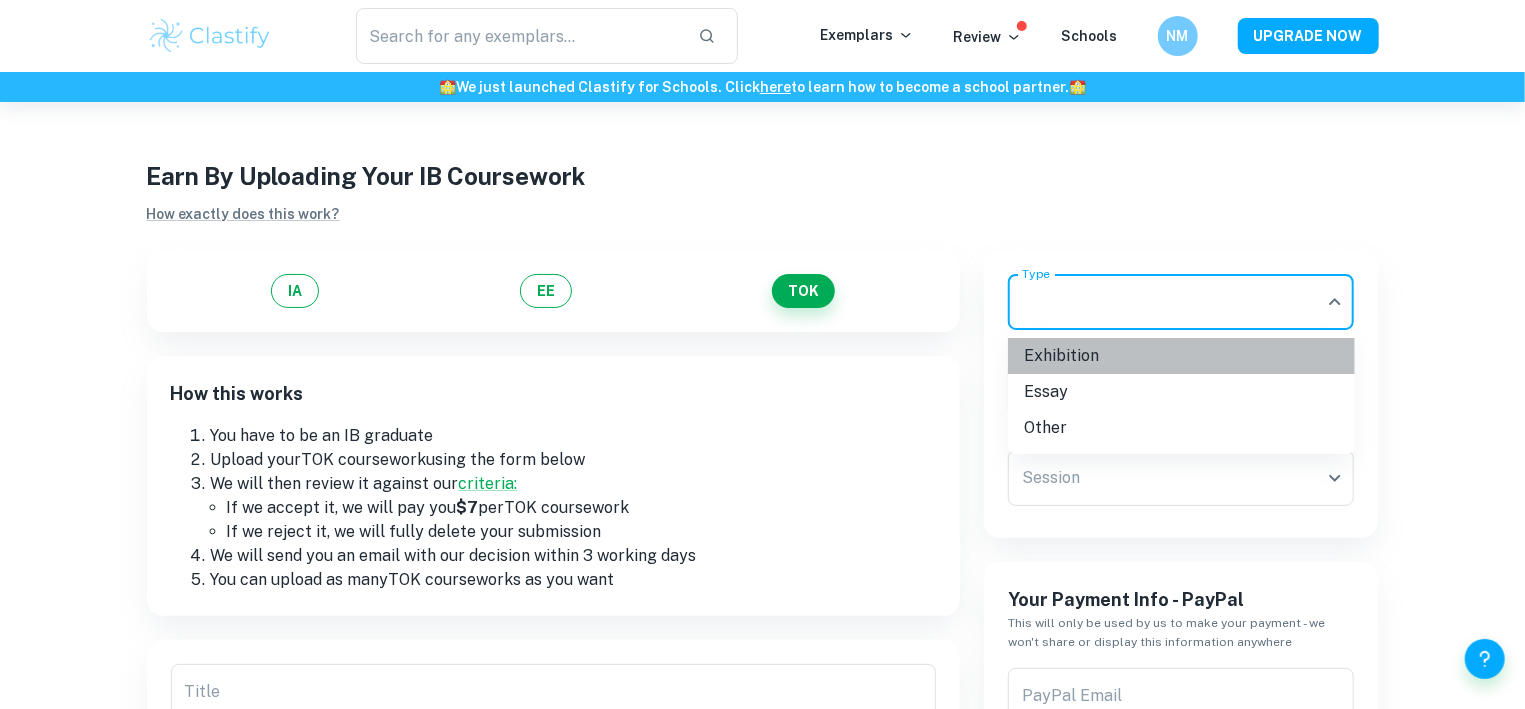 click on "Exhibition" at bounding box center [1181, 356] 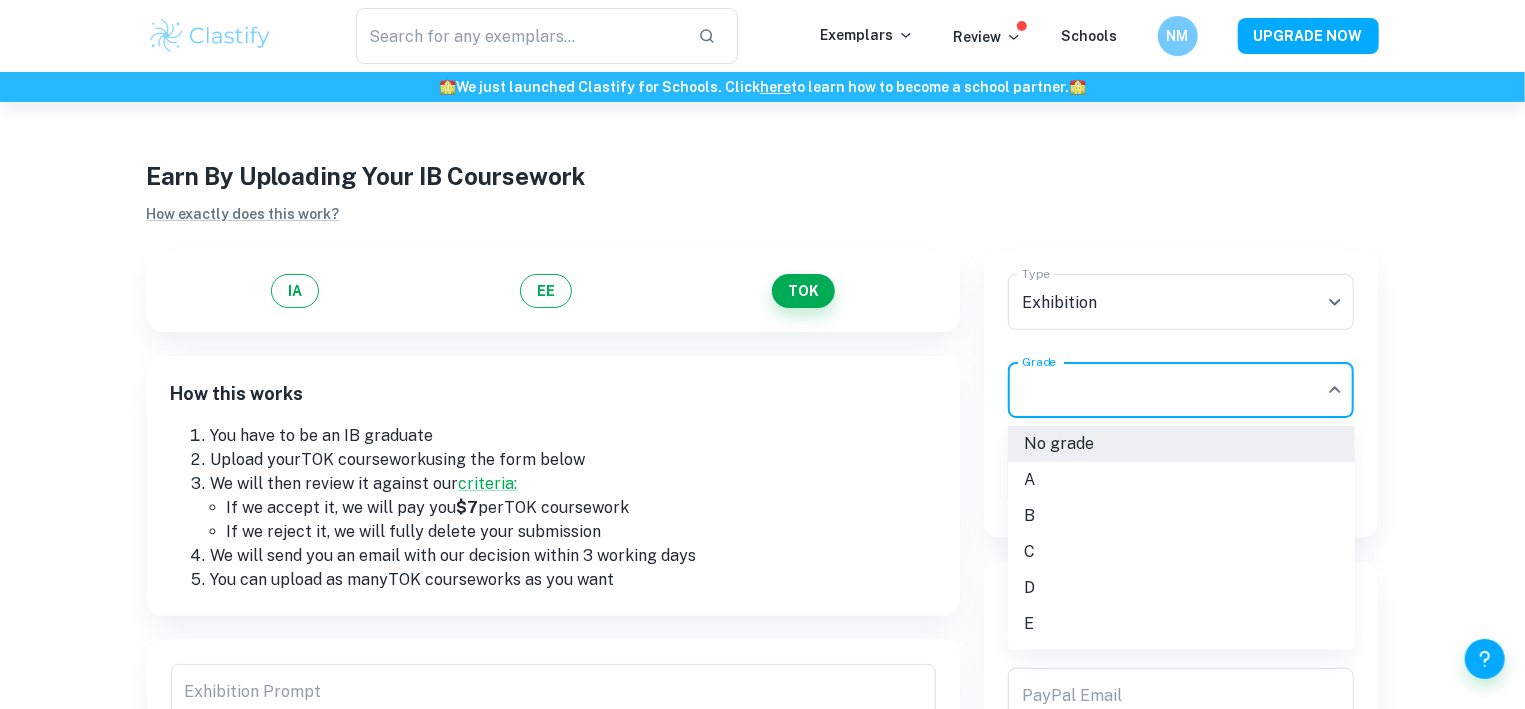 click on "We value your privacy We use cookies to enhance your browsing experience, serve personalised ads or content, and analyse our traffic. By clicking "Accept All", you consent to our use of cookies.   Cookie Policy Customise   Reject All   Accept All   Customise Consent Preferences   We use cookies to help you navigate efficiently and perform certain functions. You will find detailed information about all cookies under each consent category below. The cookies that are categorised as "Necessary" are stored on your browser as they are essential for enabling the basic functionalities of the site. ...  Show more For more information on how Google's third-party cookies operate and handle your data, see:   Google Privacy Policy Necessary Always Active Necessary cookies are required to enable the basic features of this site, such as providing secure log-in or adjusting your consent preferences. These cookies do not store any personally identifiable data. Functional Analytics Performance Advertisement Uncategorised" at bounding box center (762, 456) 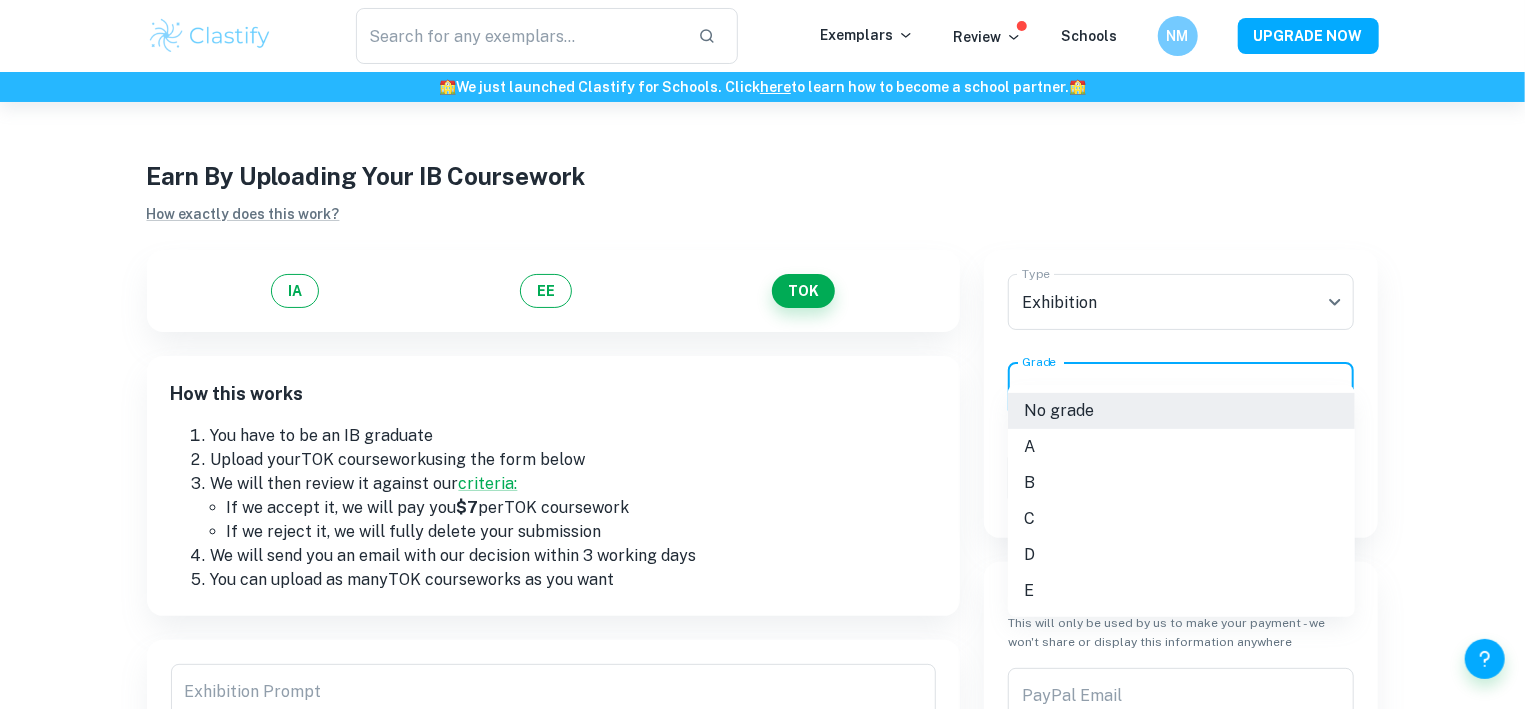 scroll, scrollTop: 127, scrollLeft: 0, axis: vertical 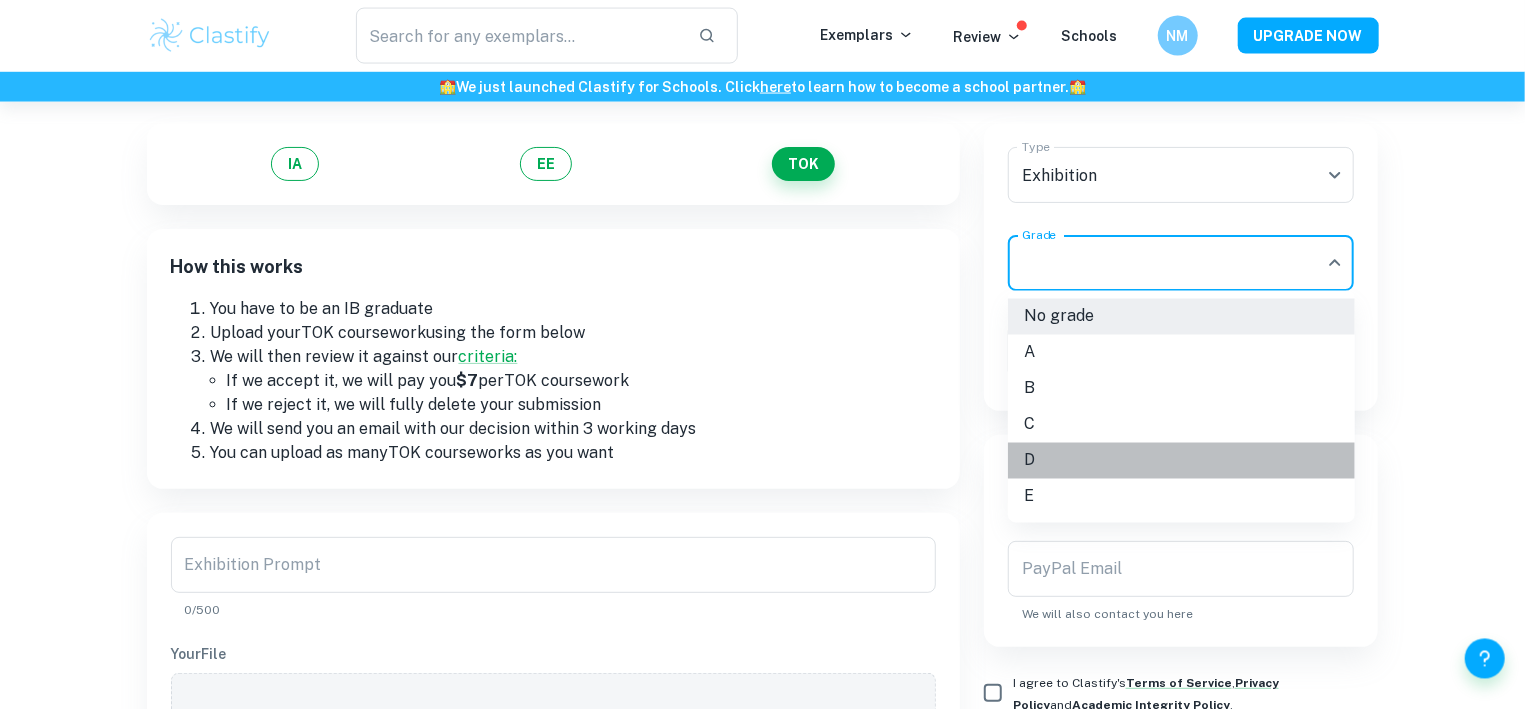 click on "D" at bounding box center [1181, 461] 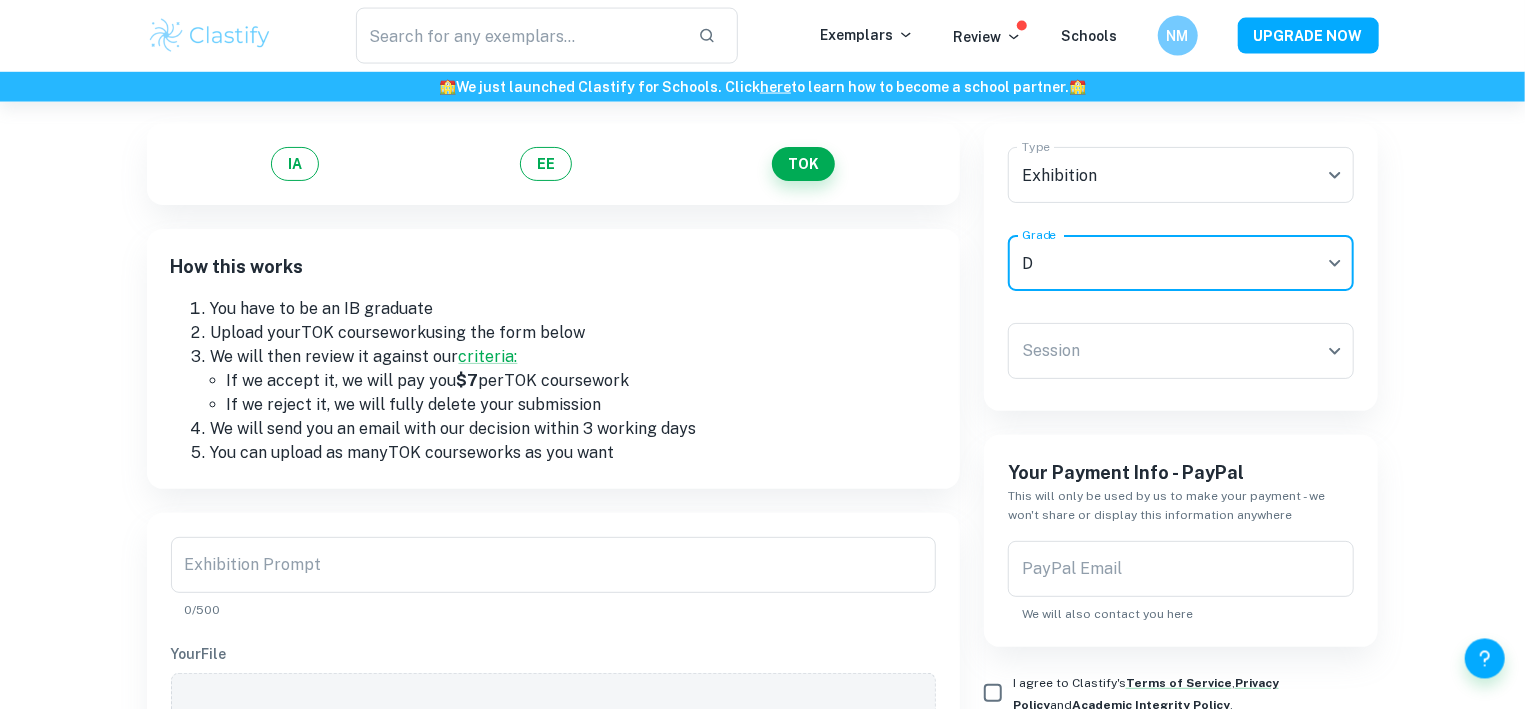 type on "D" 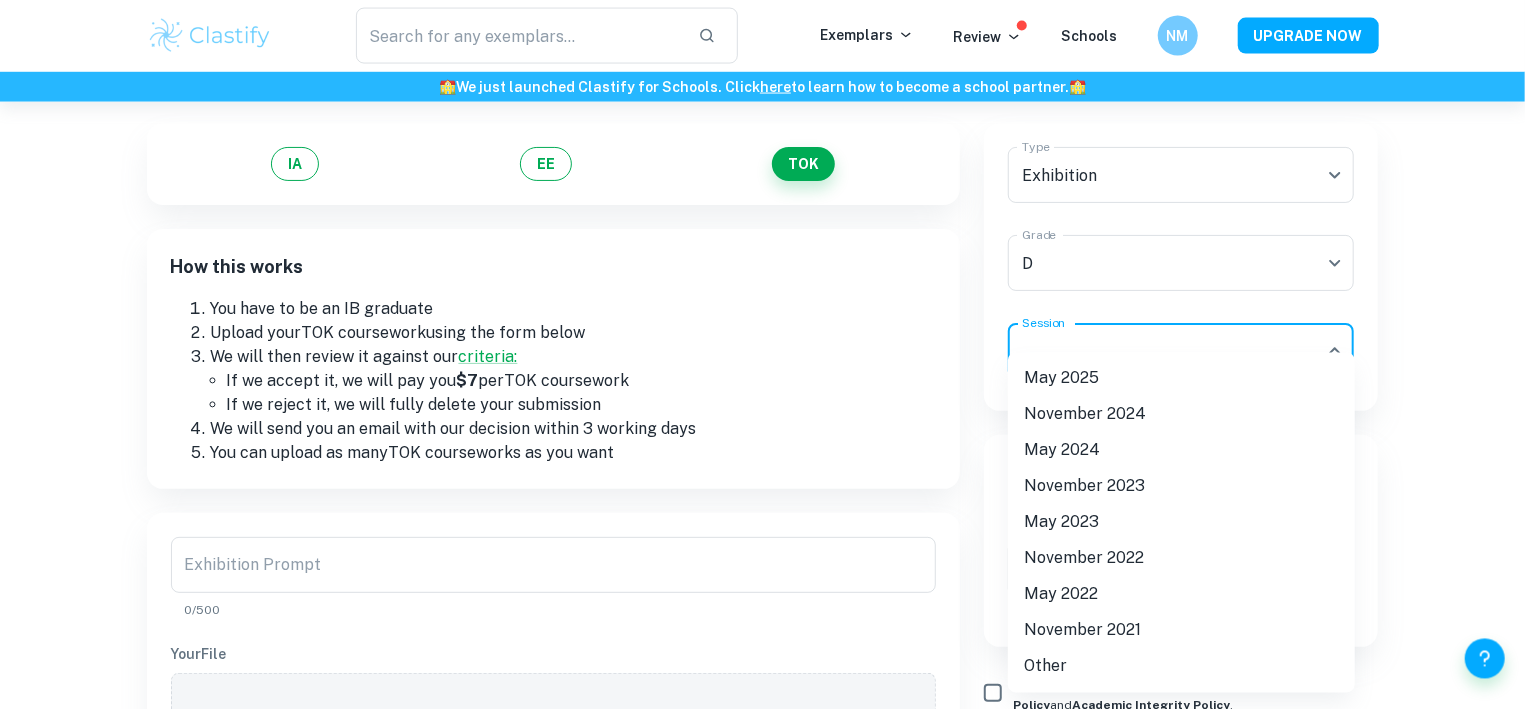 click on "We value your privacy We use cookies to enhance your browsing experience, serve personalised ads or content, and analyse our traffic. By clicking "Accept All", you consent to our use of cookies.   Cookie Policy Customise   Reject All   Accept All   Customise Consent Preferences   We use cookies to help you navigate efficiently and perform certain functions. You will find detailed information about all cookies under each consent category below. The cookies that are categorised as "Necessary" are stored on your browser as they are essential for enabling the basic functionalities of the site. ...  Show more For more information on how Google's third-party cookies operate and handle your data, see:   Google Privacy Policy Necessary Always Active Necessary cookies are required to enable the basic features of this site, such as providing secure log-in or adjusting your consent preferences. These cookies do not store any personally identifiable data. Functional Analytics Performance Advertisement Uncategorised" at bounding box center (762, 329) 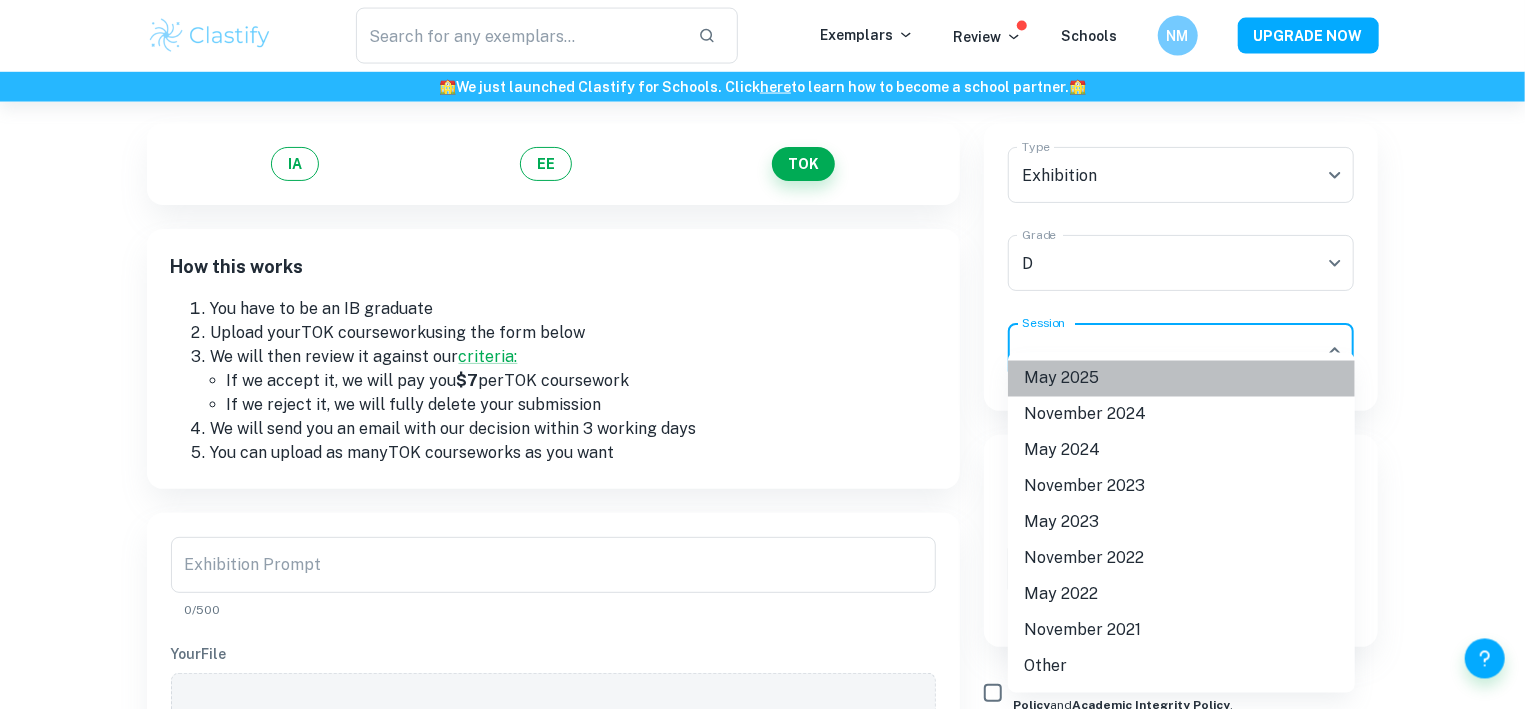 click on "May 2025" at bounding box center (1181, 379) 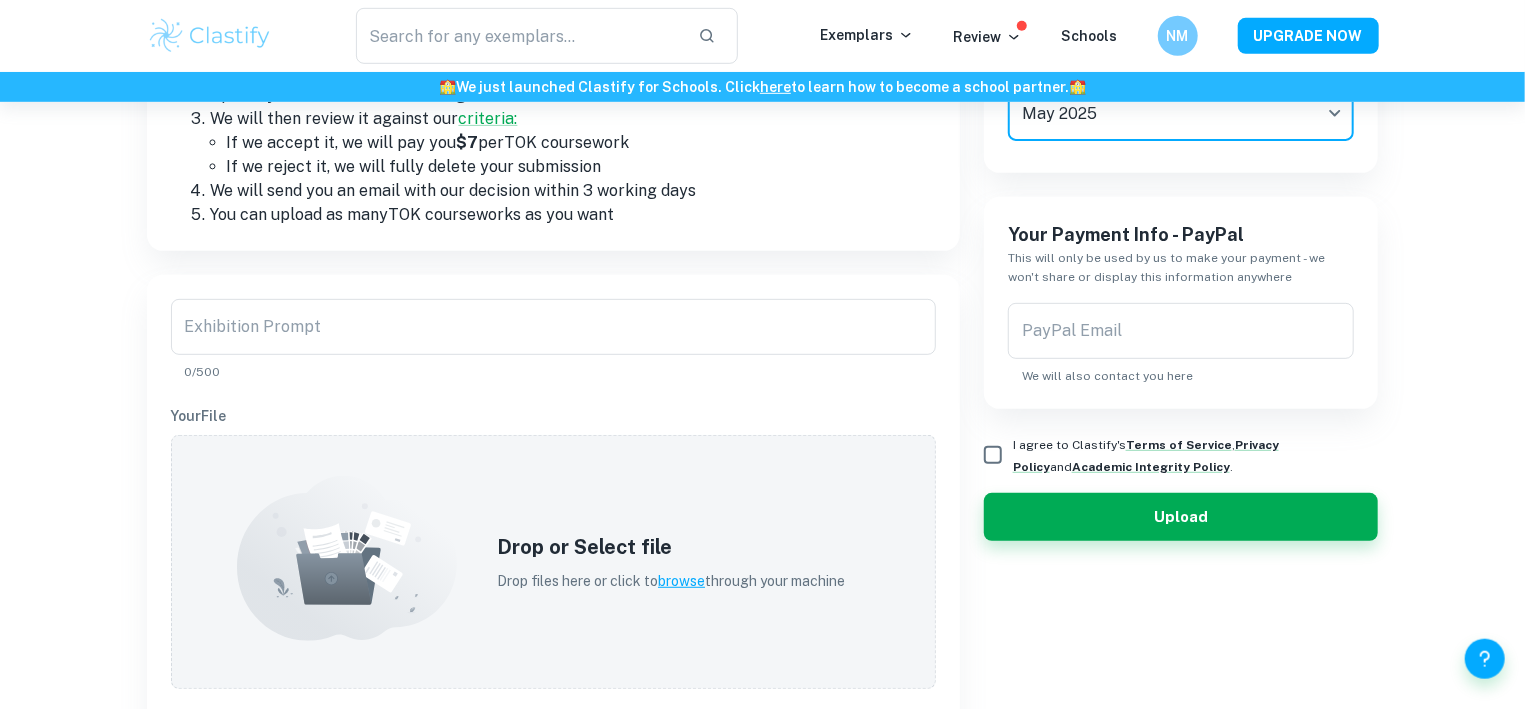 scroll, scrollTop: 371, scrollLeft: 0, axis: vertical 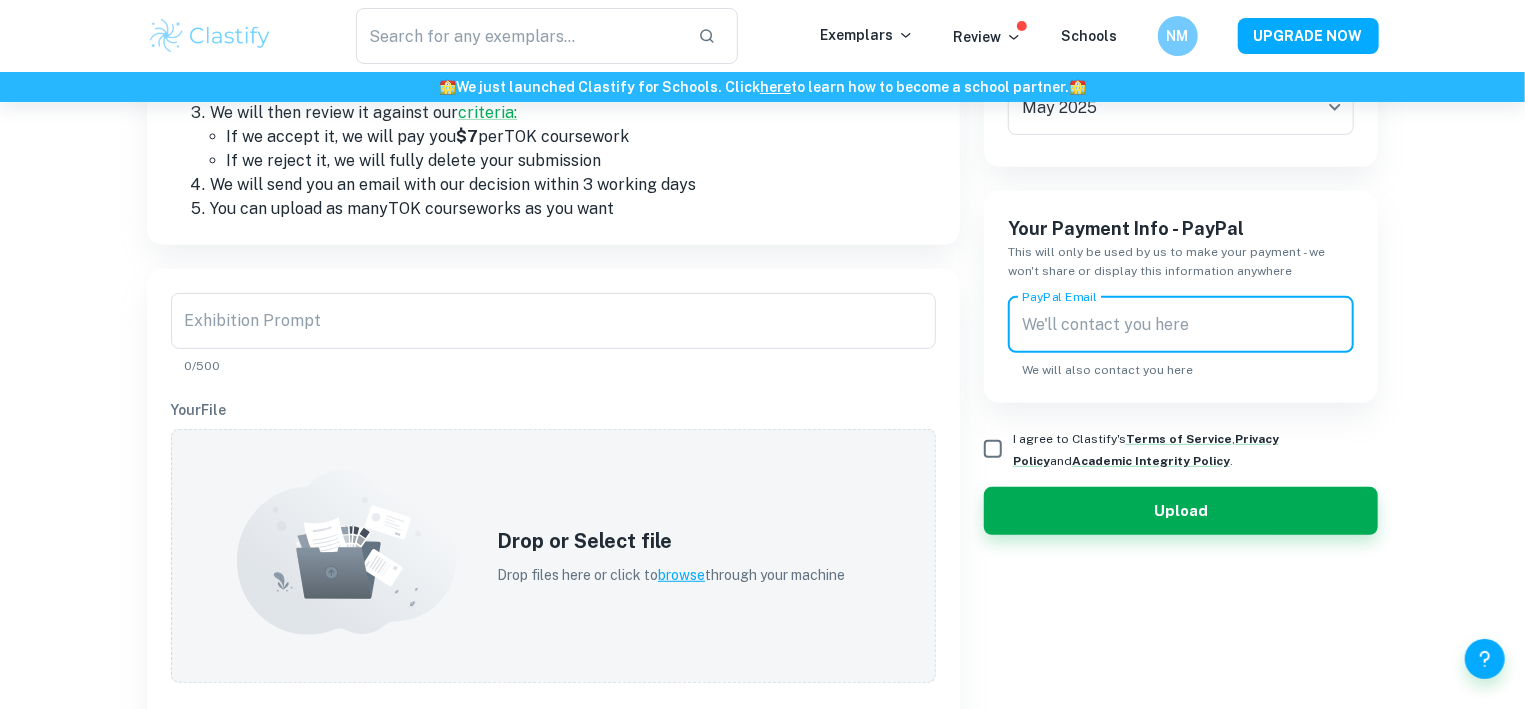 click on "PayPal Email" at bounding box center (1181, 325) 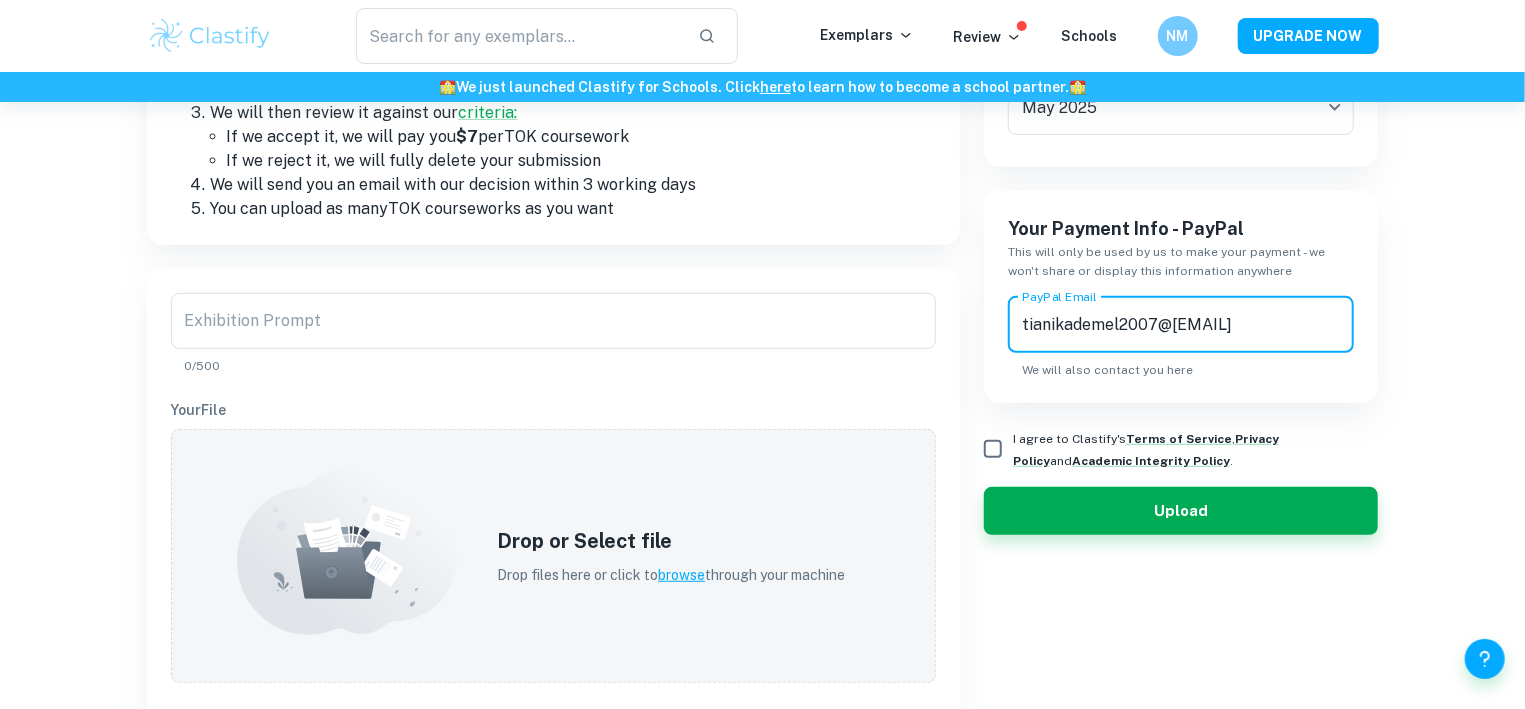 type on "tianikademel2007@[EMAIL]" 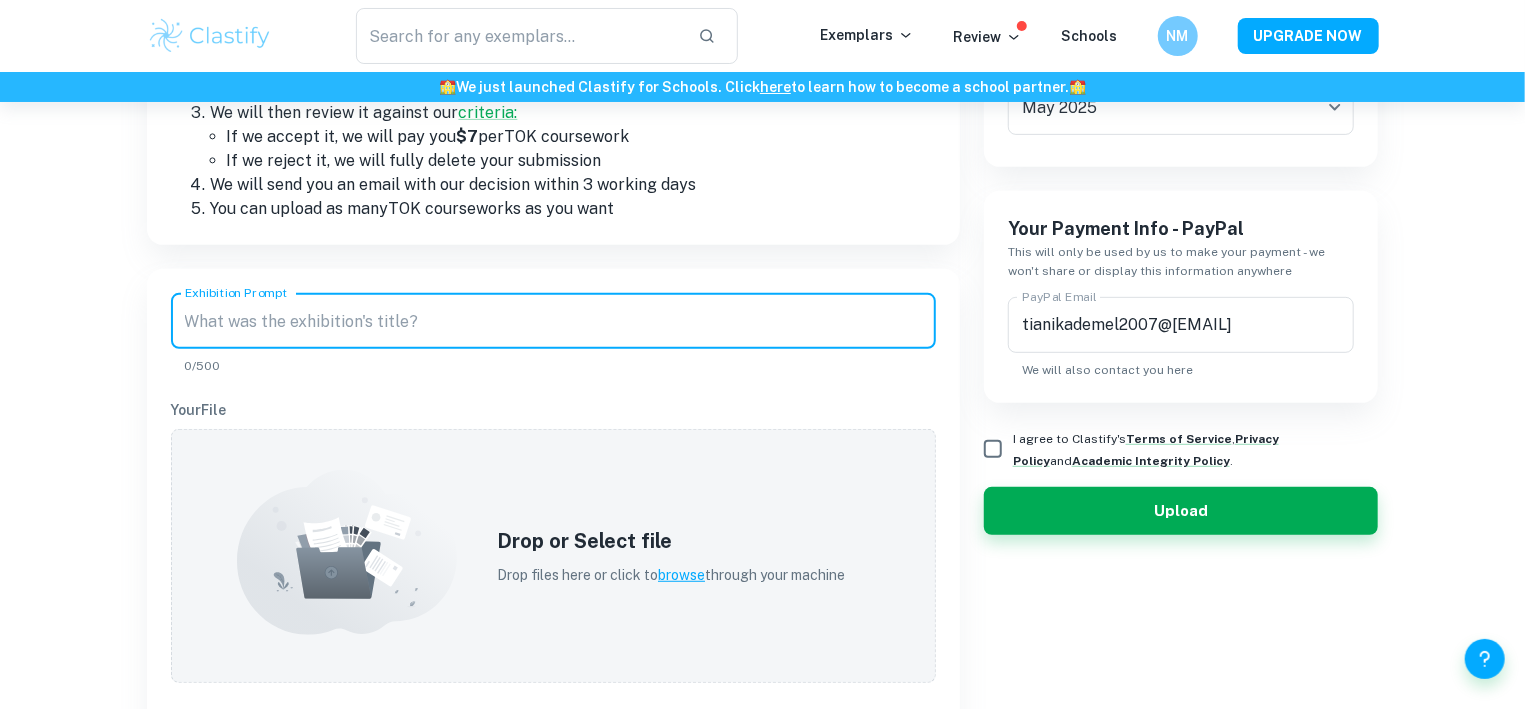 click on "Exhibition Prompt" at bounding box center (553, 321) 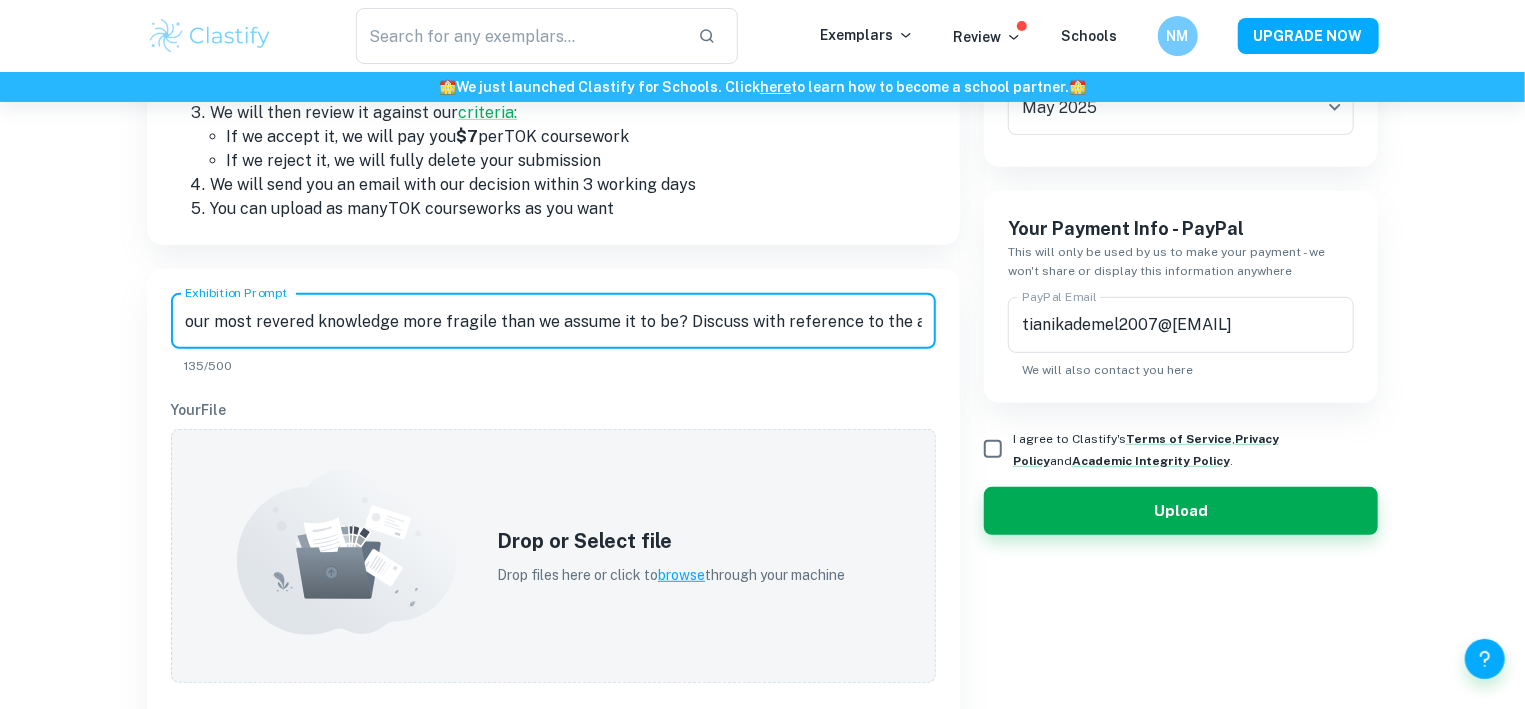 scroll, scrollTop: 0, scrollLeft: 0, axis: both 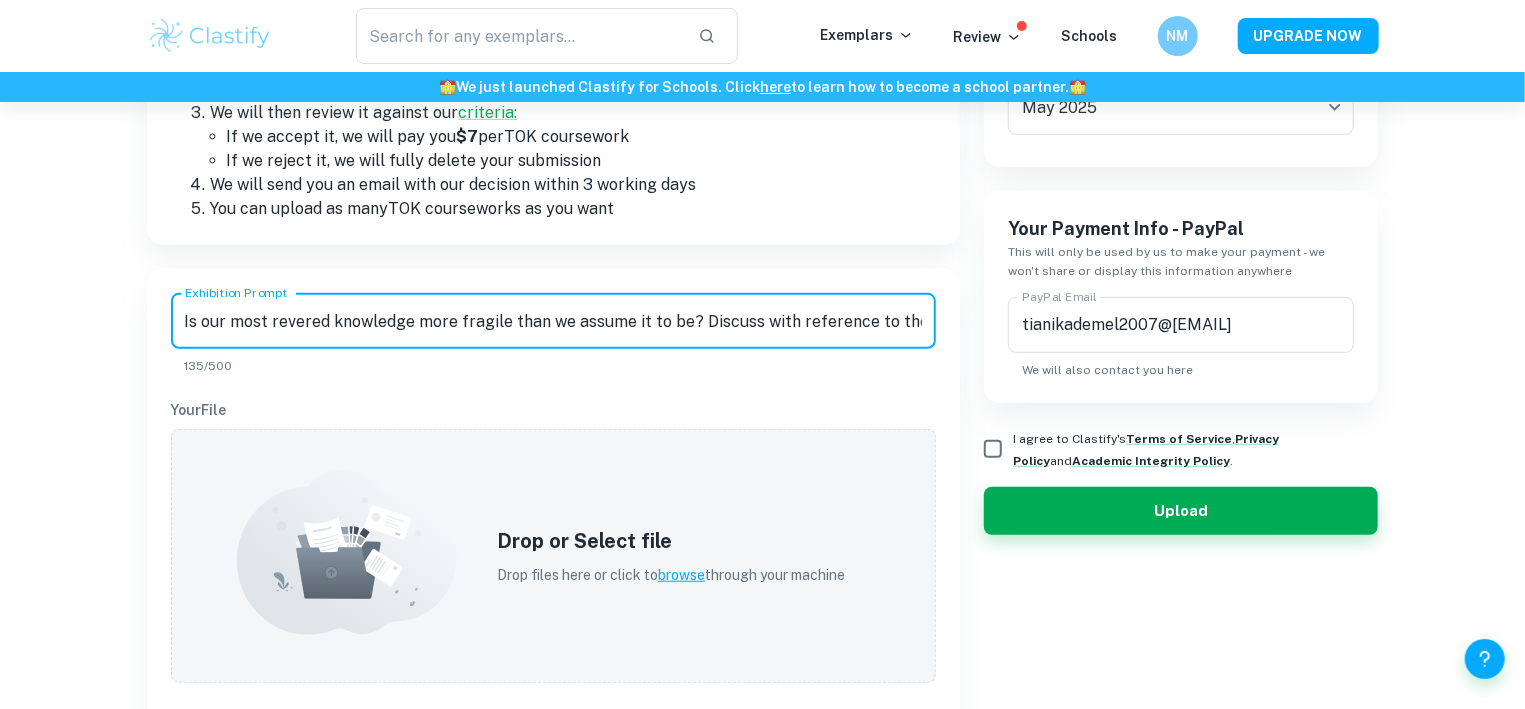 type on "Is our most revered knowledge more fragile than we assume it to be? Discuss with reference to the arts and one other area of knowledge." 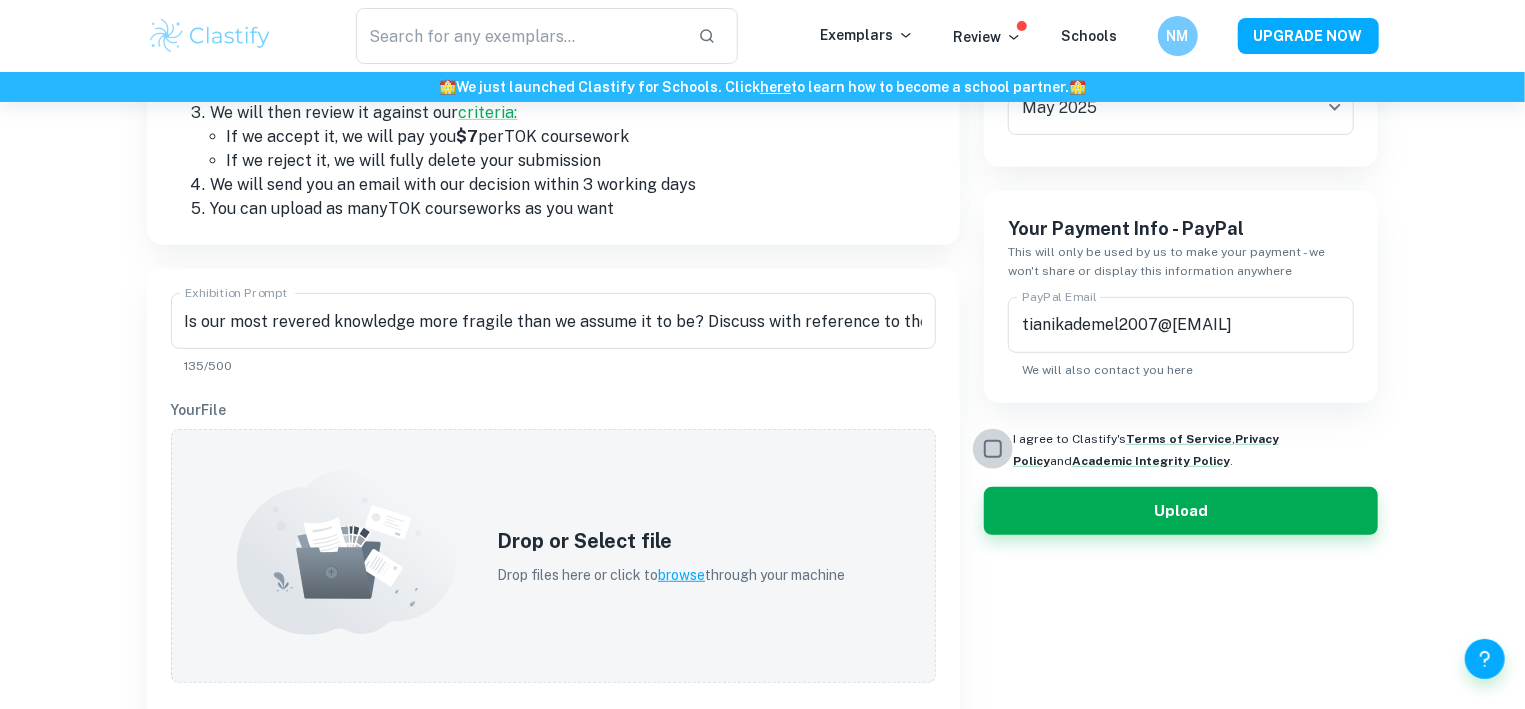 click on "I agree to Clastify's  Terms of Service ,  Privacy Policy  and  Academic Integrity Policy ." at bounding box center (993, 449) 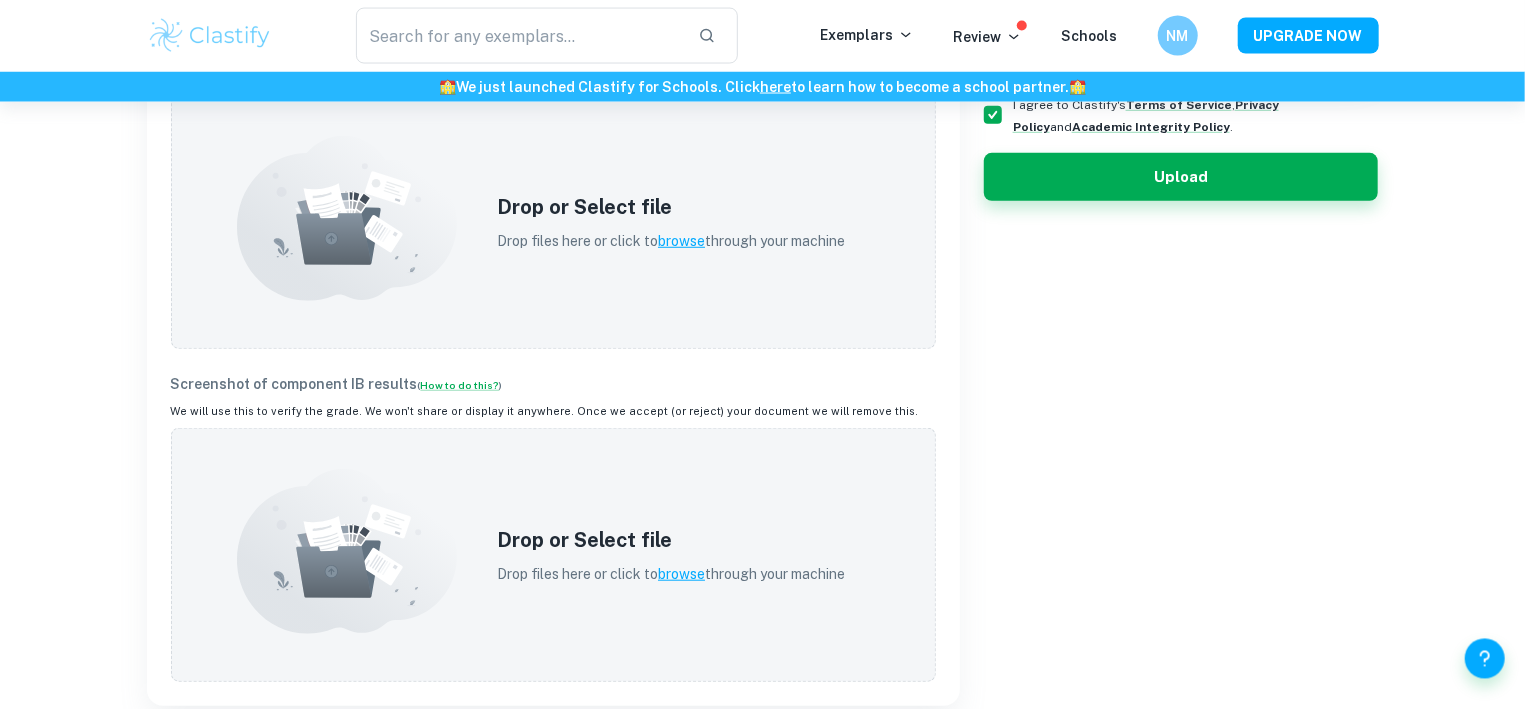 scroll, scrollTop: 723, scrollLeft: 0, axis: vertical 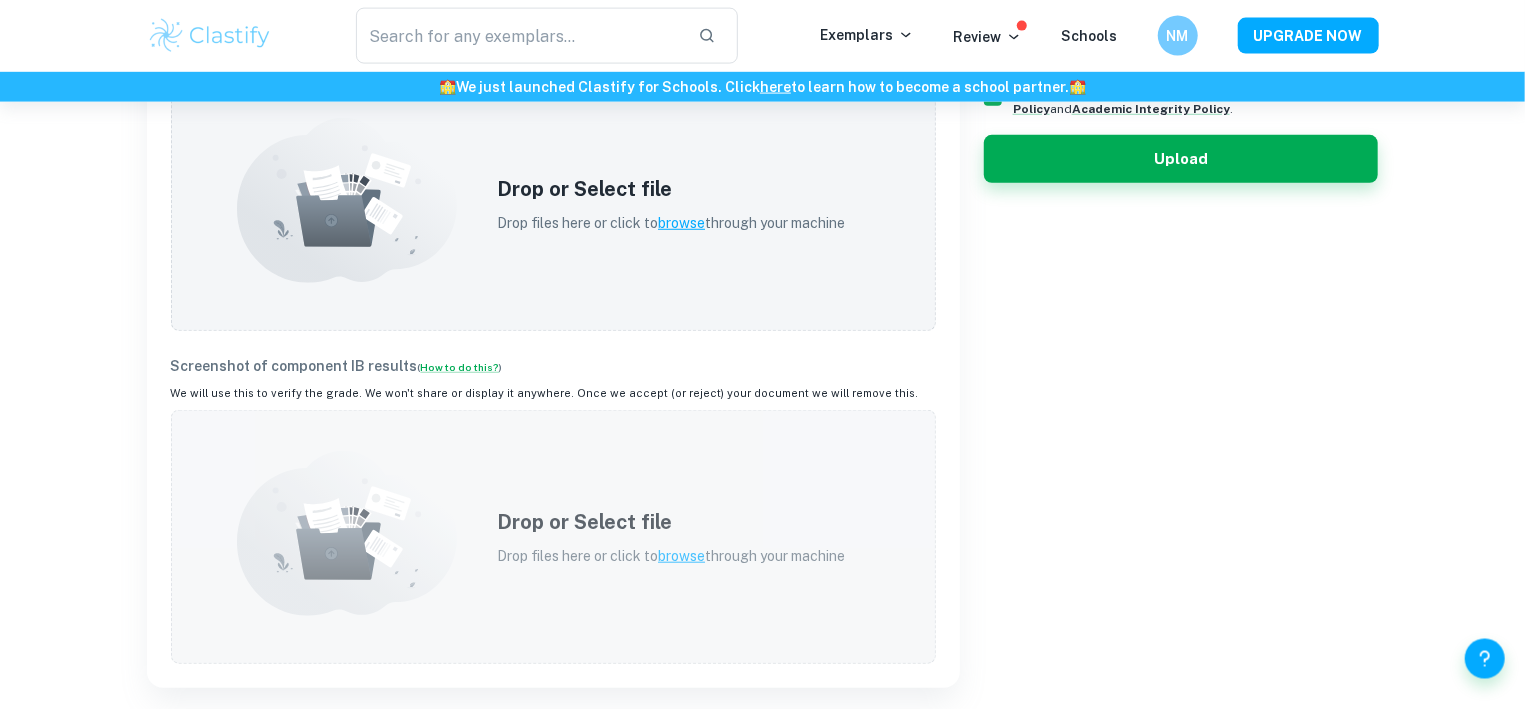 click on "browse" at bounding box center (681, 556) 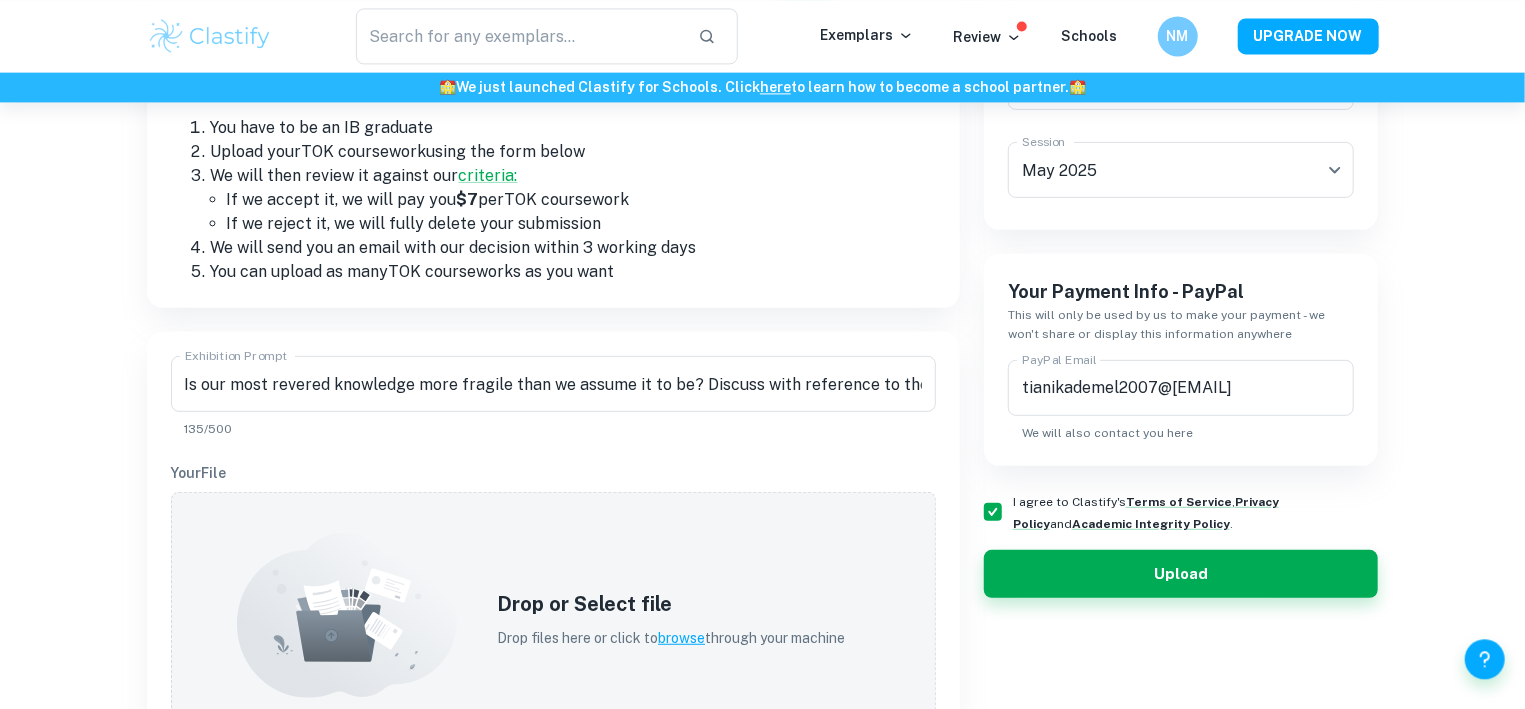 scroll, scrollTop: 305, scrollLeft: 0, axis: vertical 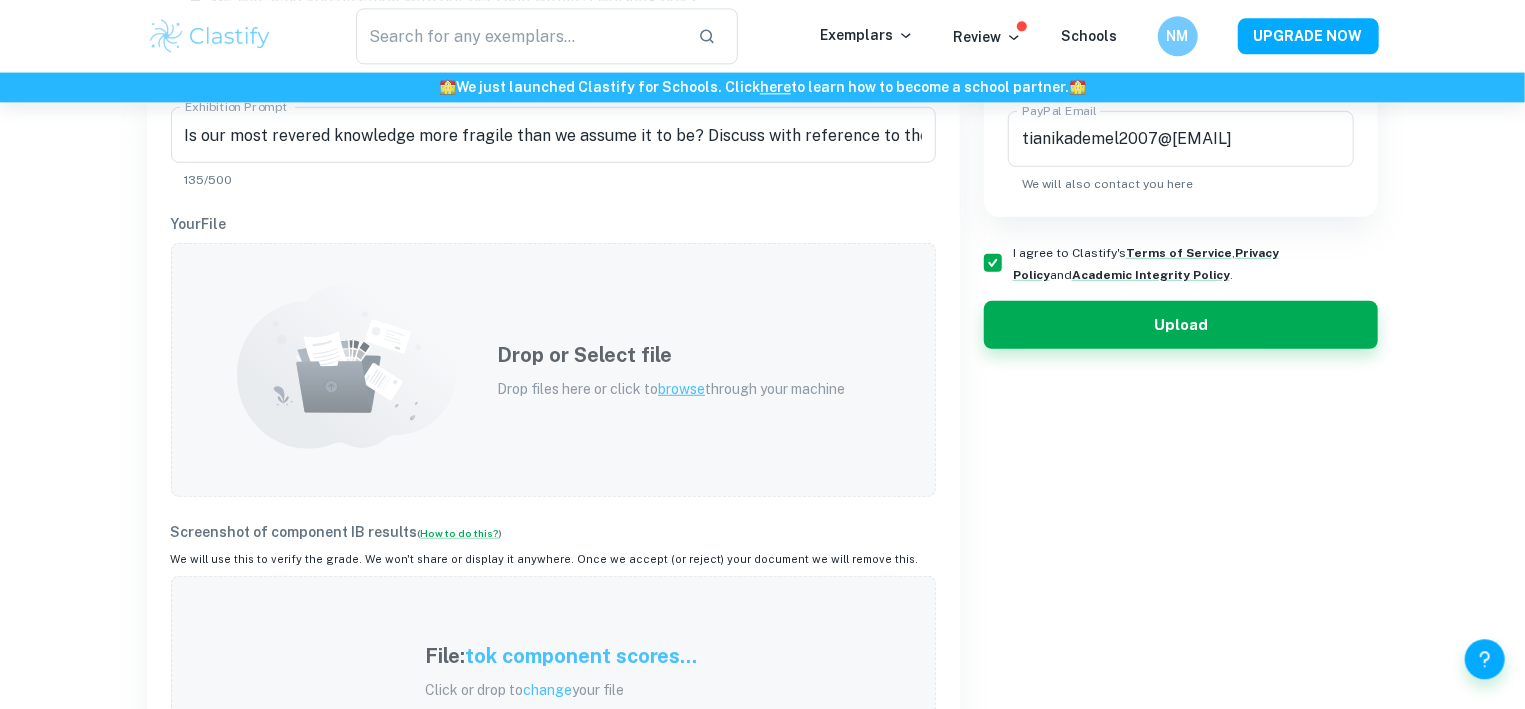 click on "browse" at bounding box center [681, 388] 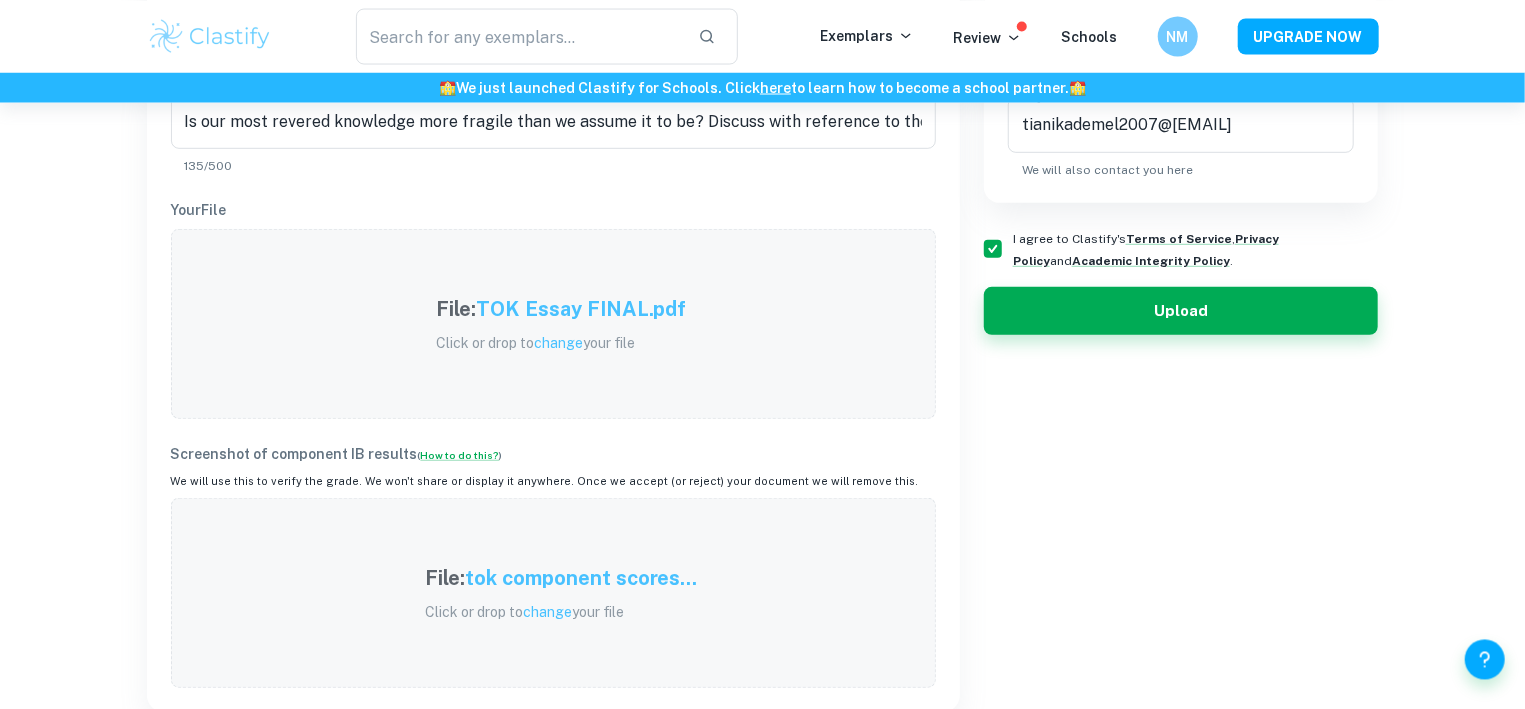scroll, scrollTop: 544, scrollLeft: 0, axis: vertical 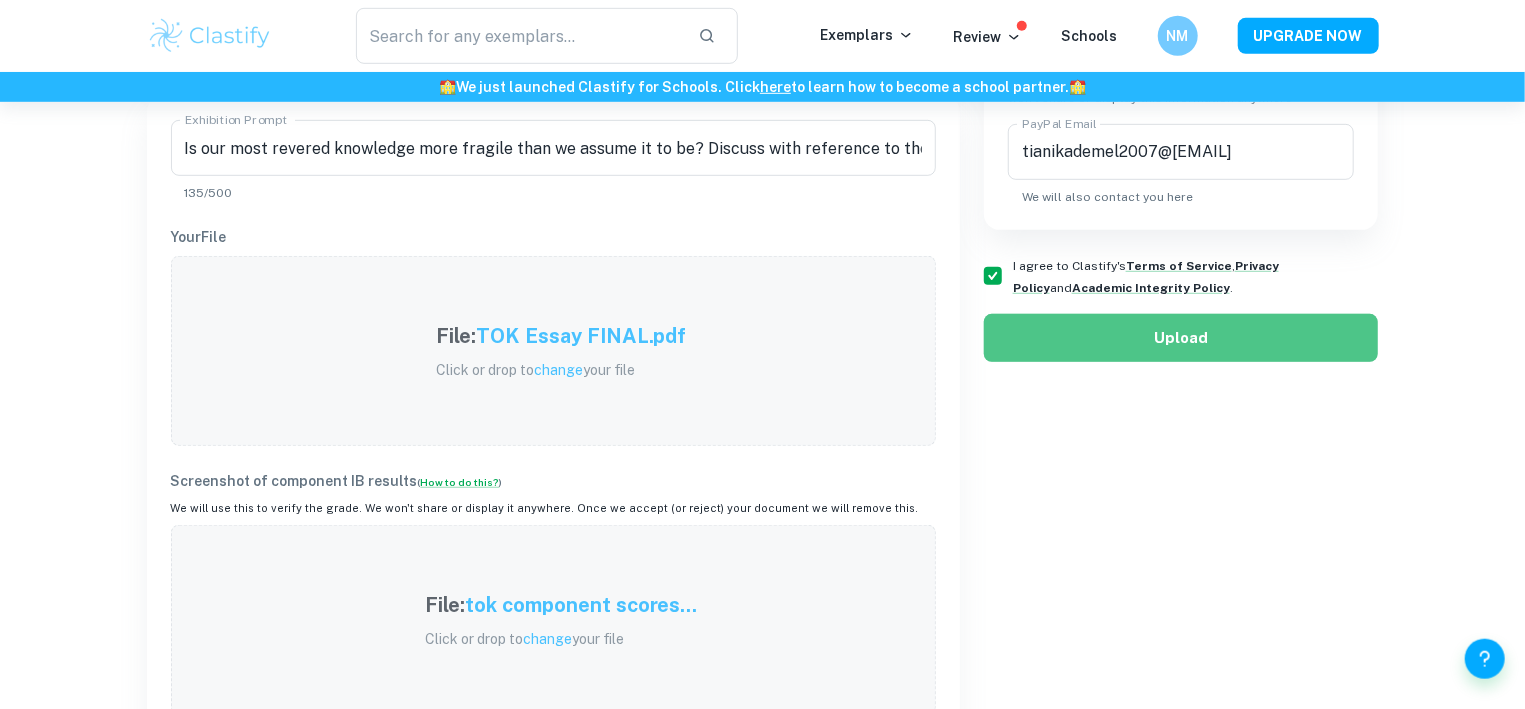 click on "Upload" at bounding box center (1181, 338) 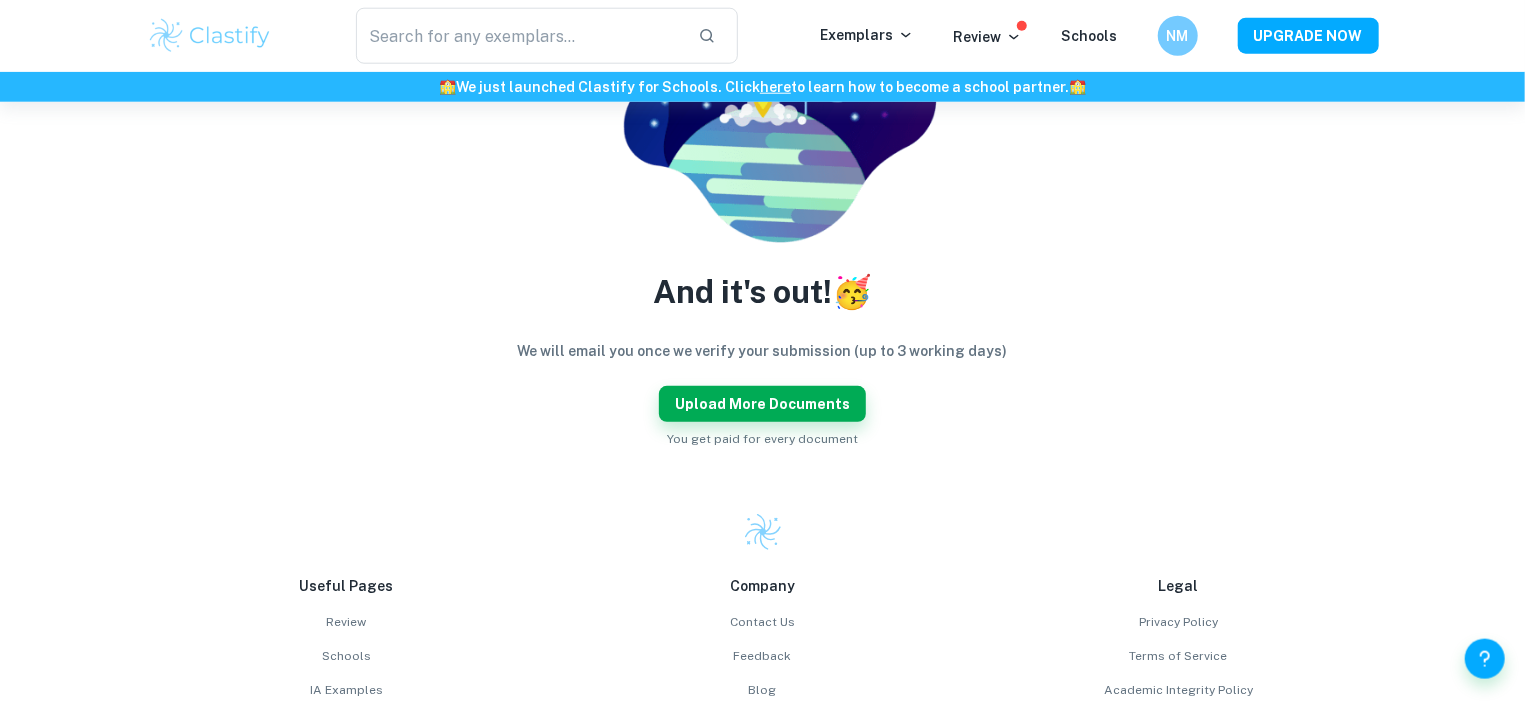 scroll, scrollTop: 336, scrollLeft: 0, axis: vertical 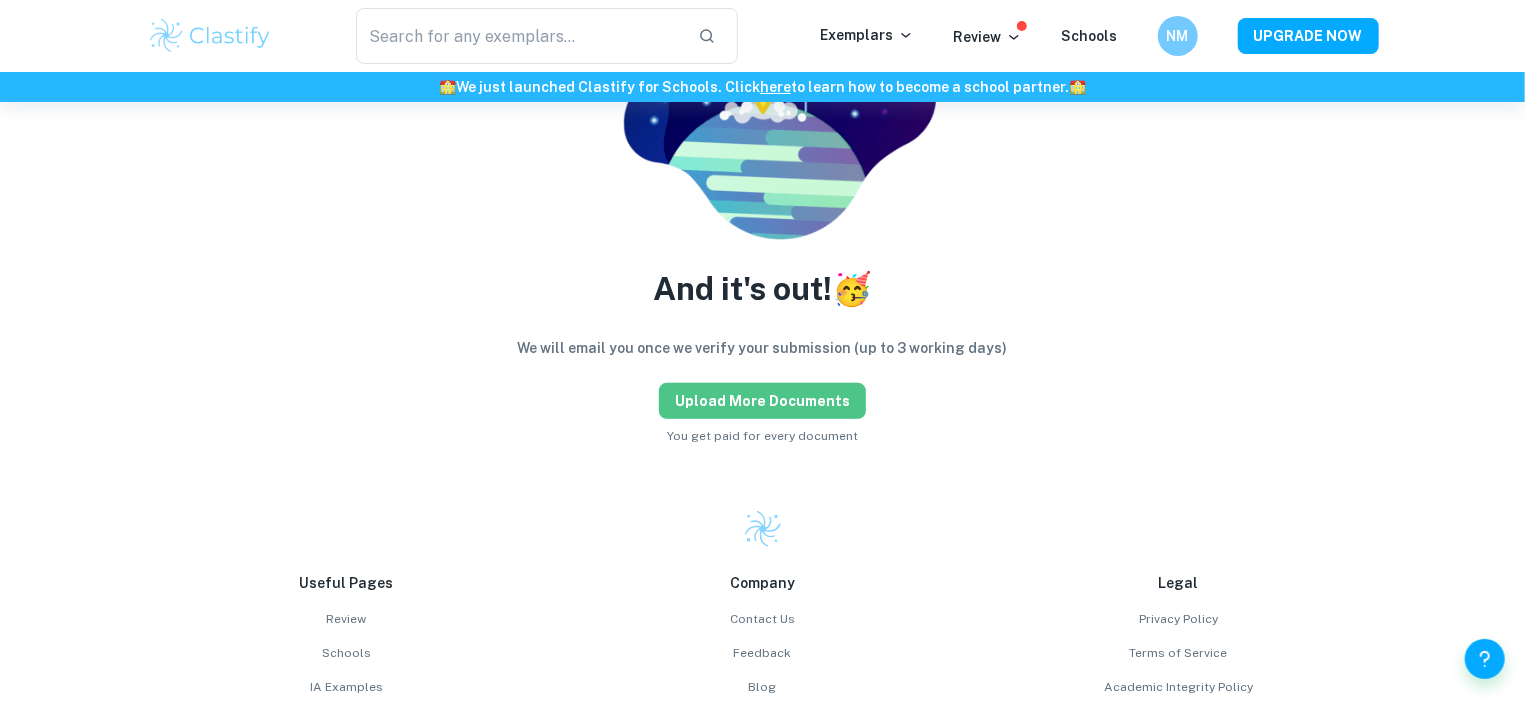 click on "Upload more documents" at bounding box center (762, 401) 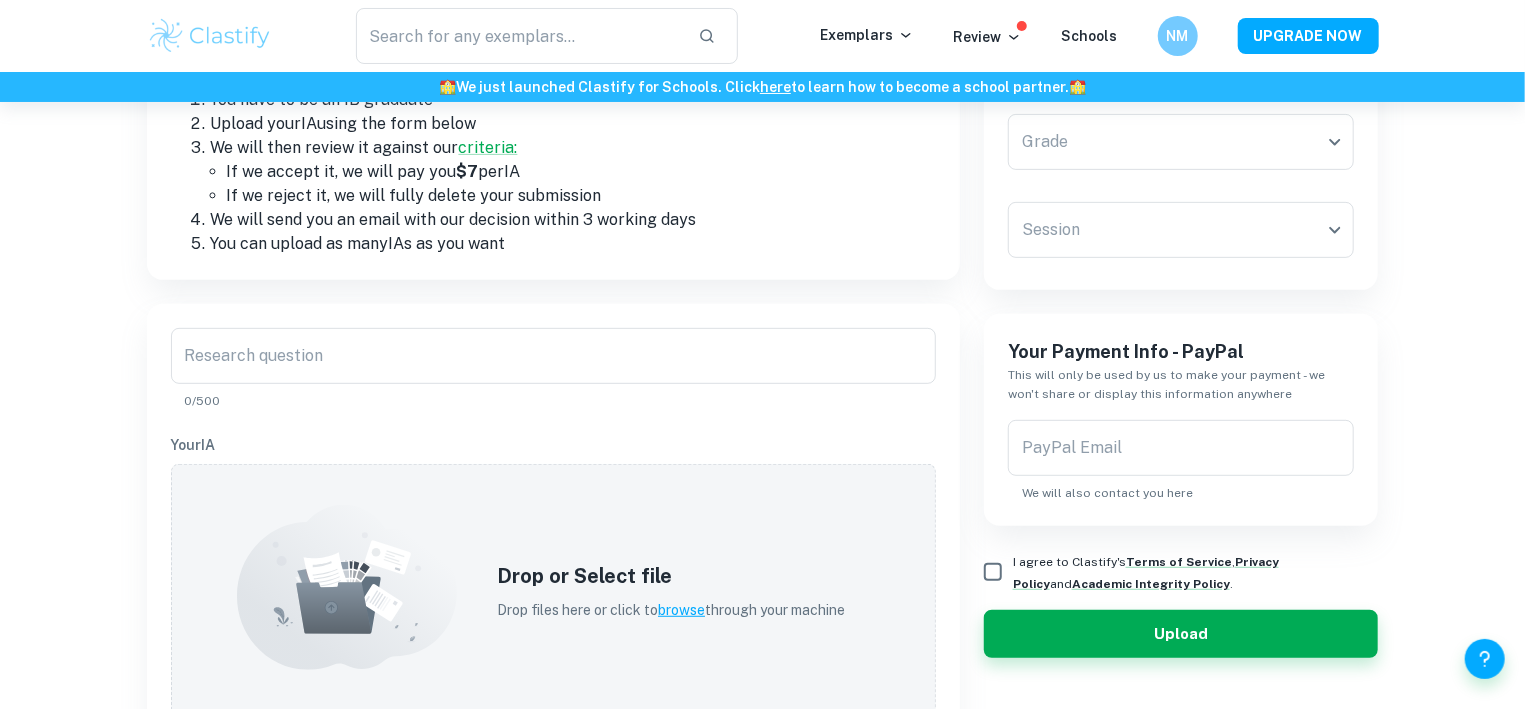 scroll, scrollTop: 0, scrollLeft: 0, axis: both 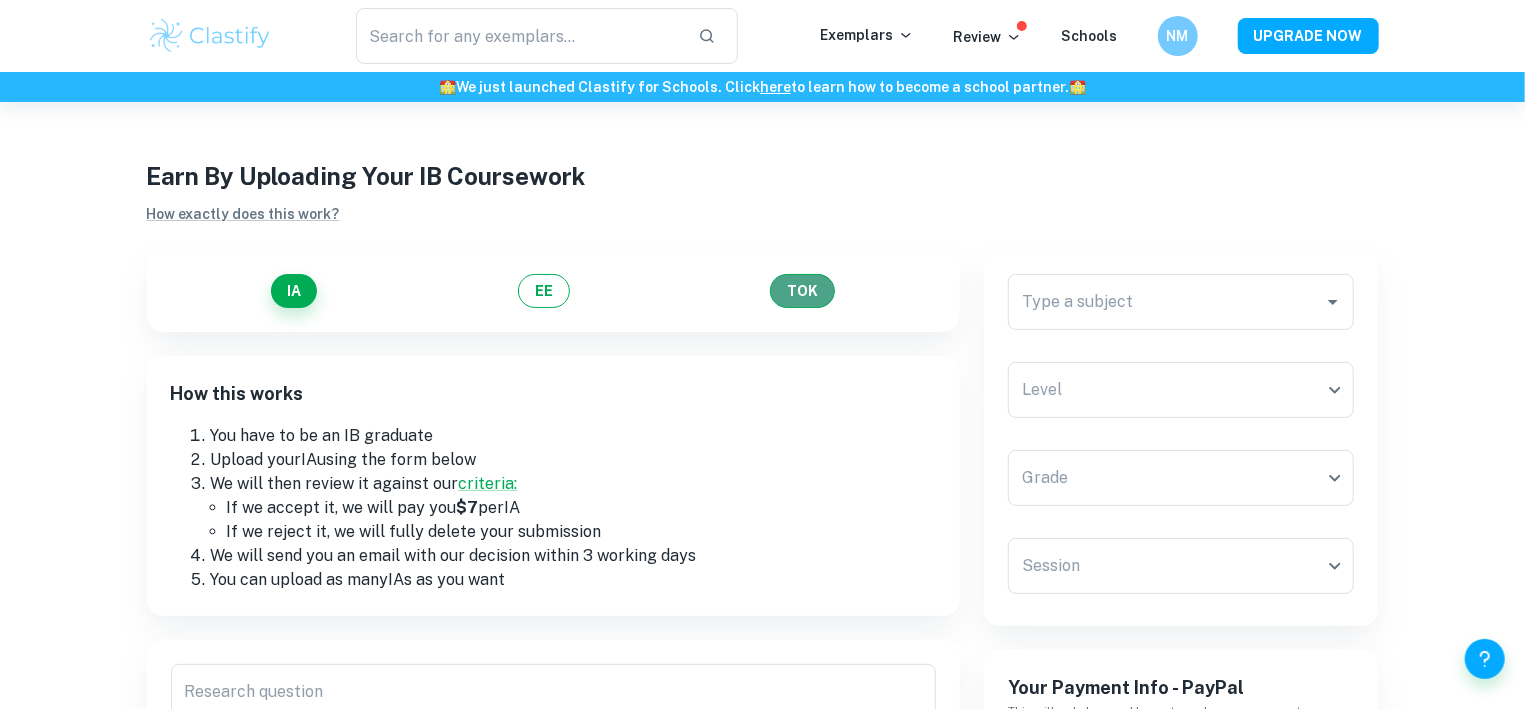 click on "TOK" at bounding box center (802, 291) 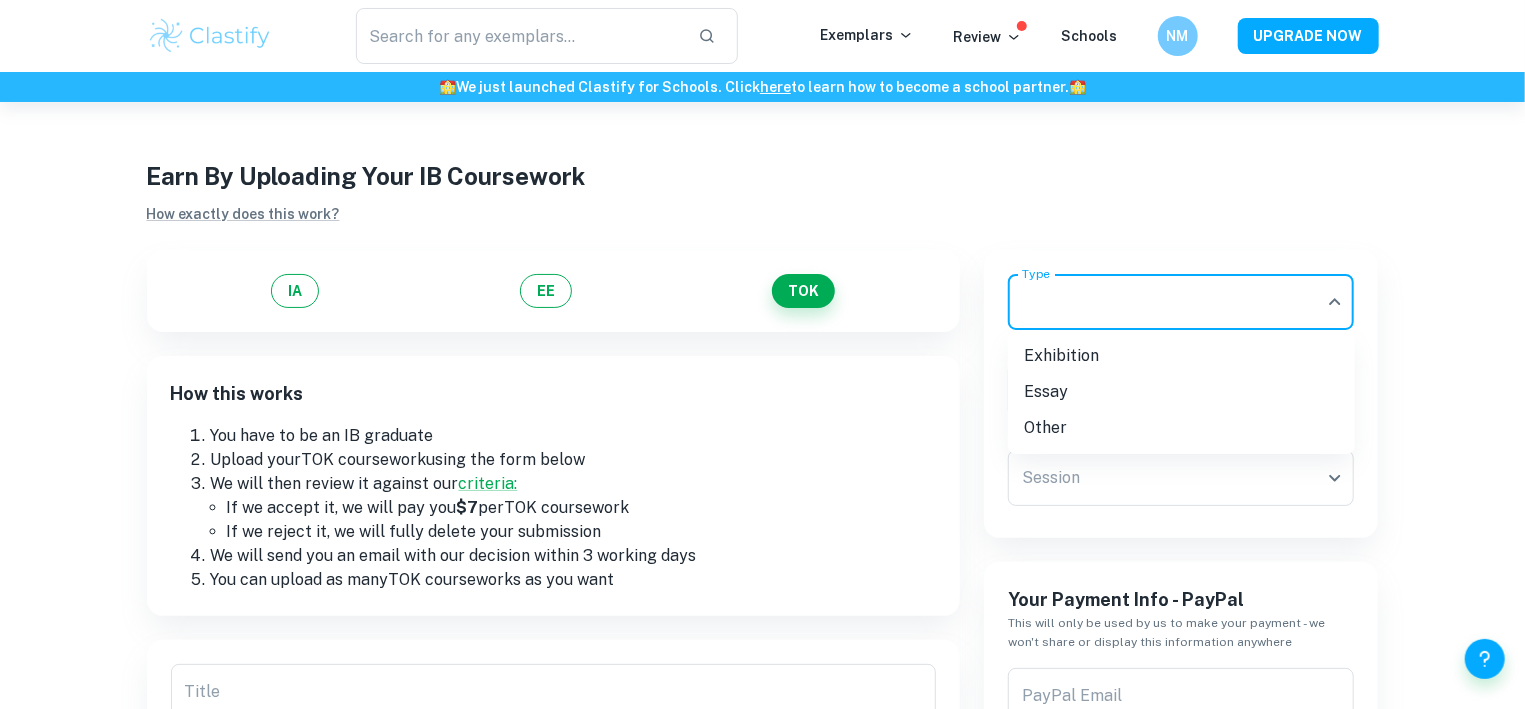 click on "We value your privacy We use cookies to enhance your browsing experience, serve personalised ads or content, and analyse our traffic. By clicking "Accept All", you consent to our use of cookies.   Cookie Policy Customise   Reject All   Accept All   Customise Consent Preferences   We use cookies to help you navigate efficiently and perform certain functions. You will find detailed information about all cookies under each consent category below. The cookies that are categorised as "Necessary" are stored on your browser as they are essential for enabling the basic functionalities of the site. ...  Show more For more information on how Google's third-party cookies operate and handle your data, see:   Google Privacy Policy Necessary Always Active Necessary cookies are required to enable the basic features of this site, such as providing secure log-in or adjusting your consent preferences. These cookies do not store any personally identifiable data. Functional Analytics Performance Advertisement Uncategorised" at bounding box center (762, 456) 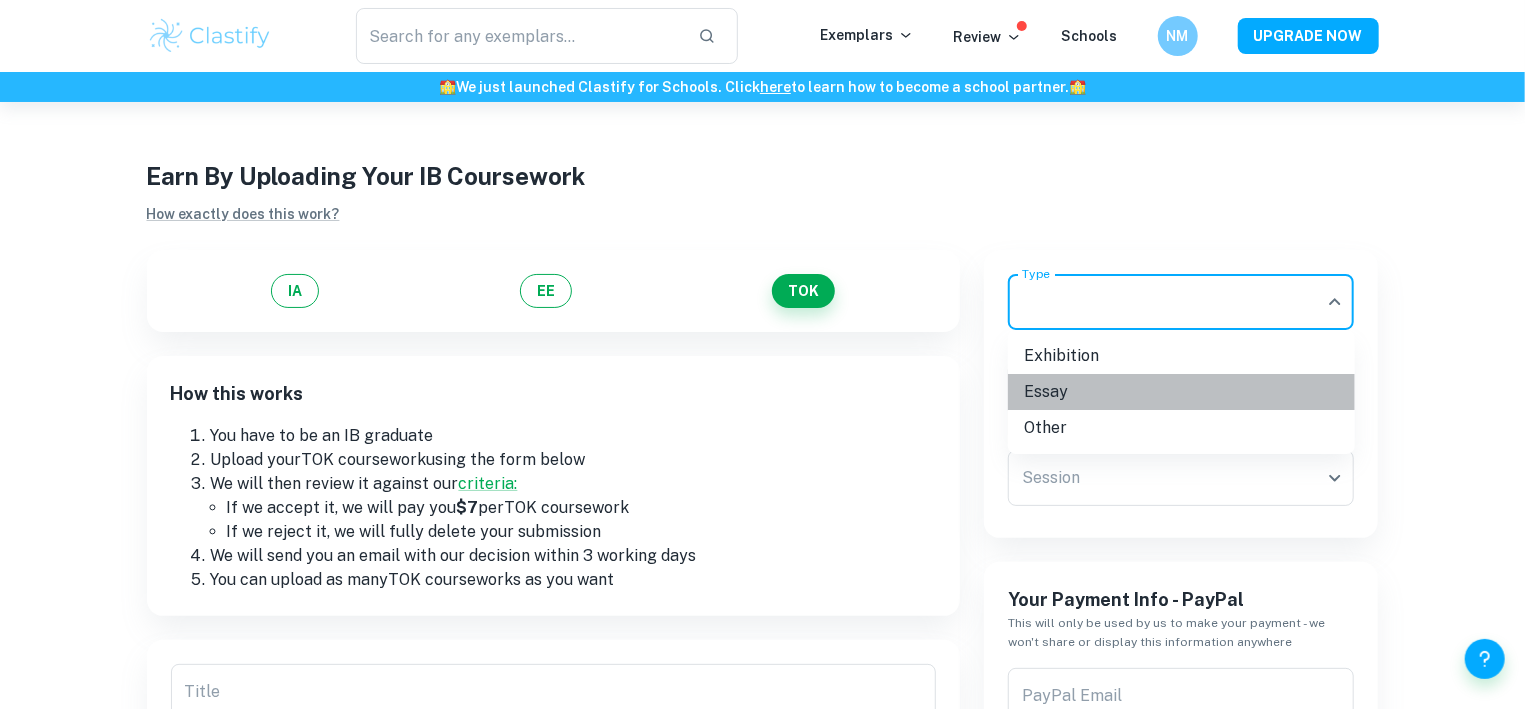 click on "Essay" at bounding box center [1181, 392] 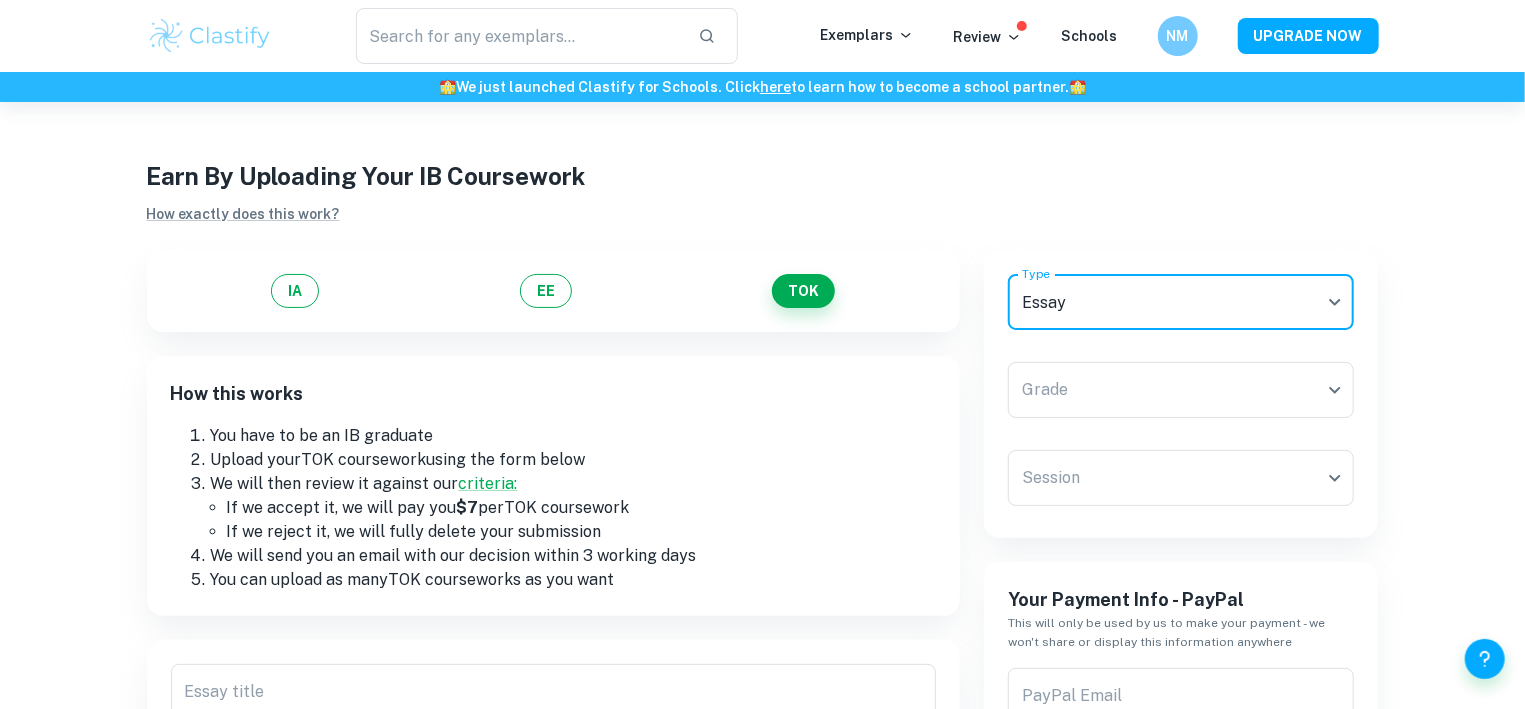 click on "We value your privacy We use cookies to enhance your browsing experience, serve personalised ads or content, and analyse our traffic. By clicking "Accept All", you consent to our use of cookies.   Cookie Policy Customise   Reject All   Accept All   Customise Consent Preferences   We use cookies to help you navigate efficiently and perform certain functions. You will find detailed information about all cookies under each consent category below. The cookies that are categorised as "Necessary" are stored on your browser as they are essential for enabling the basic functionalities of the site. ...  Show more For more information on how Google's third-party cookies operate and handle your data, see:   Google Privacy Policy Necessary Always Active Necessary cookies are required to enable the basic features of this site, such as providing secure log-in or adjusting your consent preferences. These cookies do not store any personally identifiable data. Functional Analytics Performance Advertisement Uncategorised" at bounding box center (762, 456) 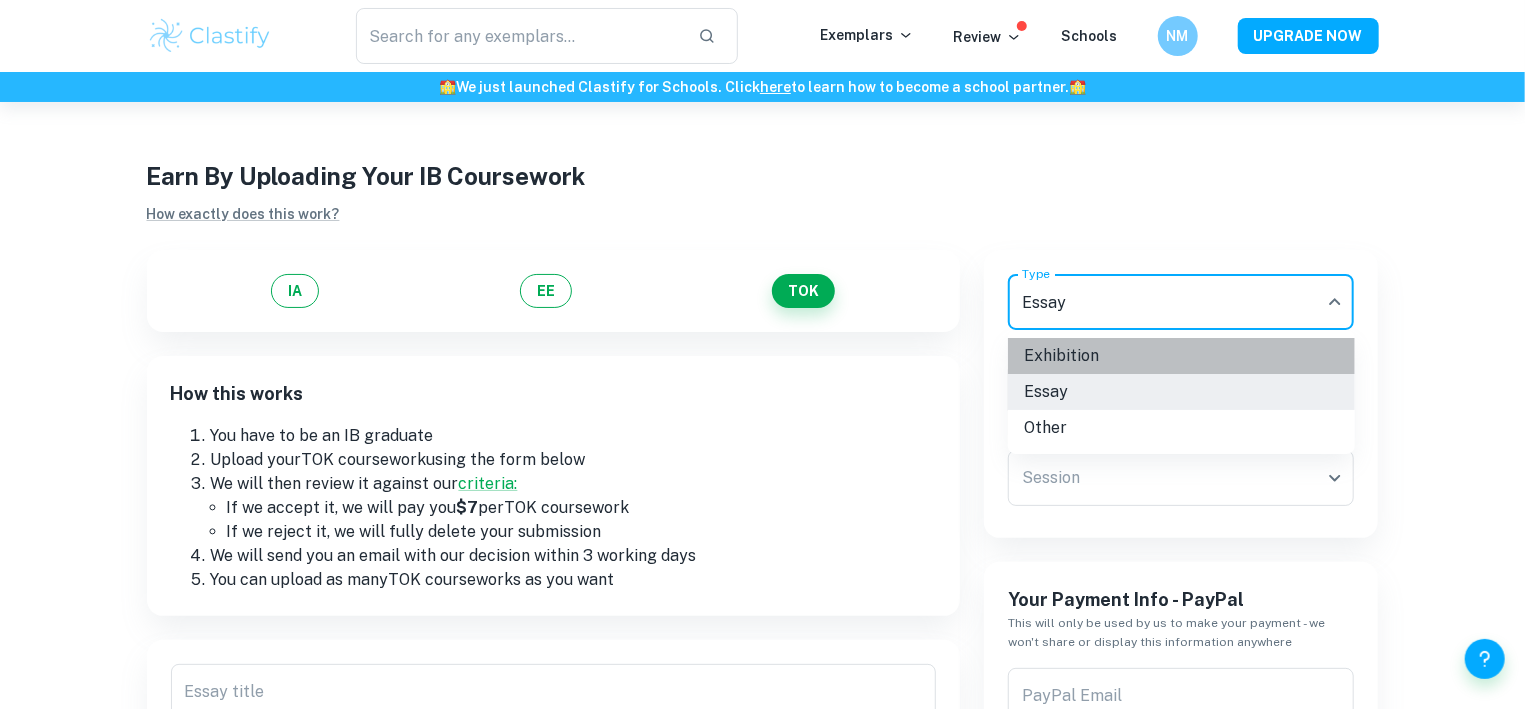 click on "Exhibition" at bounding box center [1181, 356] 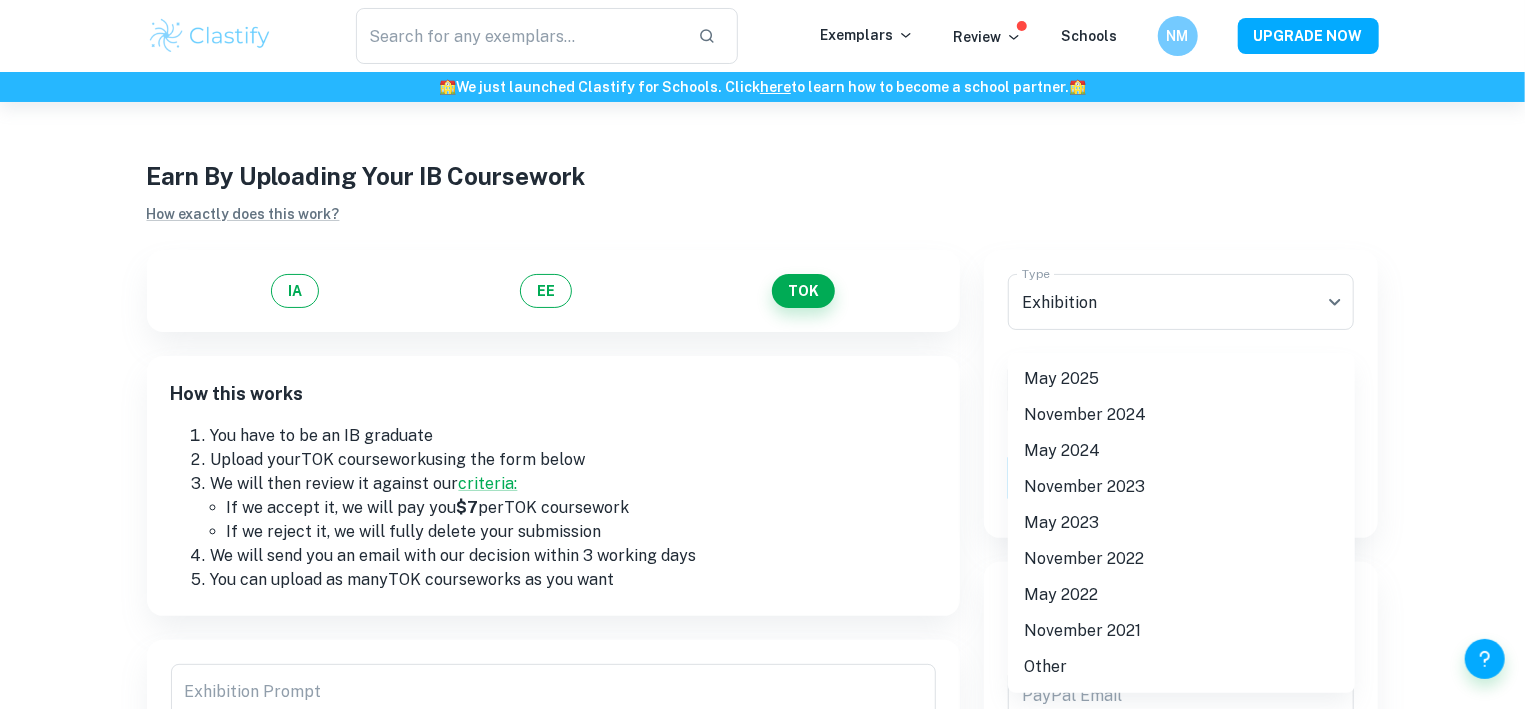 click on "We value your privacy We use cookies to enhance your browsing experience, serve personalised ads or content, and analyse our traffic. By clicking "Accept All", you consent to our use of cookies.   Cookie Policy Customise   Reject All   Accept All   Customise Consent Preferences   We use cookies to help you navigate efficiently and perform certain functions. You will find detailed information about all cookies under each consent category below. The cookies that are categorised as "Necessary" are stored on your browser as they are essential for enabling the basic functionalities of the site. ...  Show more For more information on how Google's third-party cookies operate and handle your data, see:   Google Privacy Policy Necessary Always Active Necessary cookies are required to enable the basic features of this site, such as providing secure log-in or adjusting your consent preferences. These cookies do not store any personally identifiable data. Functional Analytics Performance Advertisement Uncategorised" at bounding box center (762, 456) 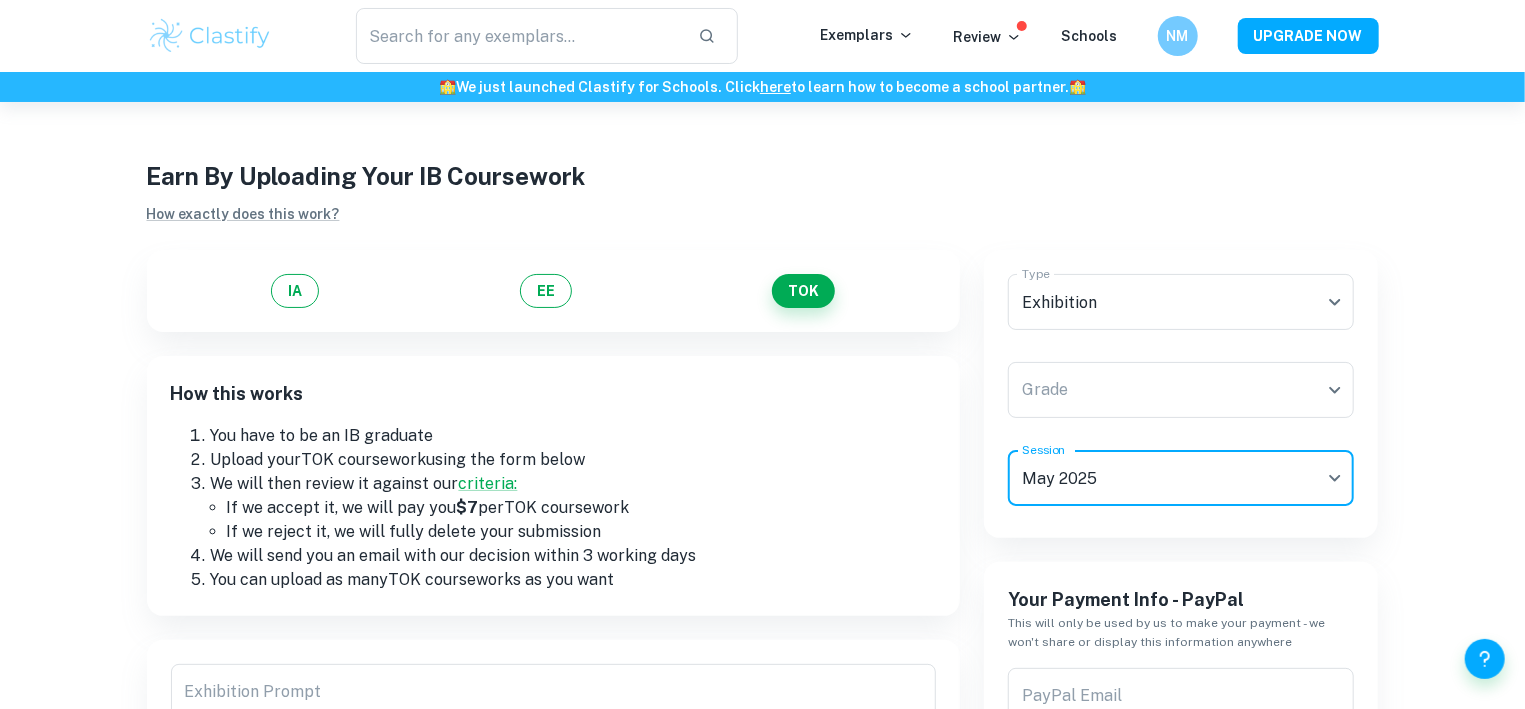 type on "M25" 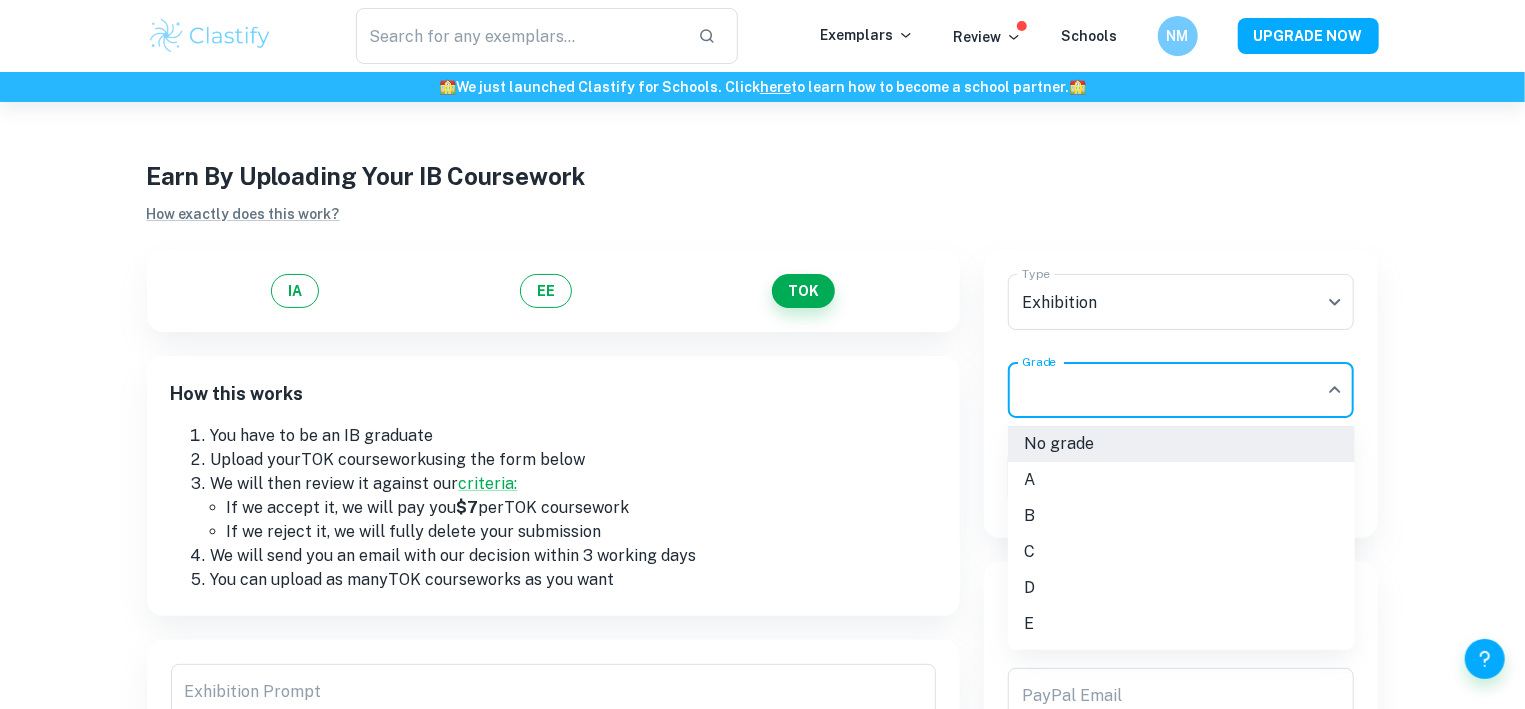 click on "We value your privacy We use cookies to enhance your browsing experience, serve personalised ads or content, and analyse our traffic. By clicking "Accept All", you consent to our use of cookies.   Cookie Policy Customise   Reject All   Accept All   Customise Consent Preferences   We use cookies to help you navigate efficiently and perform certain functions. You will find detailed information about all cookies under each consent category below. The cookies that are categorised as "Necessary" are stored on your browser as they are essential for enabling the basic functionalities of the site. ...  Show more For more information on how Google's third-party cookies operate and handle your data, see:   Google Privacy Policy Necessary Always Active Necessary cookies are required to enable the basic features of this site, such as providing secure log-in or adjusting your consent preferences. These cookies do not store any personally identifiable data. Functional Analytics Performance Advertisement Uncategorised" at bounding box center (762, 456) 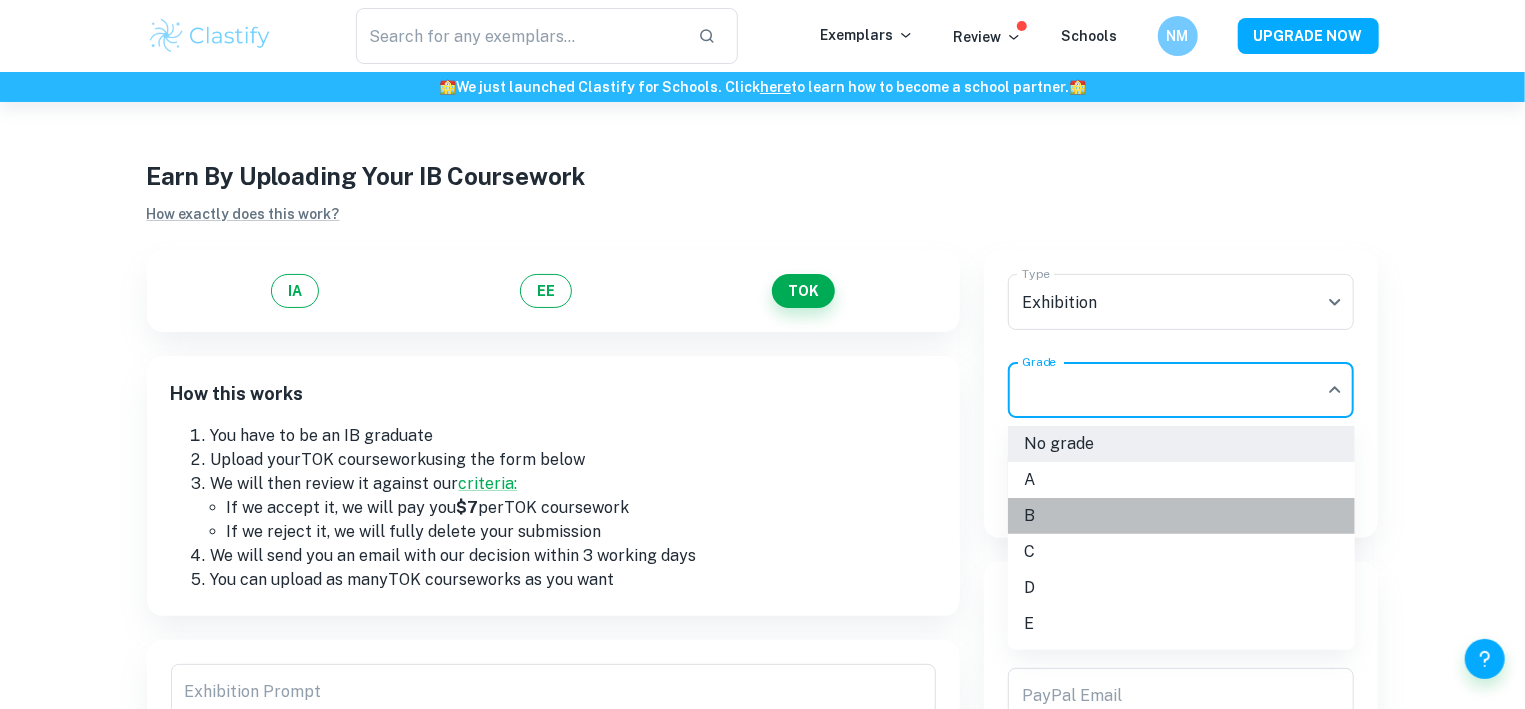 click on "B" at bounding box center [1181, 516] 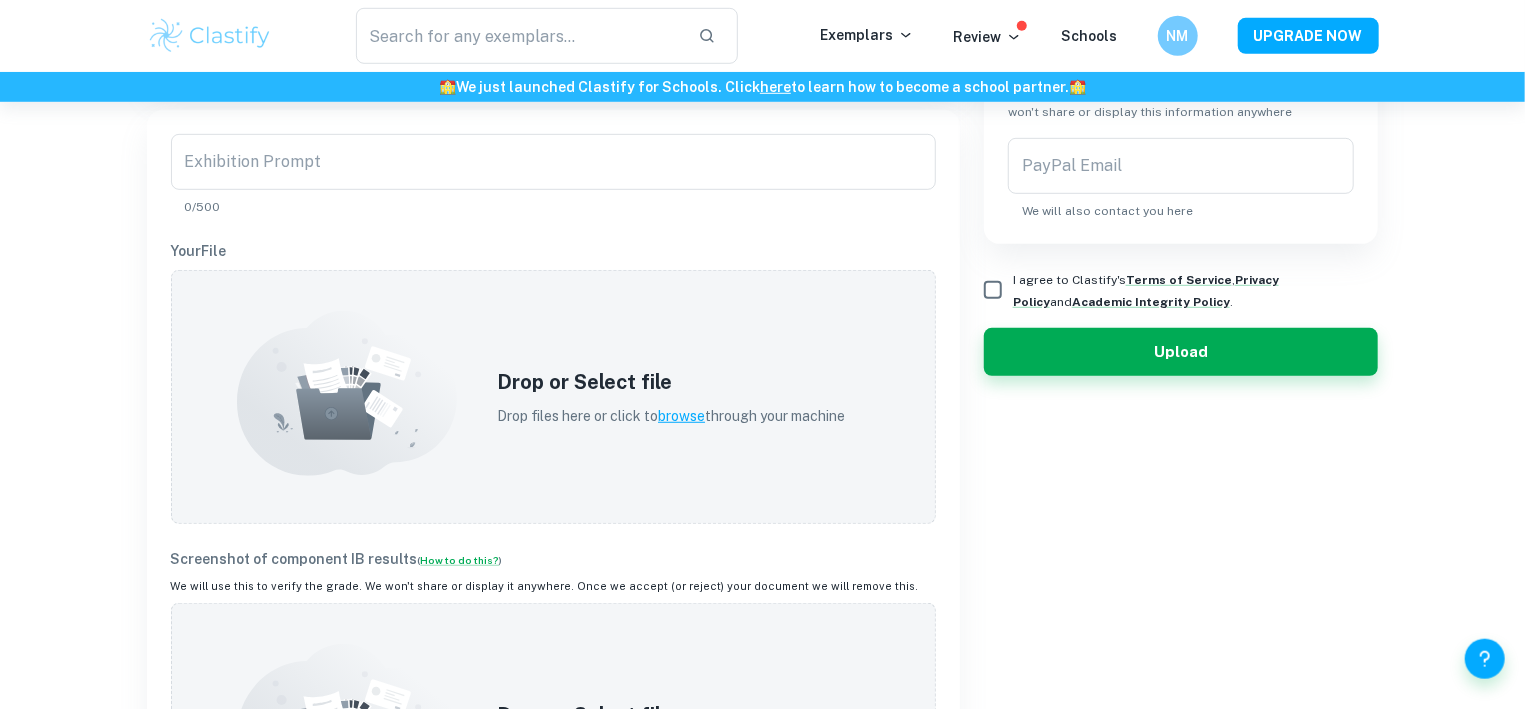 scroll, scrollTop: 548, scrollLeft: 0, axis: vertical 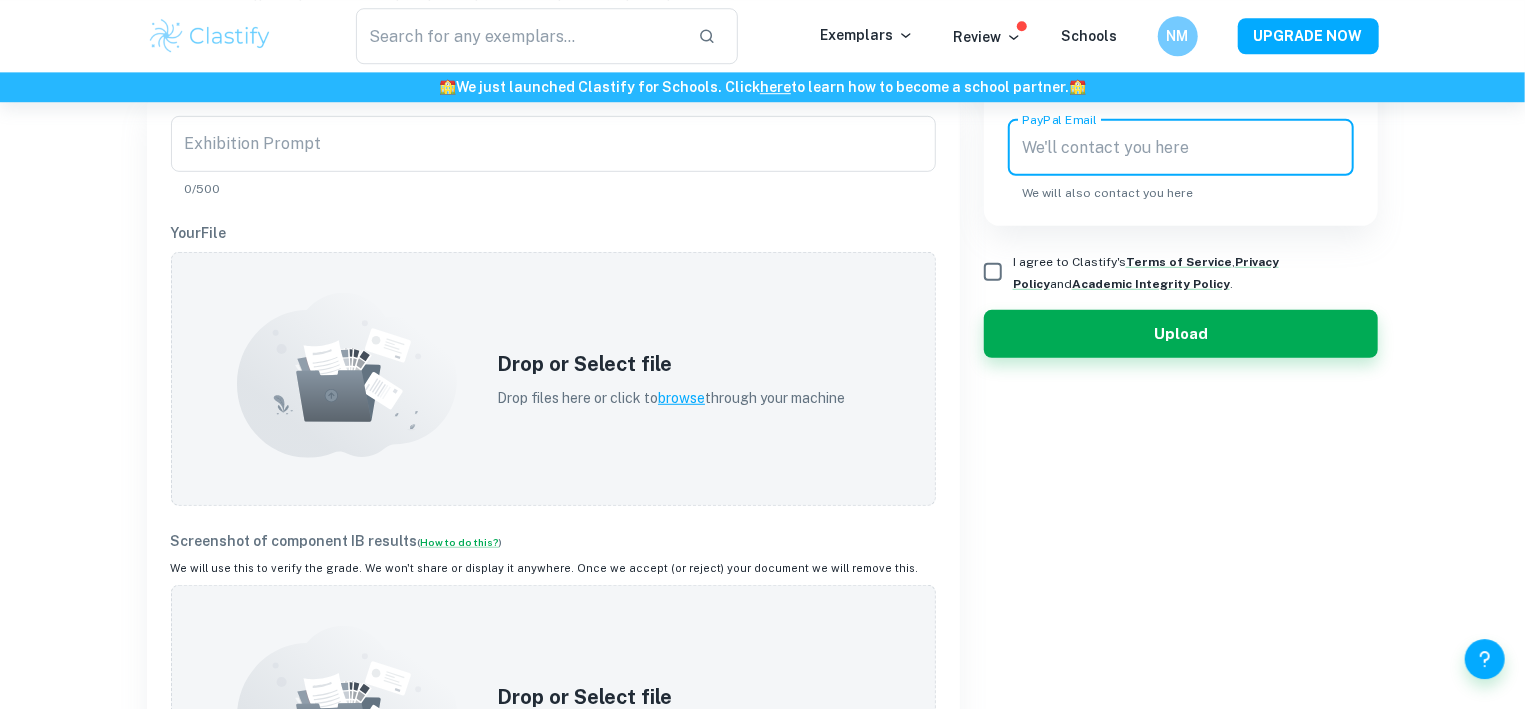 click on "PayPal Email" at bounding box center [1181, 148] 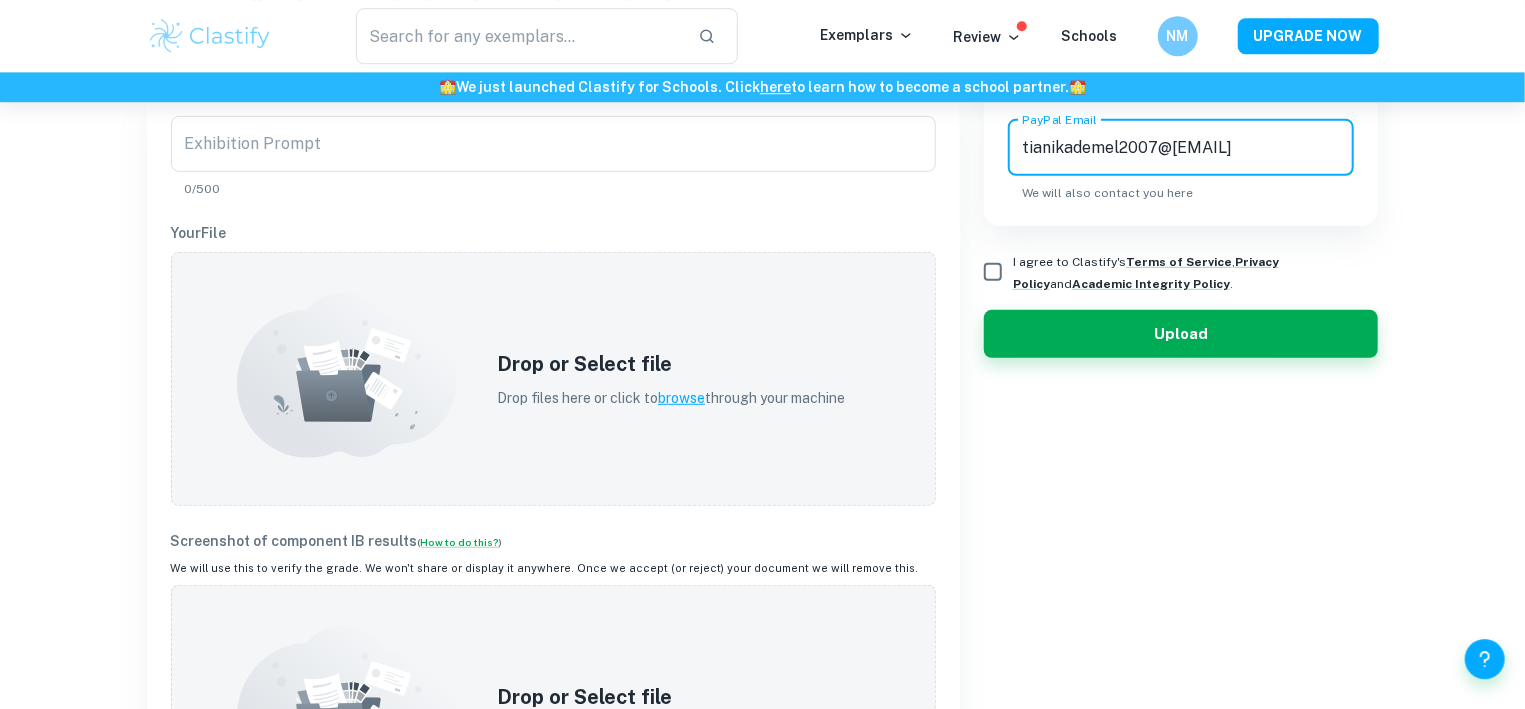 type on "tianikademel2007@[EMAIL]" 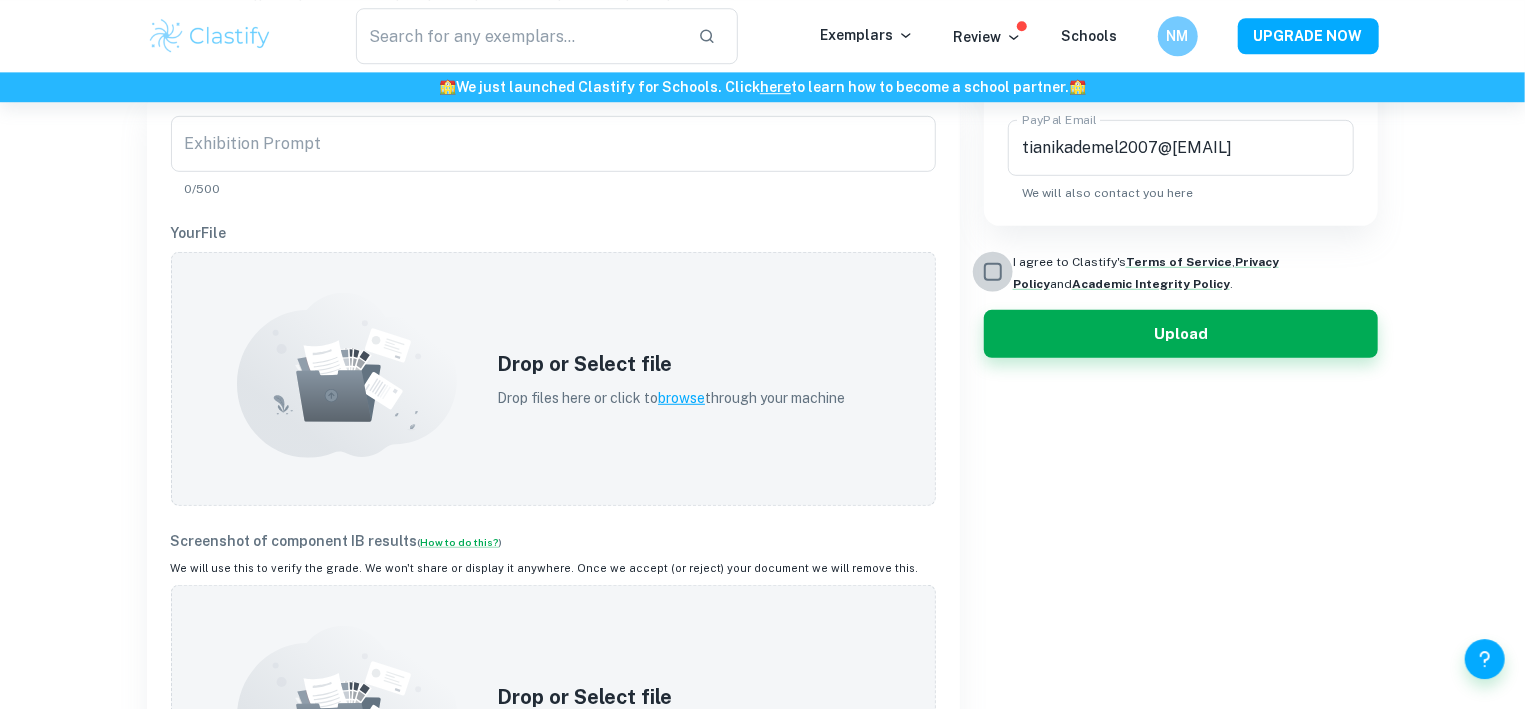 click on "I agree to Clastify's  Terms of Service ,  Privacy Policy  and  Academic Integrity Policy ." at bounding box center [993, 272] 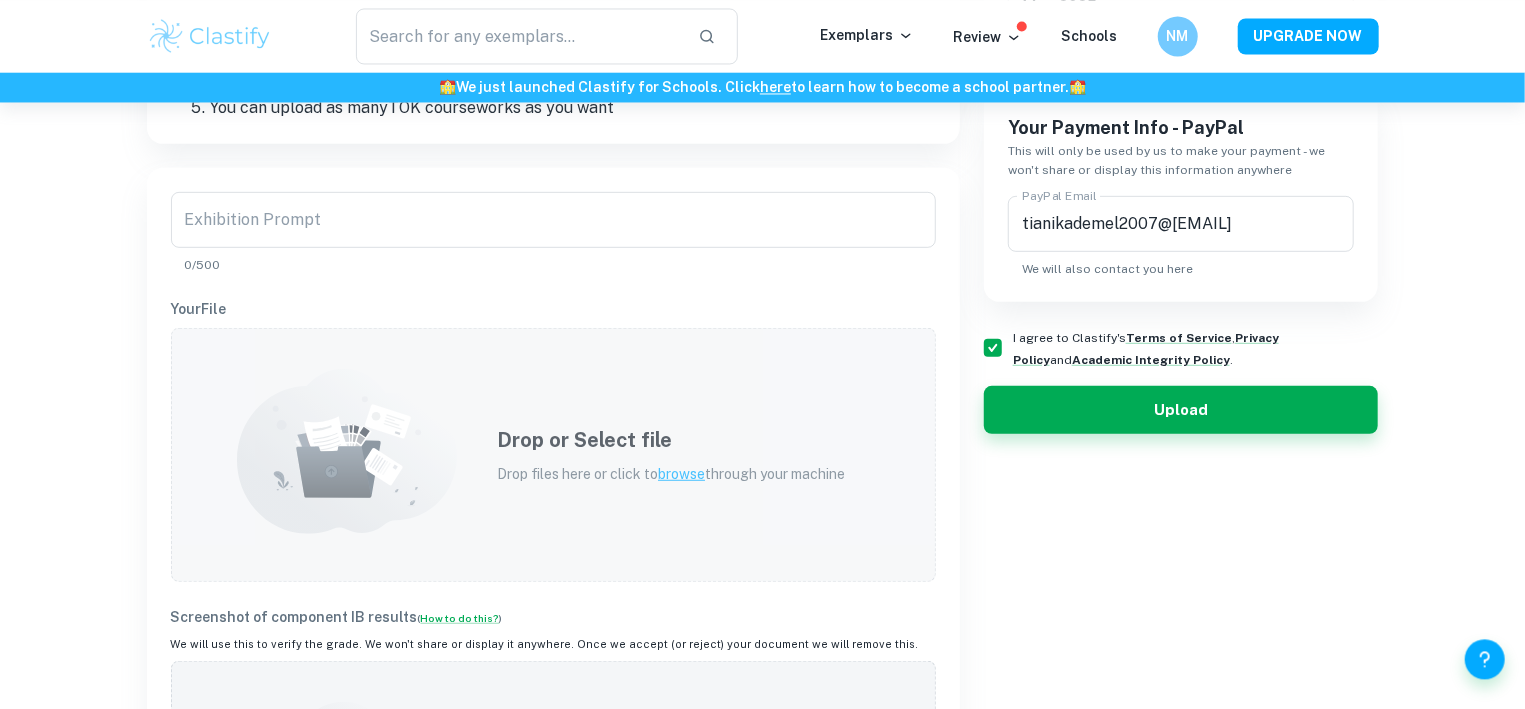 scroll, scrollTop: 470, scrollLeft: 0, axis: vertical 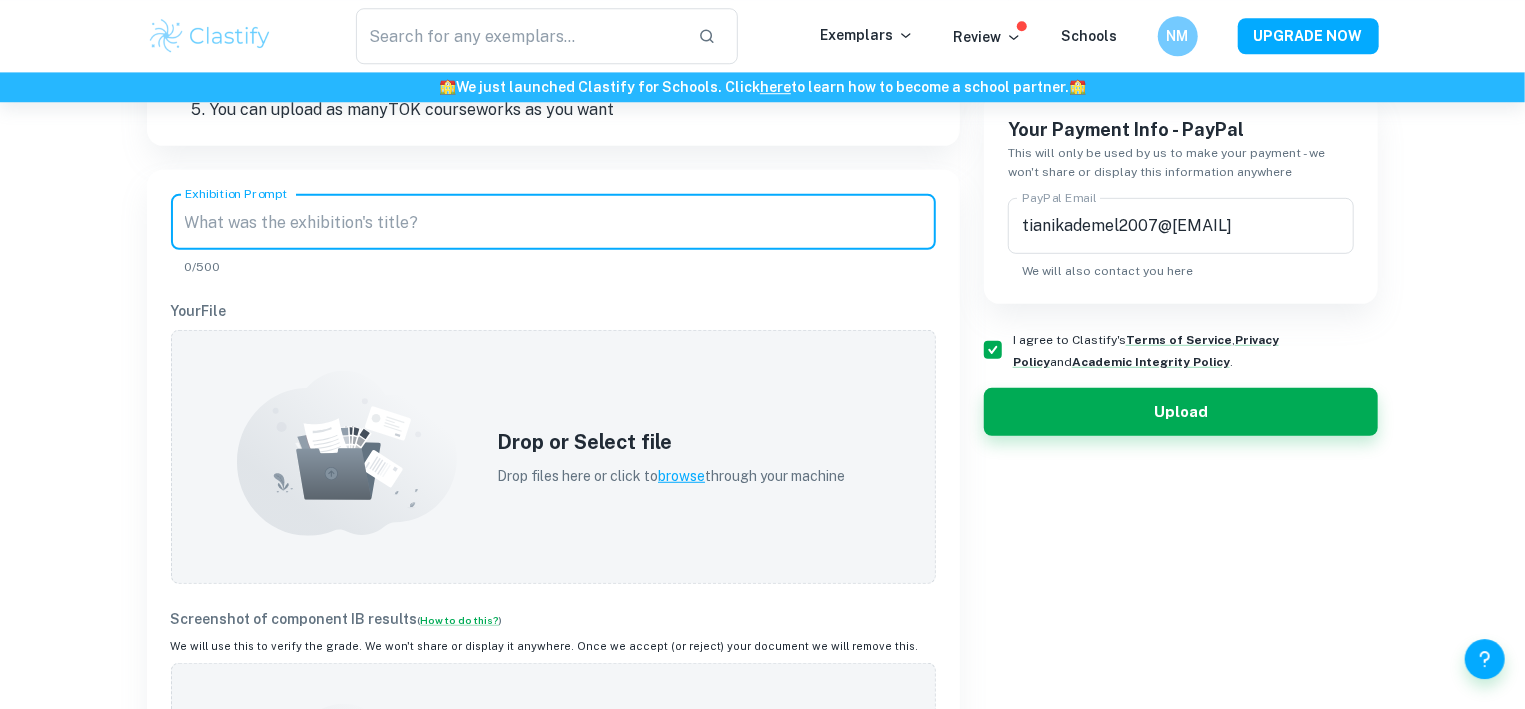 click on "Exhibition Prompt" at bounding box center [553, 222] 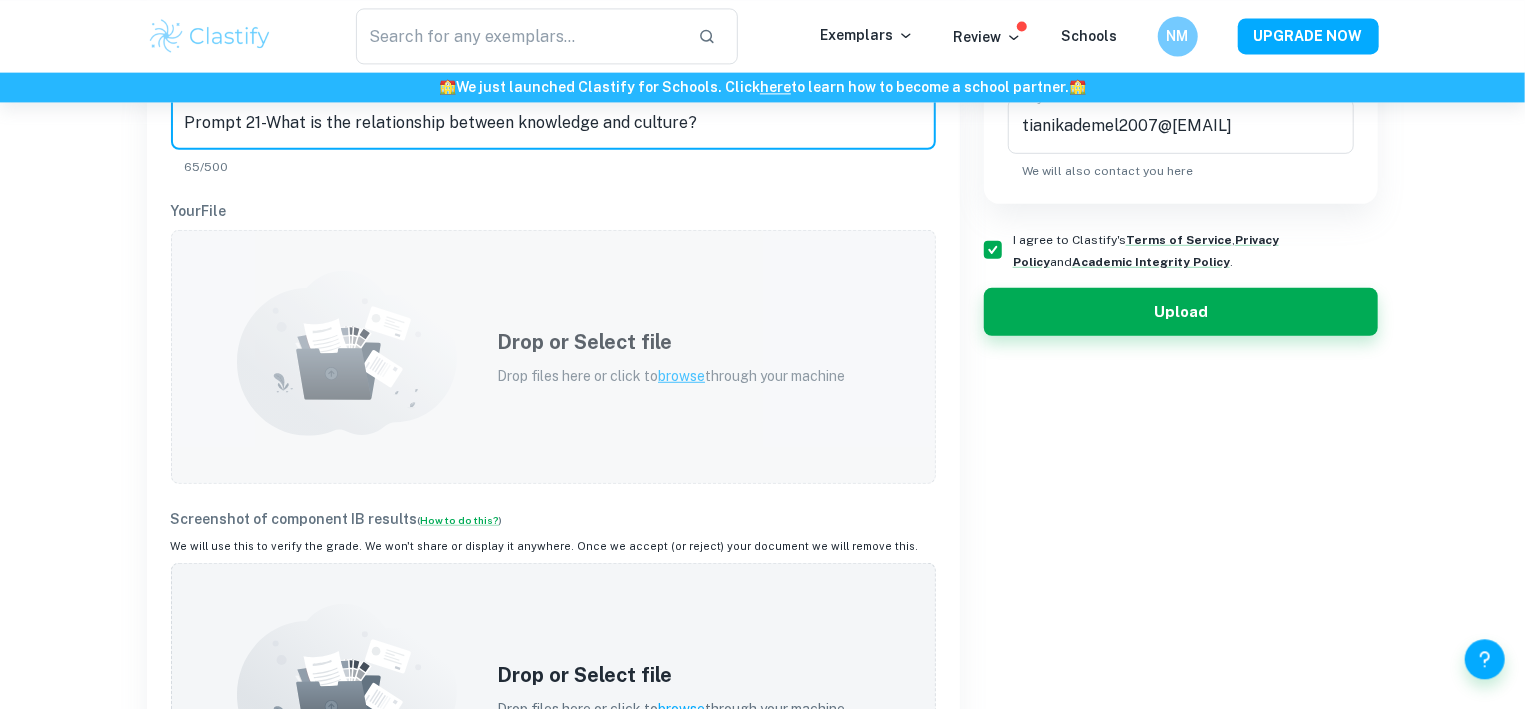 scroll, scrollTop: 846, scrollLeft: 0, axis: vertical 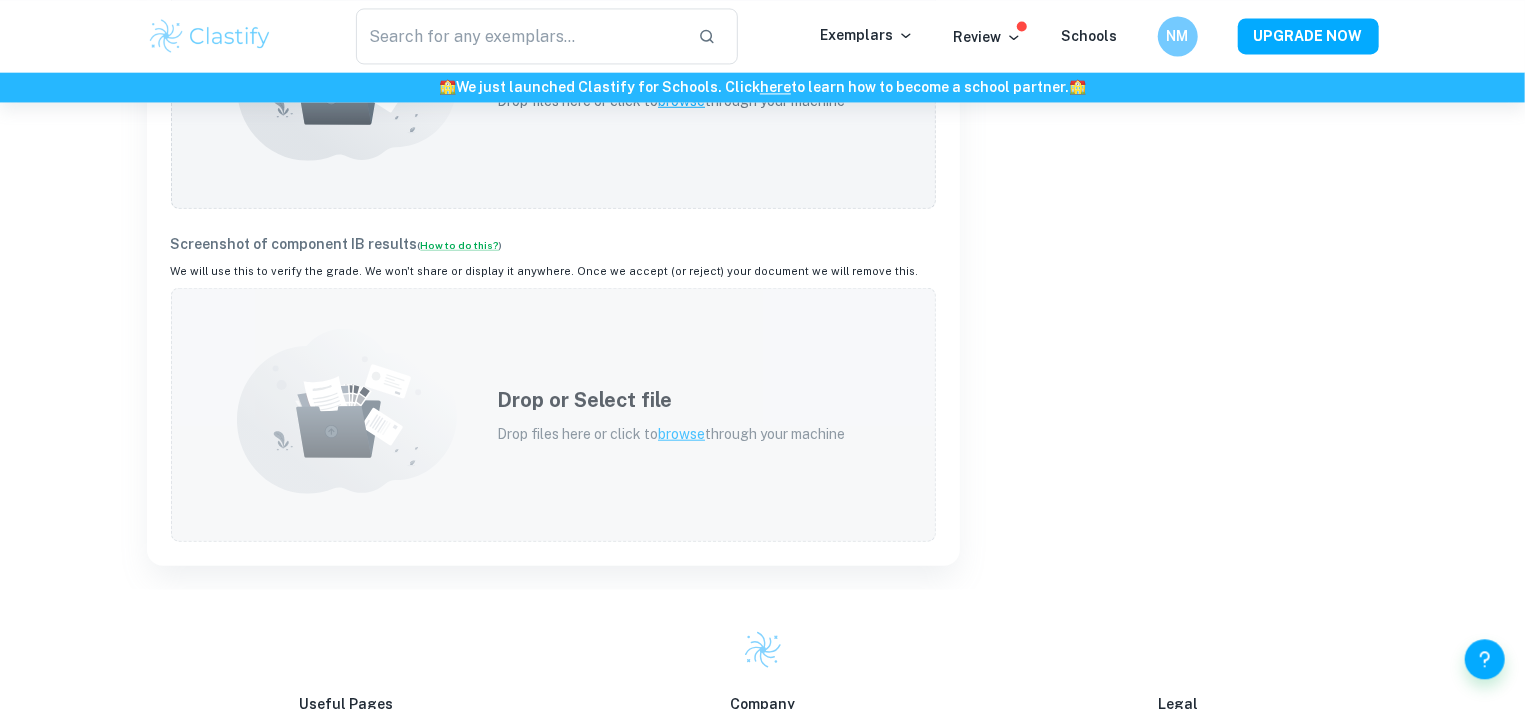 type on "Prompt 21-What is the relationship between knowledge and culture?" 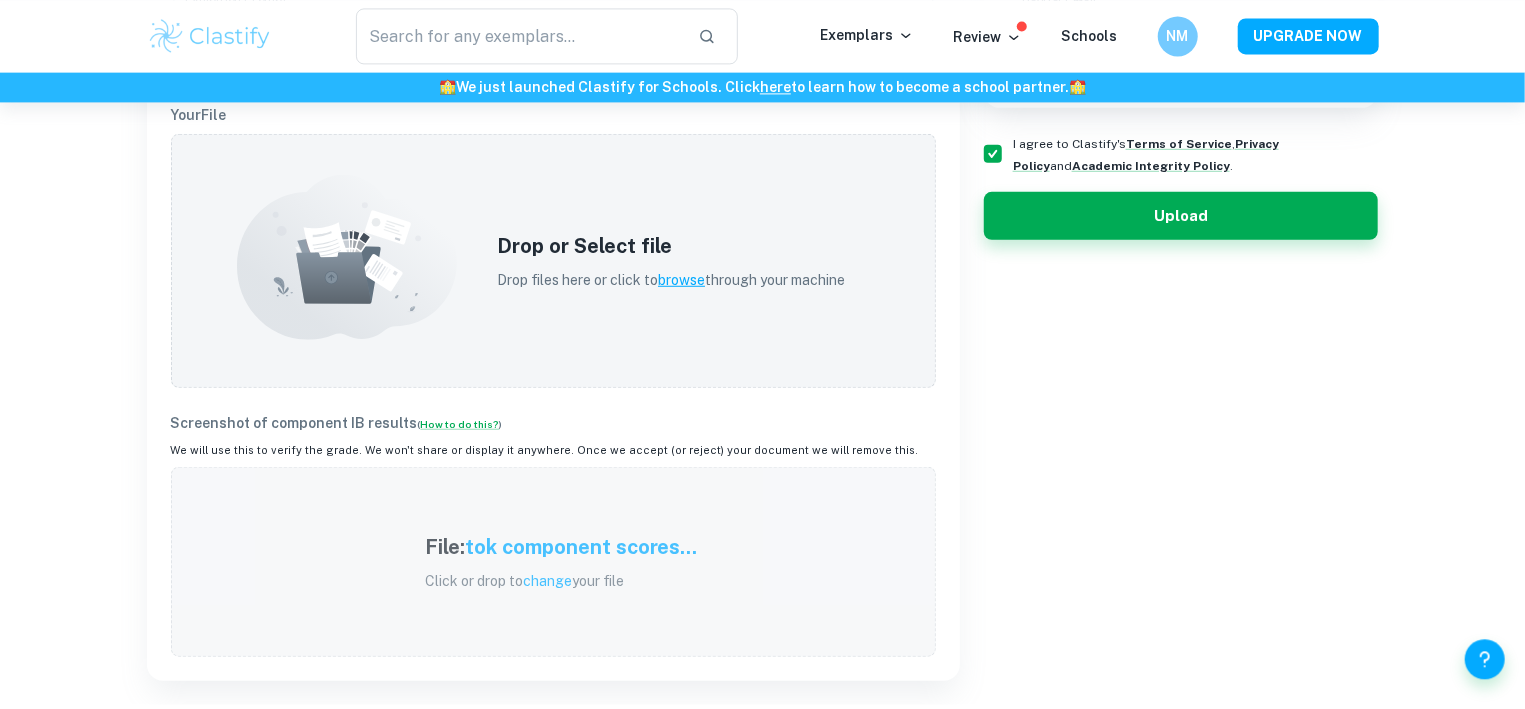 scroll, scrollTop: 666, scrollLeft: 0, axis: vertical 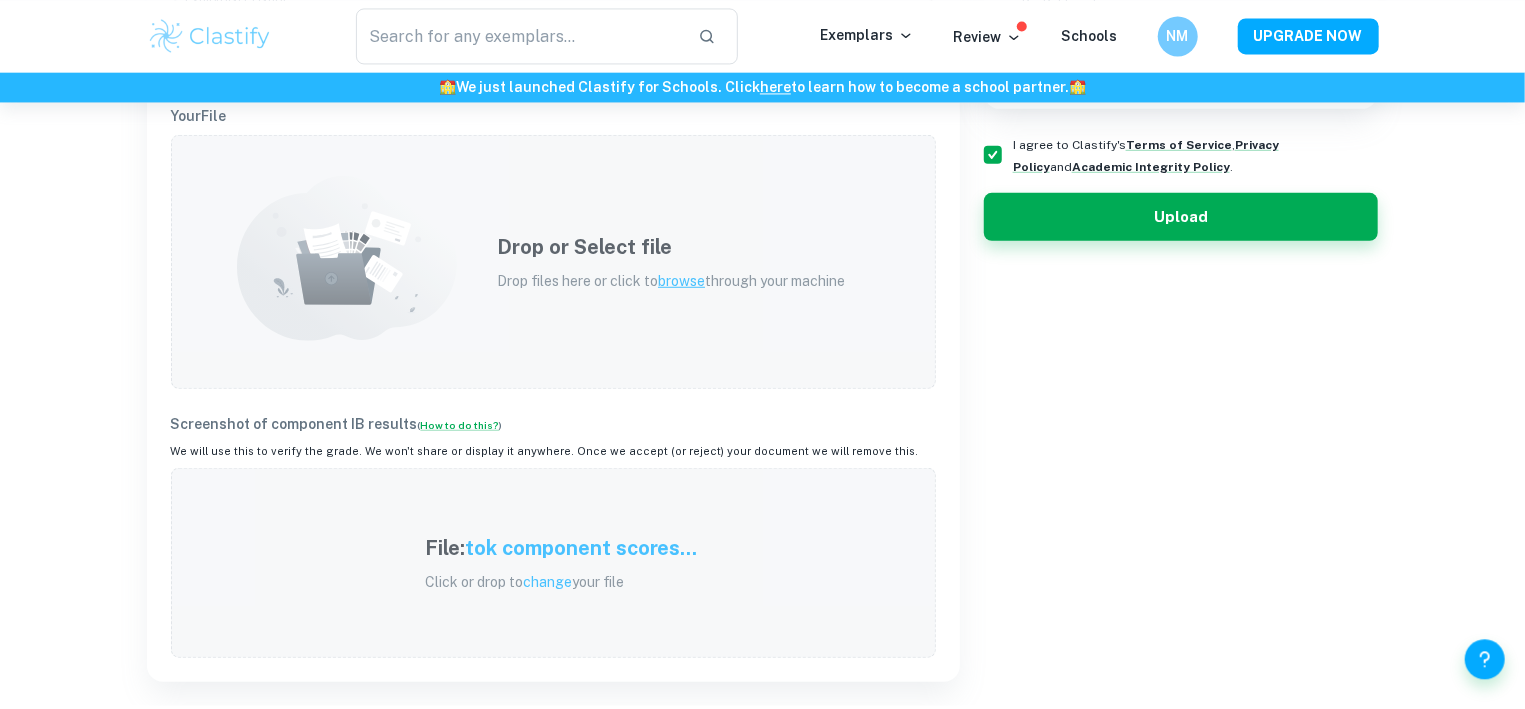 click on "browse" at bounding box center [681, 280] 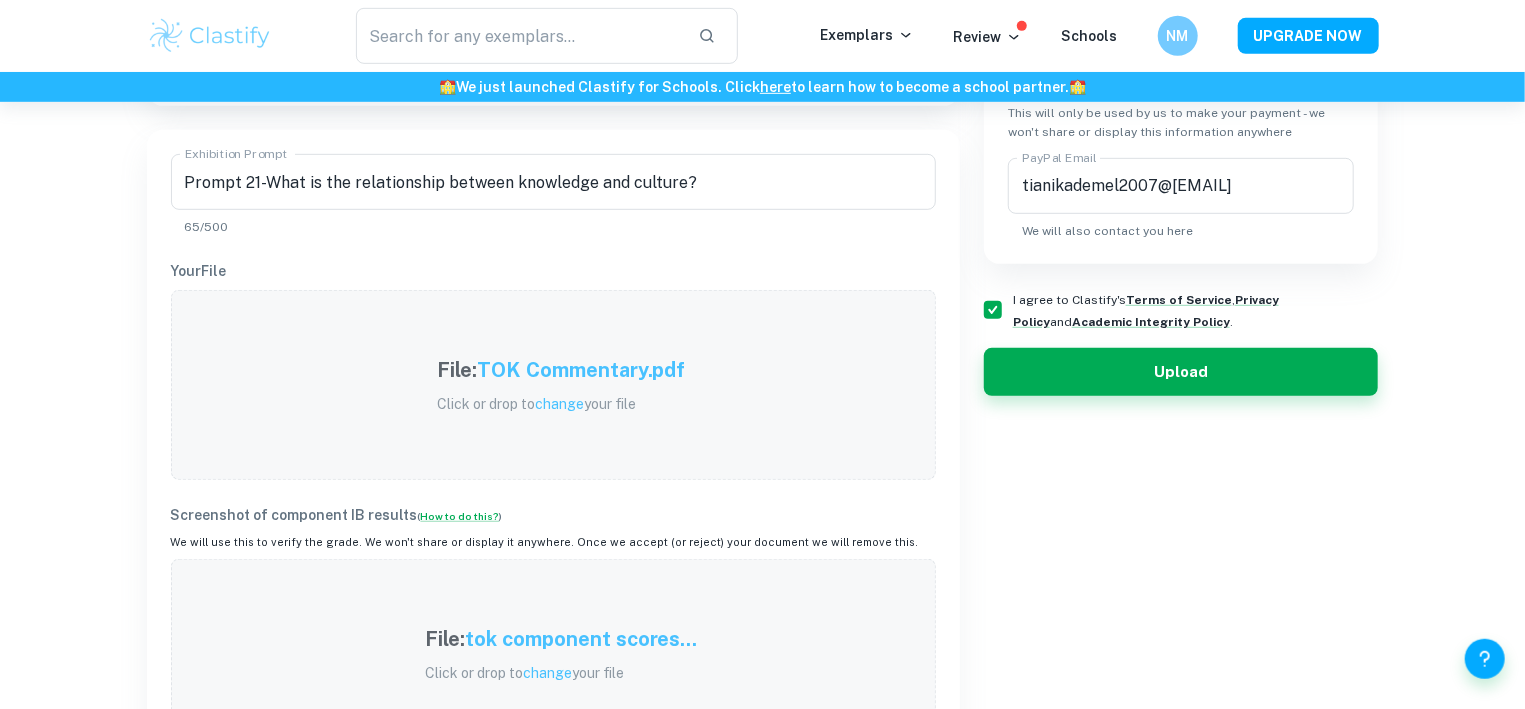 scroll, scrollTop: 608, scrollLeft: 0, axis: vertical 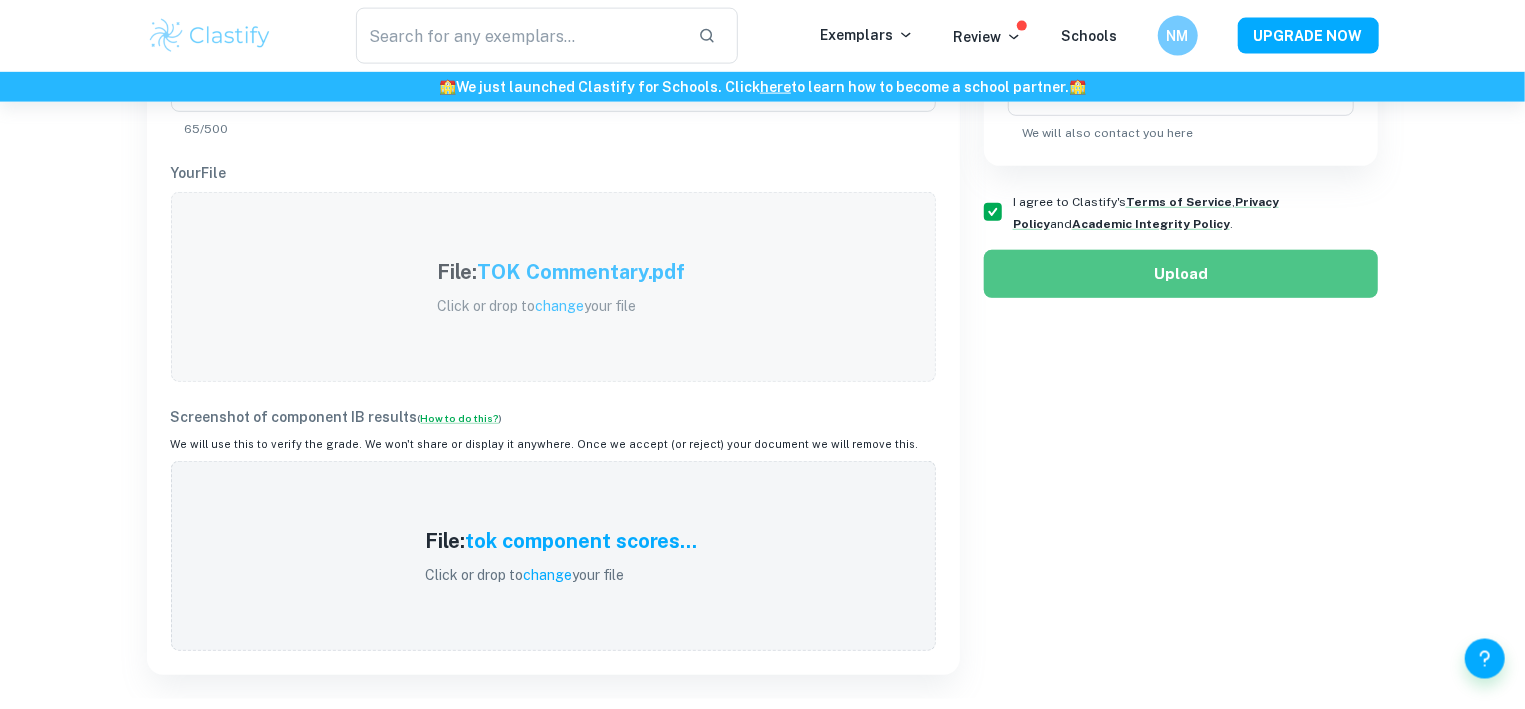 click on "Upload" at bounding box center [1181, 274] 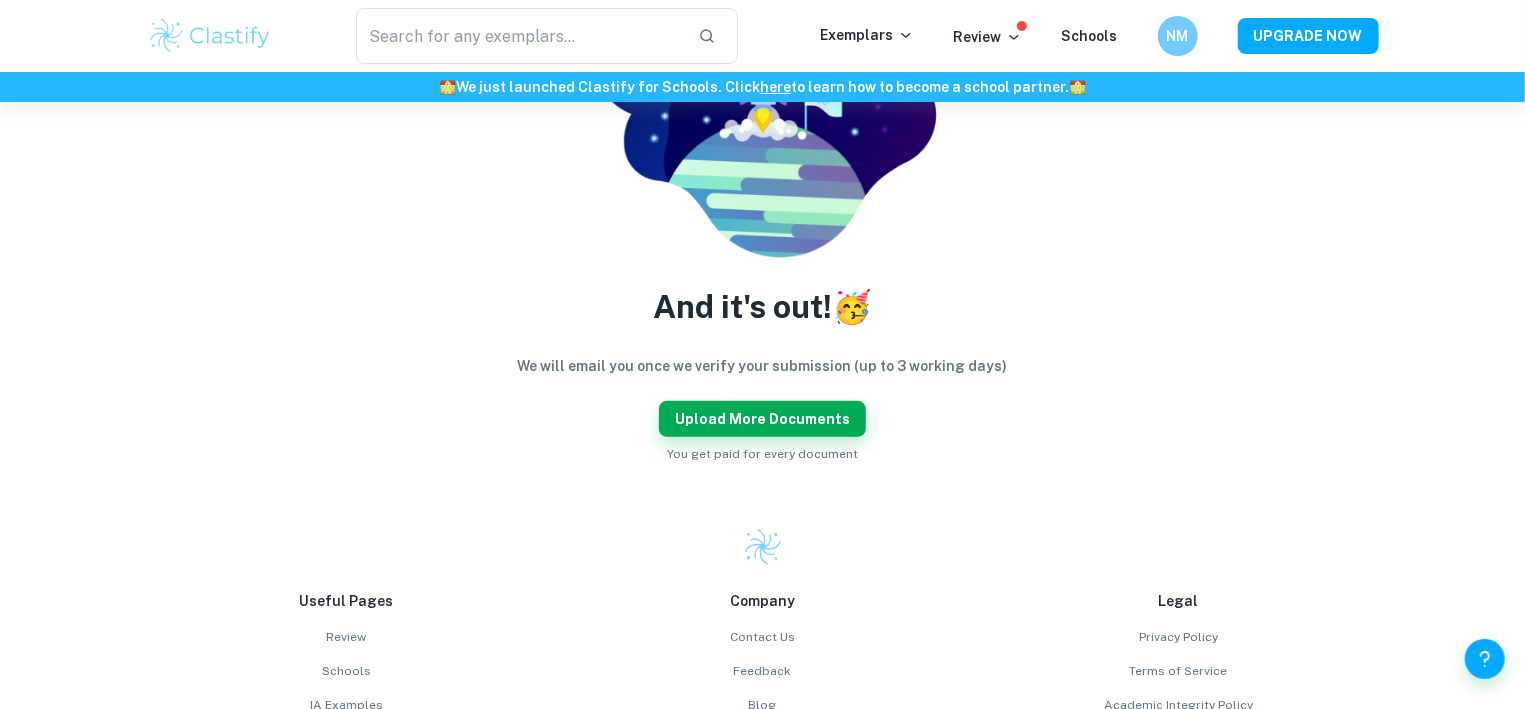 scroll, scrollTop: 0, scrollLeft: 0, axis: both 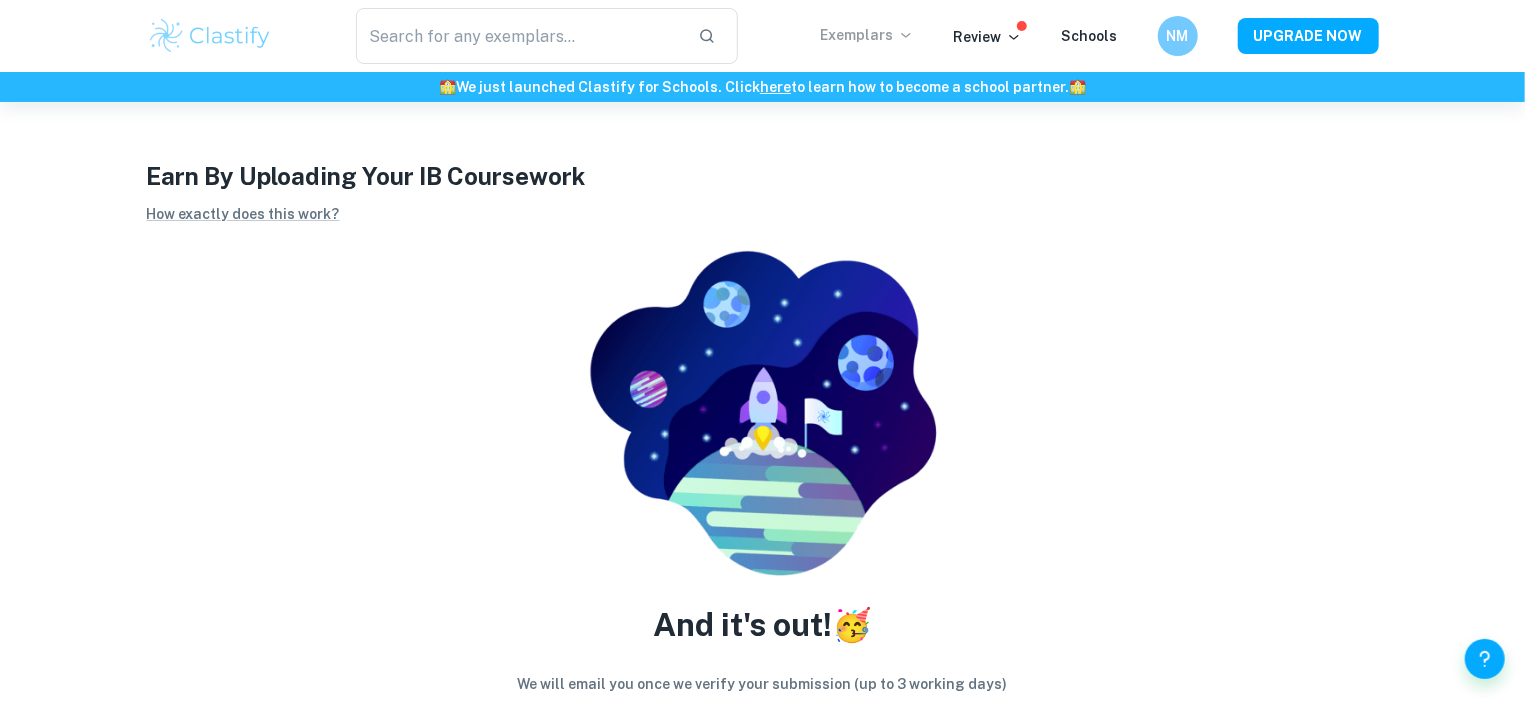 click on "Exemplars" at bounding box center [867, 35] 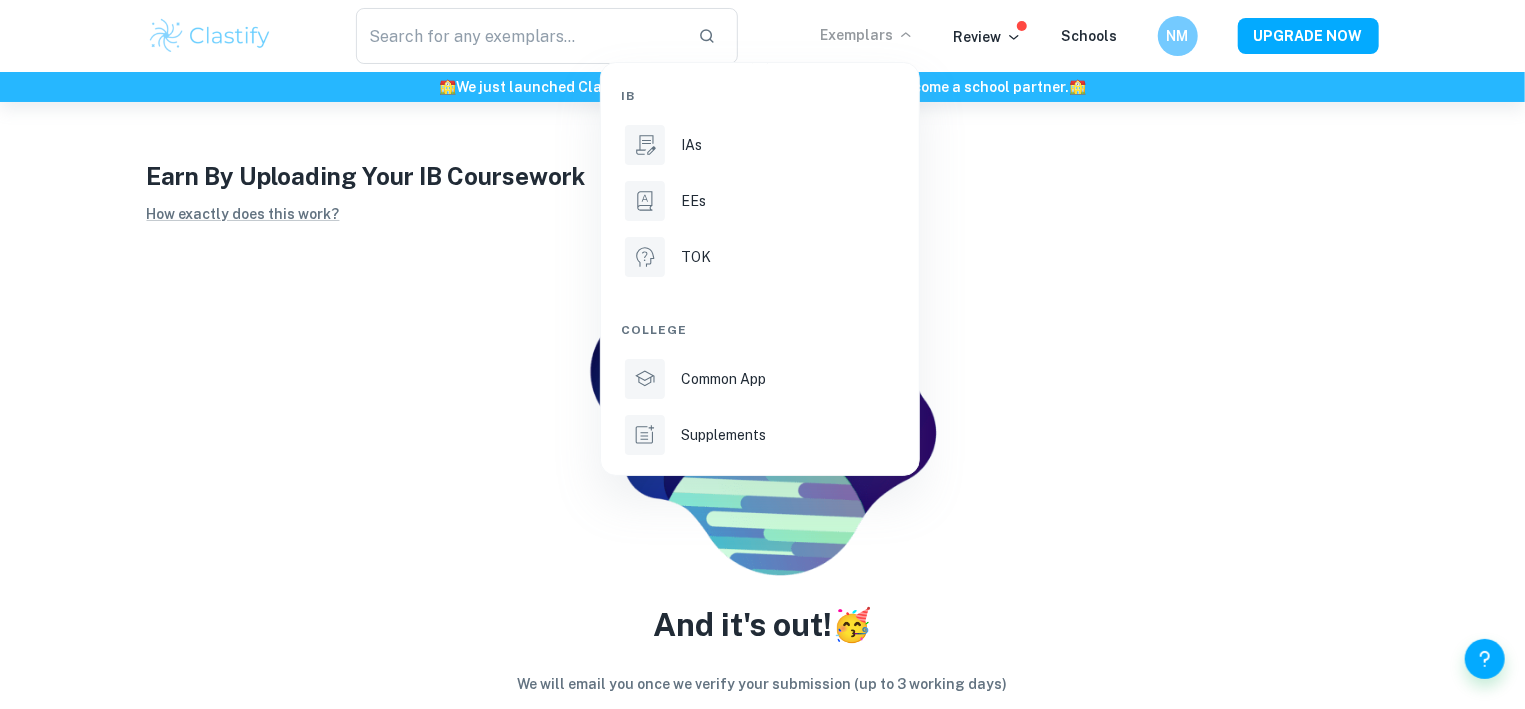 click at bounding box center (762, 354) 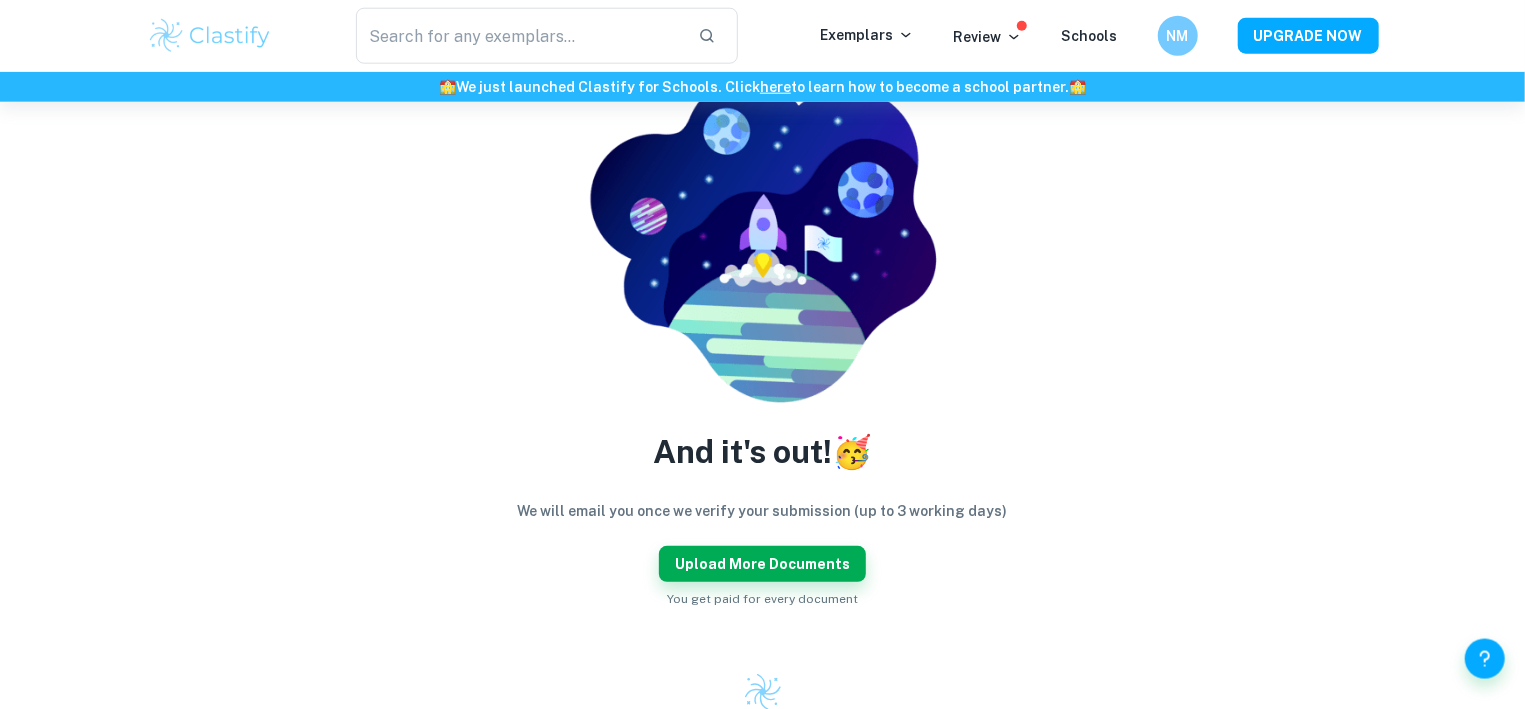 scroll, scrollTop: 175, scrollLeft: 0, axis: vertical 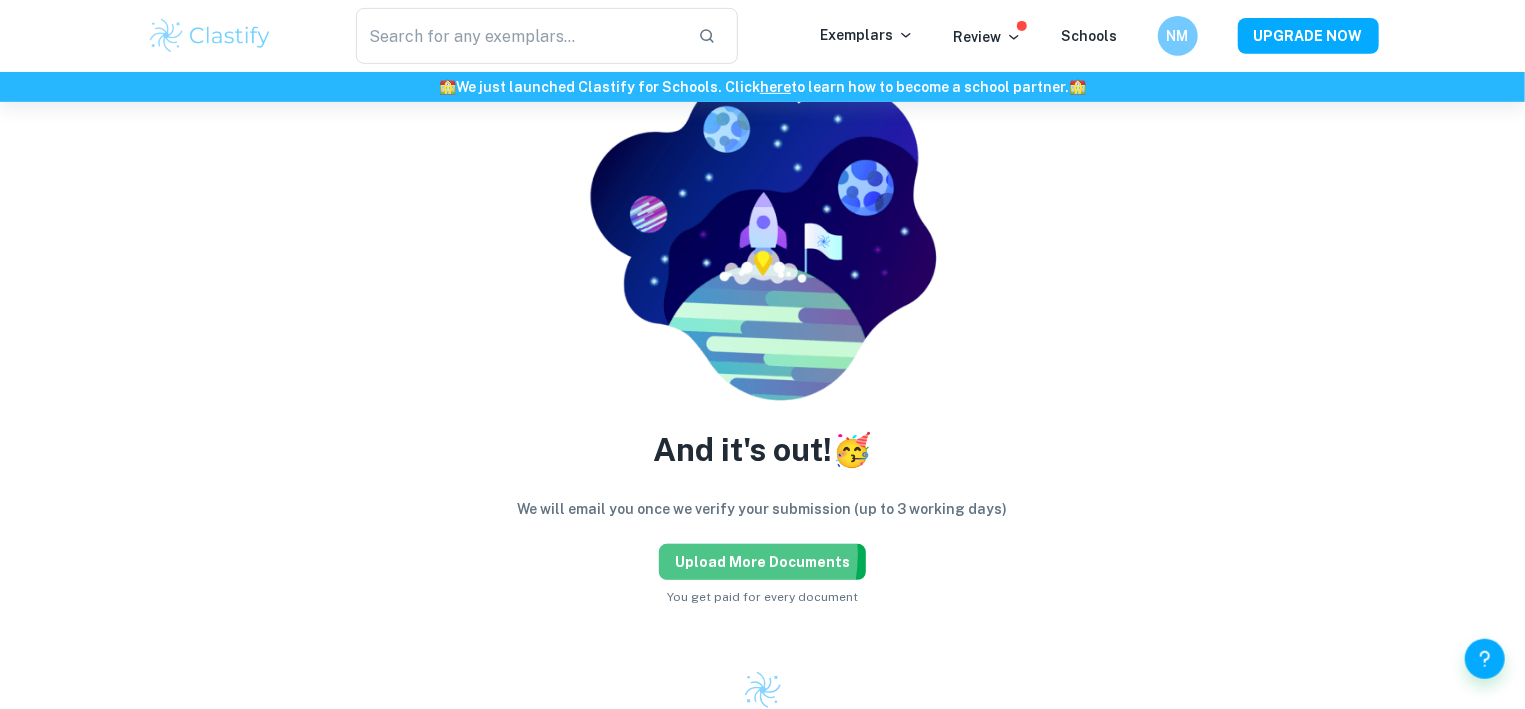 click on "Upload more documents" at bounding box center (762, 562) 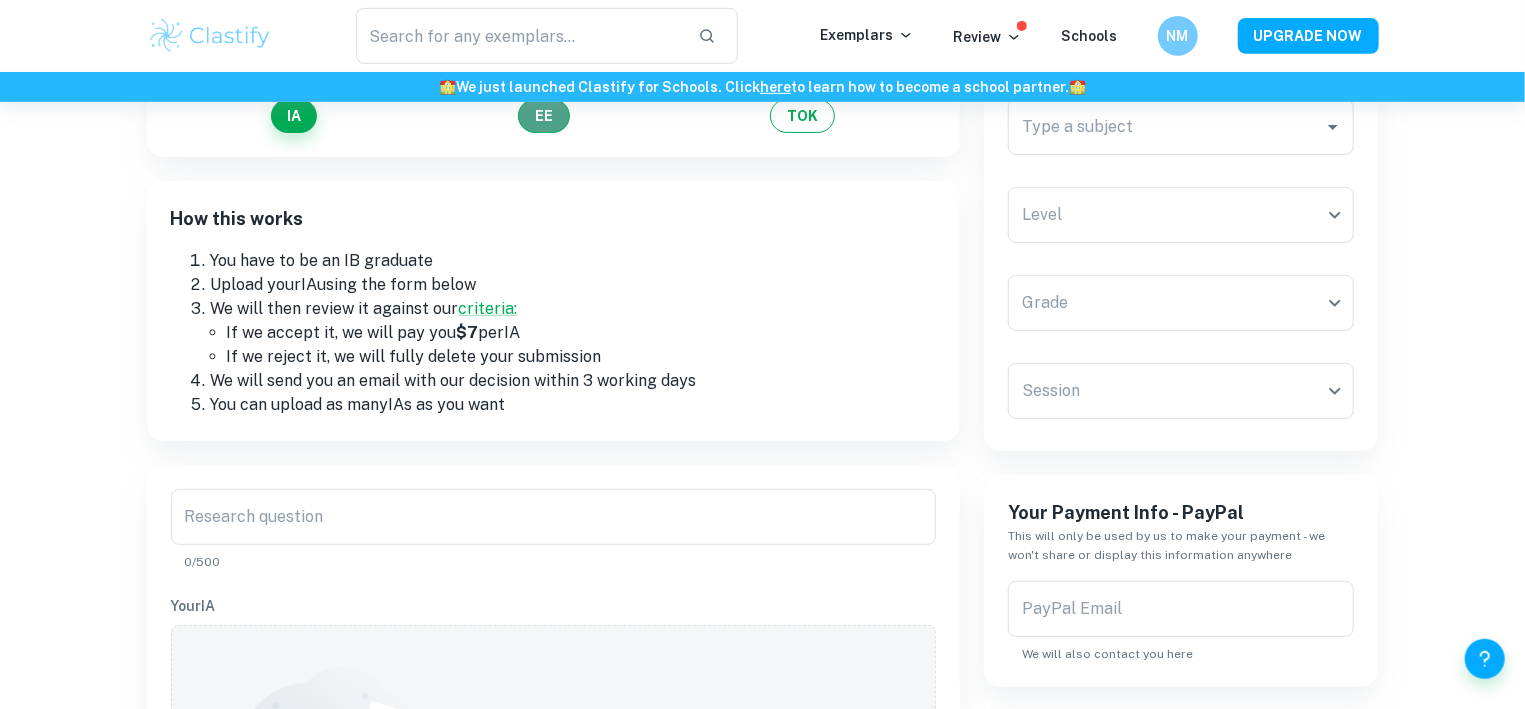 click on "EE" at bounding box center (544, 116) 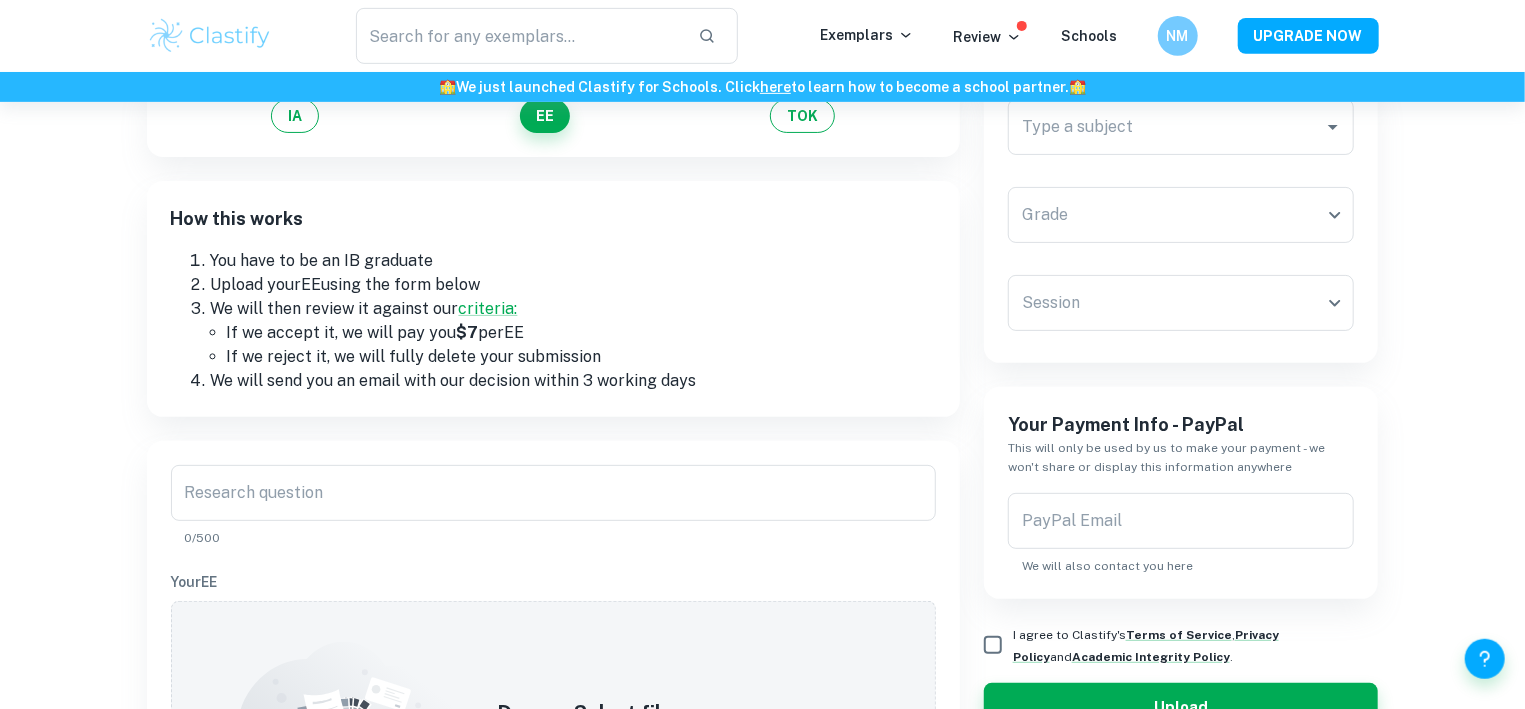 scroll, scrollTop: 0, scrollLeft: 0, axis: both 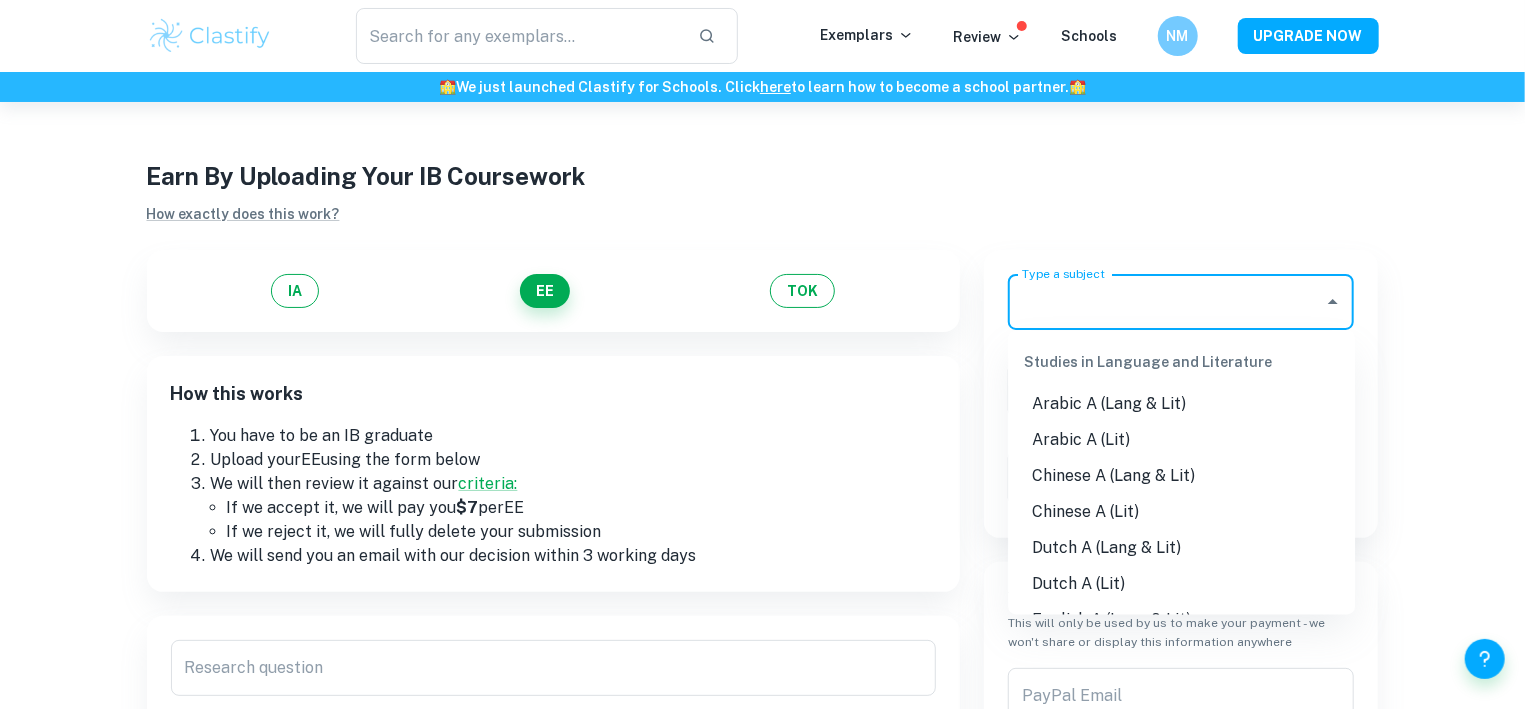 click on "Type a subject" at bounding box center [1166, 302] 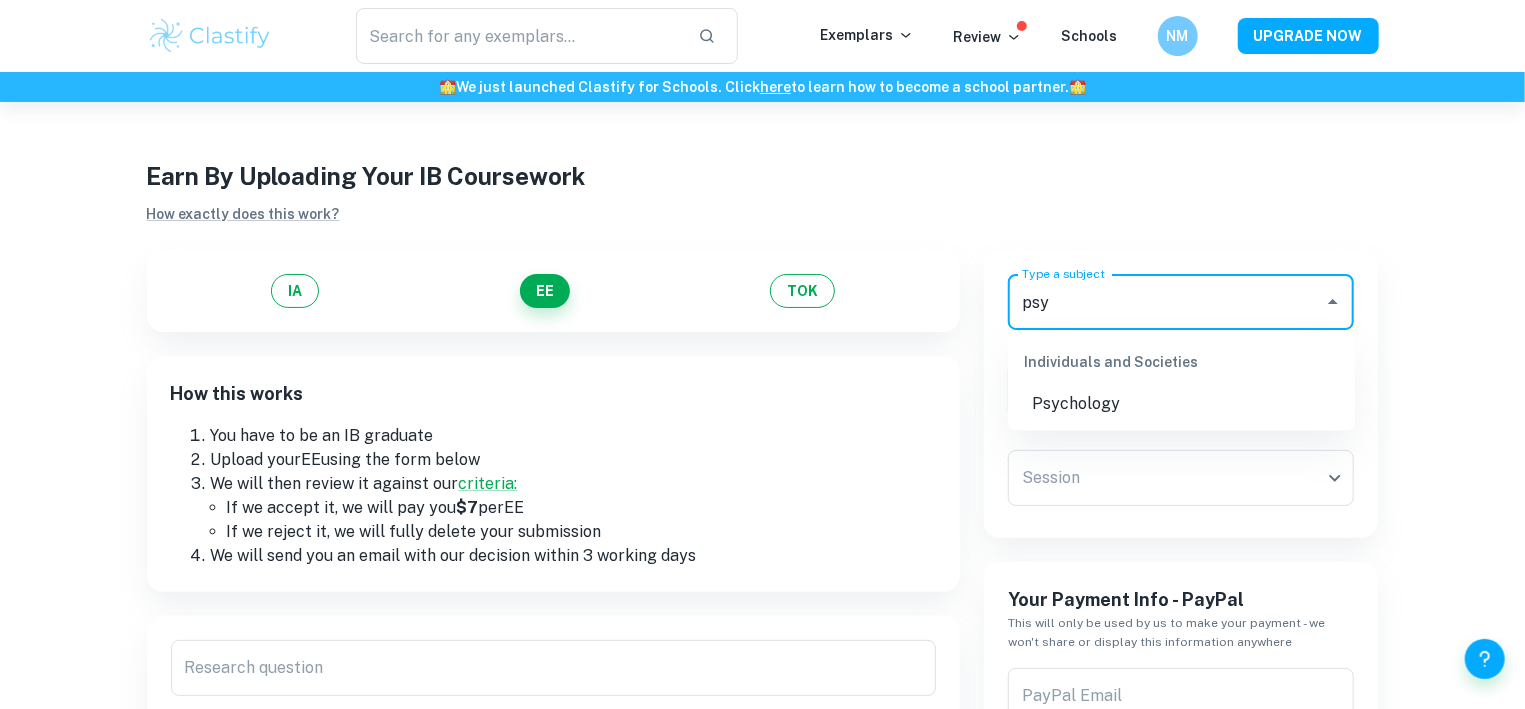 click on "Psychology" at bounding box center (1181, 405) 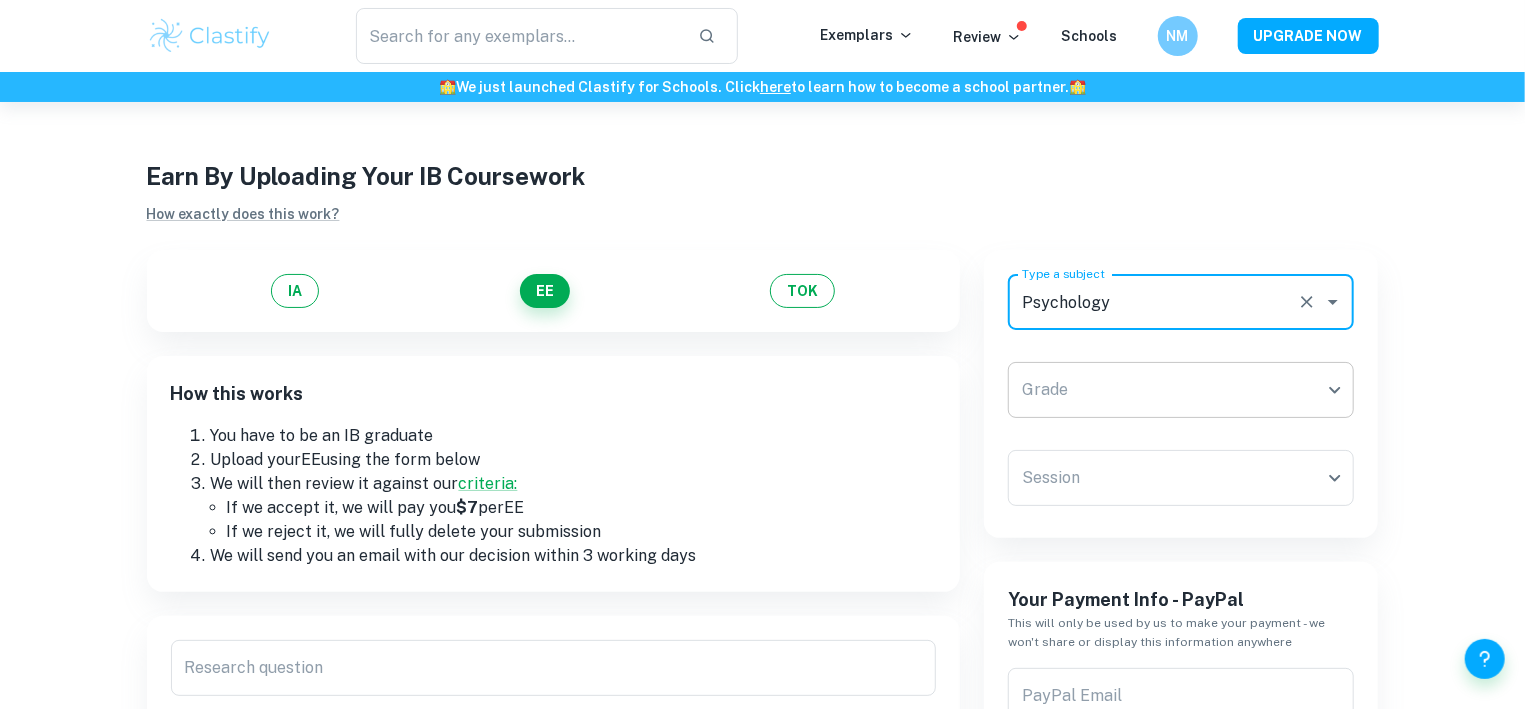 type on "Psychology" 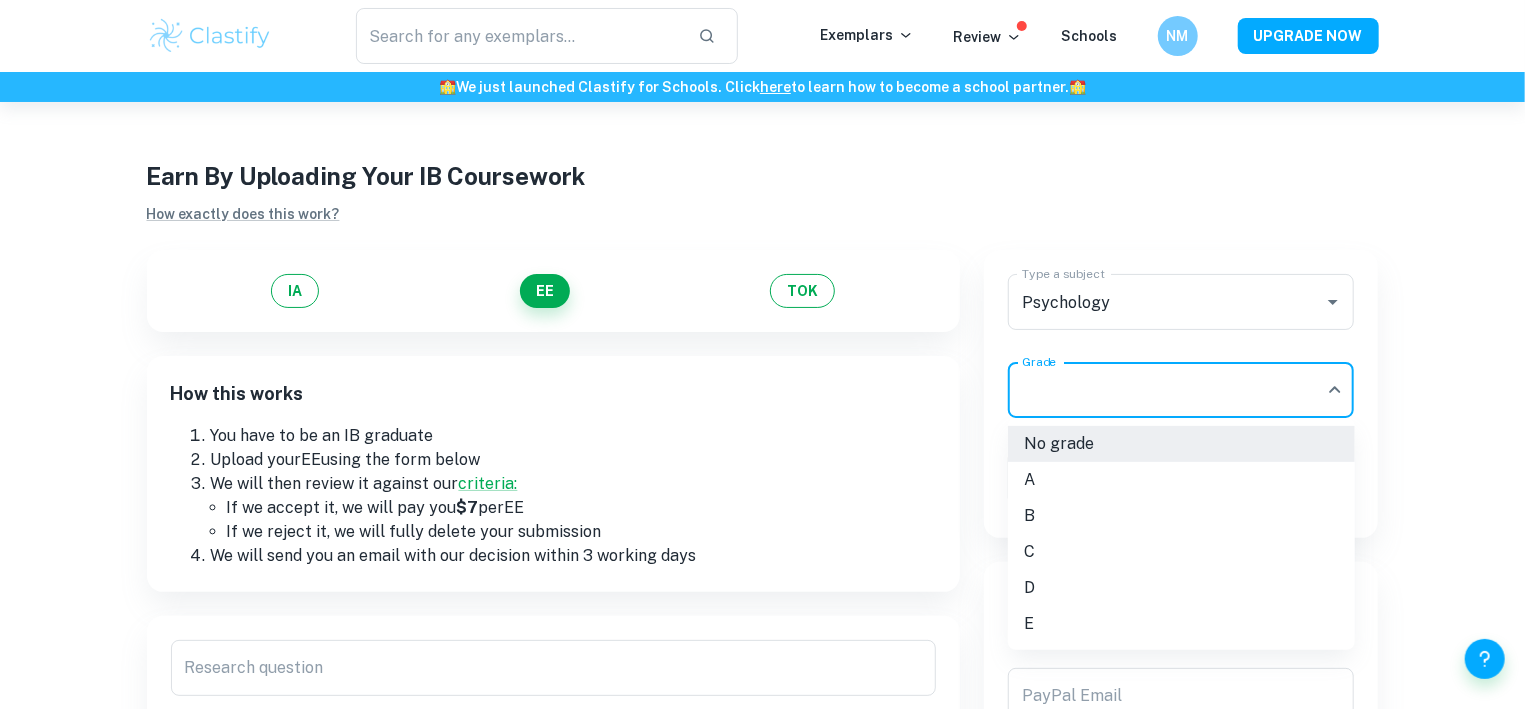 click on "We value your privacy We use cookies to enhance your browsing experience, serve personalised ads or content, and analyse our traffic. By clicking "Accept All", you consent to our use of cookies.   Cookie Policy Customise   Reject All   Accept All   Customise Consent Preferences   We use cookies to help you navigate efficiently and perform certain functions. You will find detailed information about all cookies under each consent category below. The cookies that are categorised as "Necessary" are stored on your browser as they are essential for enabling the basic functionalities of the site. ...  Show more For more information on how Google's third-party cookies operate and handle your data, see:   Google Privacy Policy Necessary Always Active Necessary cookies are required to enable the basic features of this site, such as providing secure log-in or adjusting your consent preferences. These cookies do not store any personally identifiable data. Functional Analytics Performance Advertisement Uncategorised" at bounding box center (762, 456) 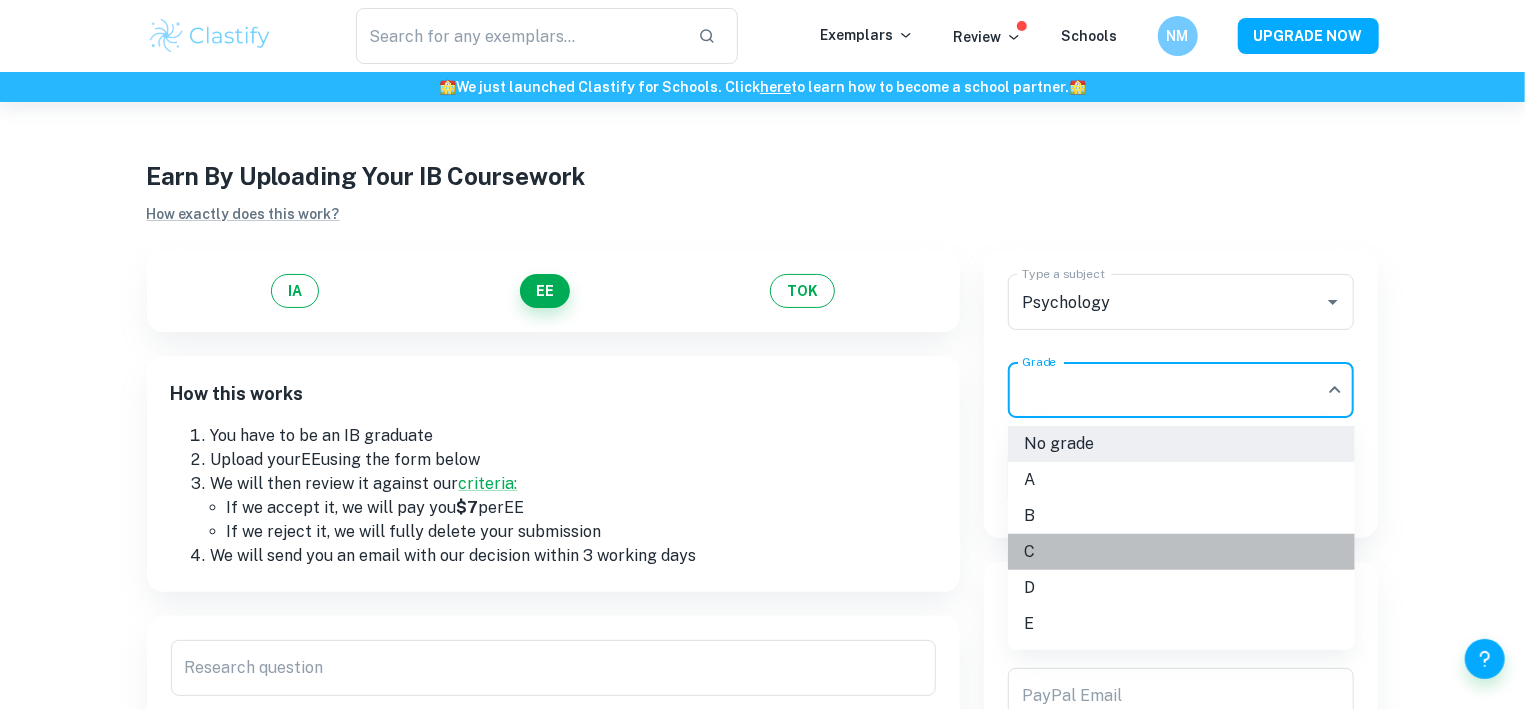 click on "C" at bounding box center (1181, 552) 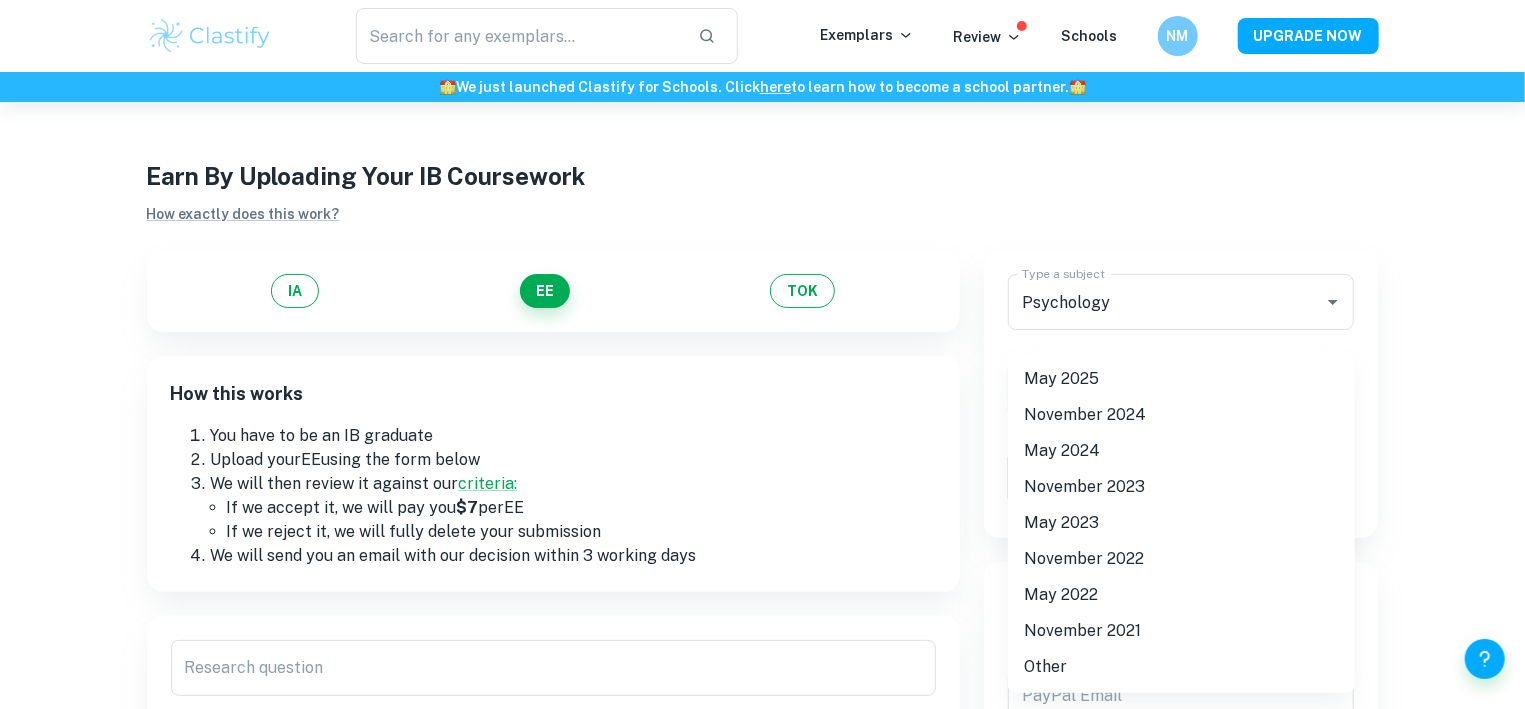 click on "We value your privacy We use cookies to enhance your browsing experience, serve personalised ads or content, and analyse our traffic. By clicking "Accept All", you consent to our use of cookies.   Cookie Policy Customise   Reject All   Accept All   Customise Consent Preferences   We use cookies to help you navigate efficiently and perform certain functions. You will find detailed information about all cookies under each consent category below. The cookies that are categorised as "Necessary" are stored on your browser as they are essential for enabling the basic functionalities of the site. ...  Show more For more information on how Google's third-party cookies operate and handle your data, see:   Google Privacy Policy Necessary Always Active Necessary cookies are required to enable the basic features of this site, such as providing secure log-in or adjusting your consent preferences. These cookies do not store any personally identifiable data. Functional Analytics Performance Advertisement Uncategorised" at bounding box center (762, 456) 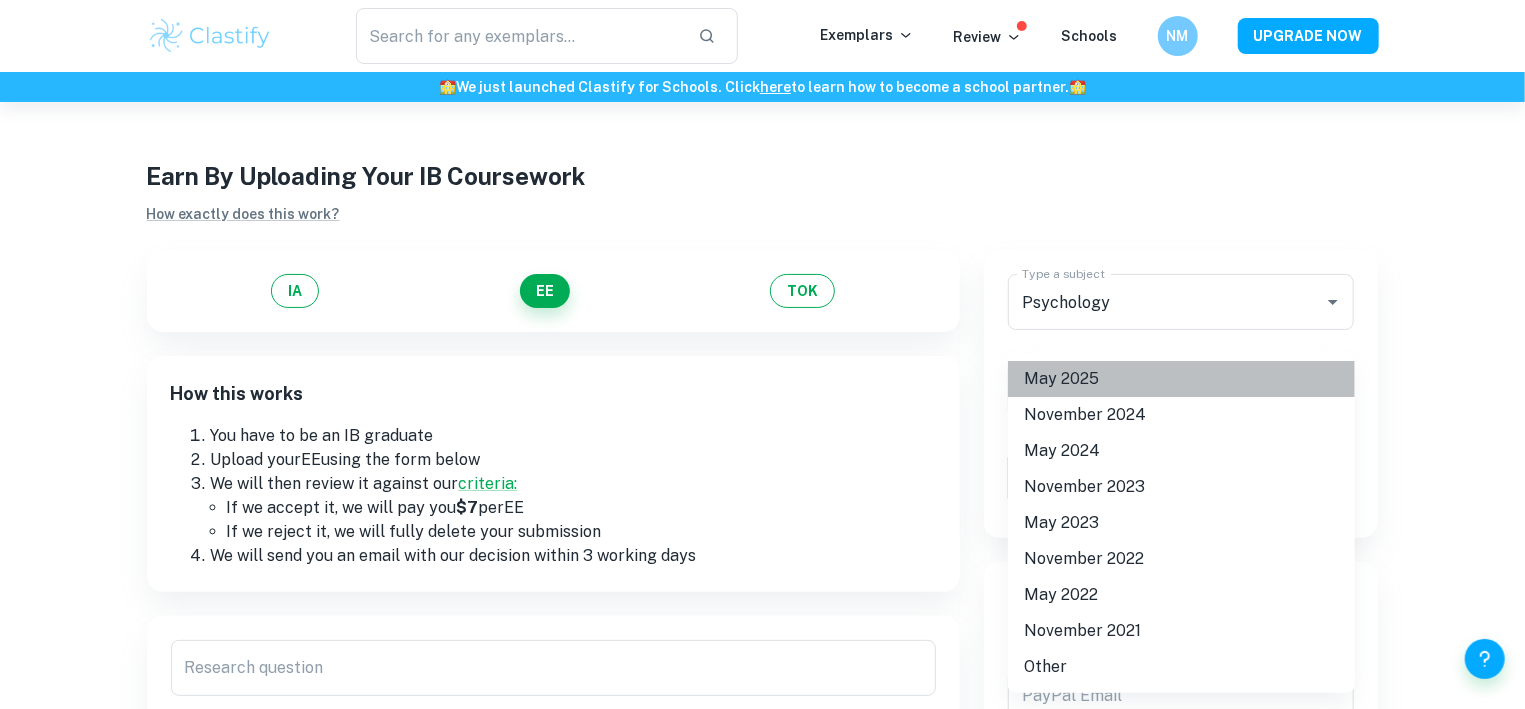 click on "May 2025" at bounding box center [1181, 379] 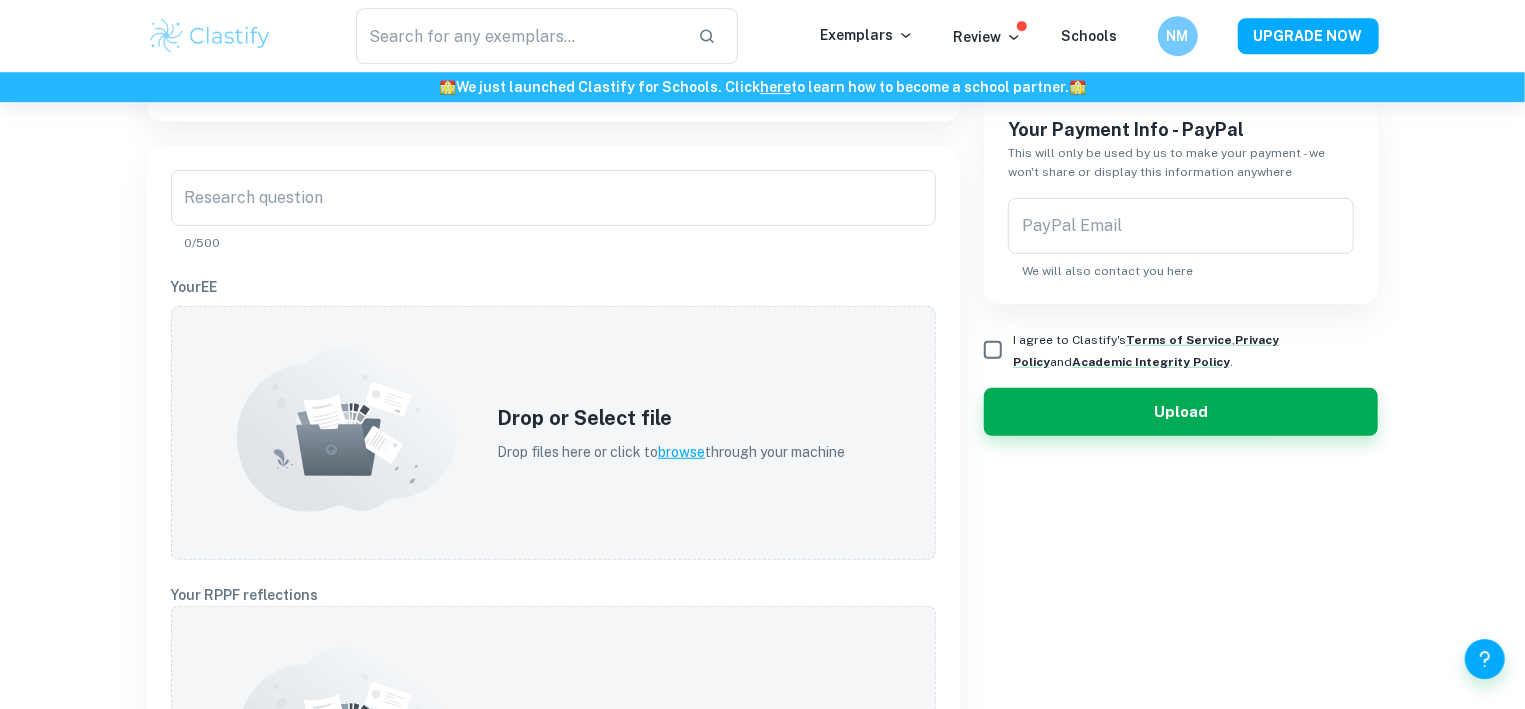 scroll, scrollTop: 471, scrollLeft: 0, axis: vertical 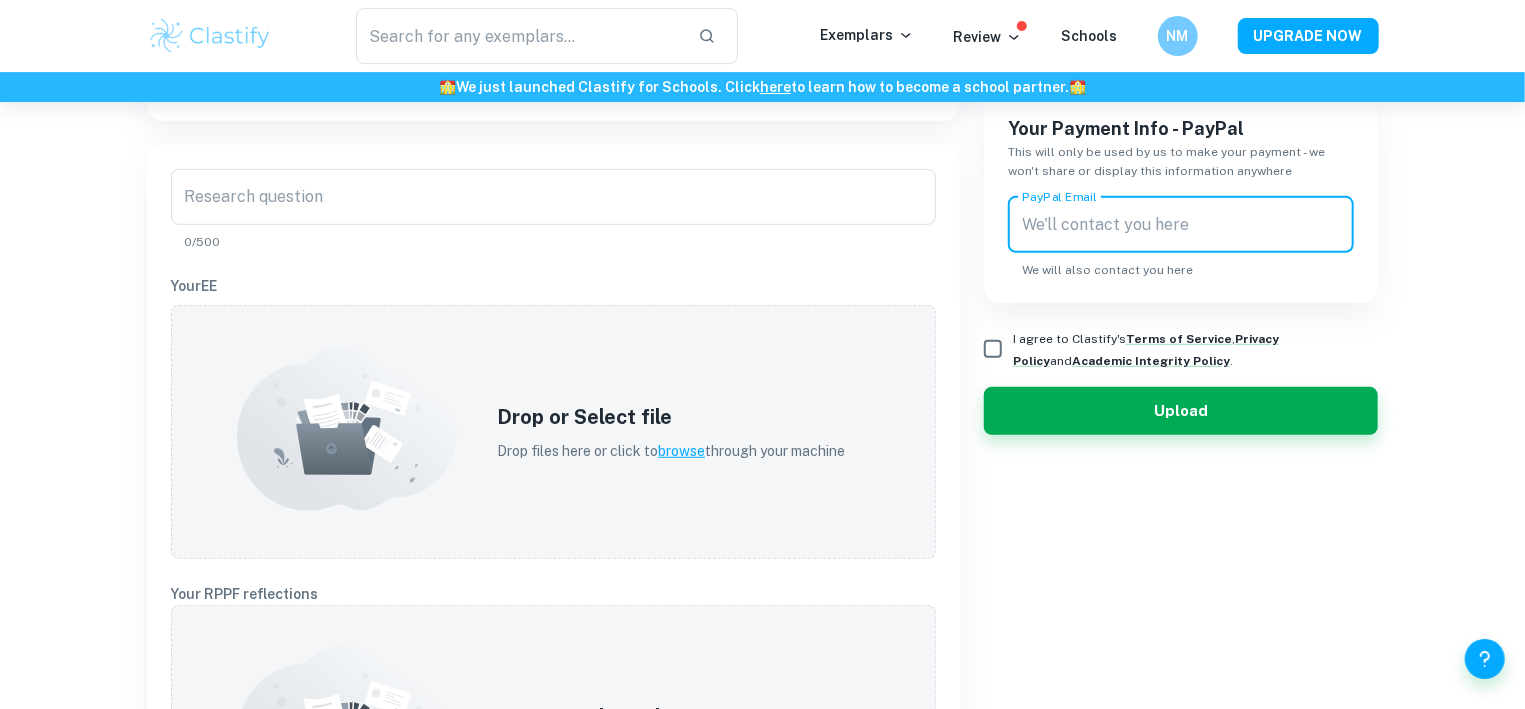click on "PayPal Email" at bounding box center [1181, 225] 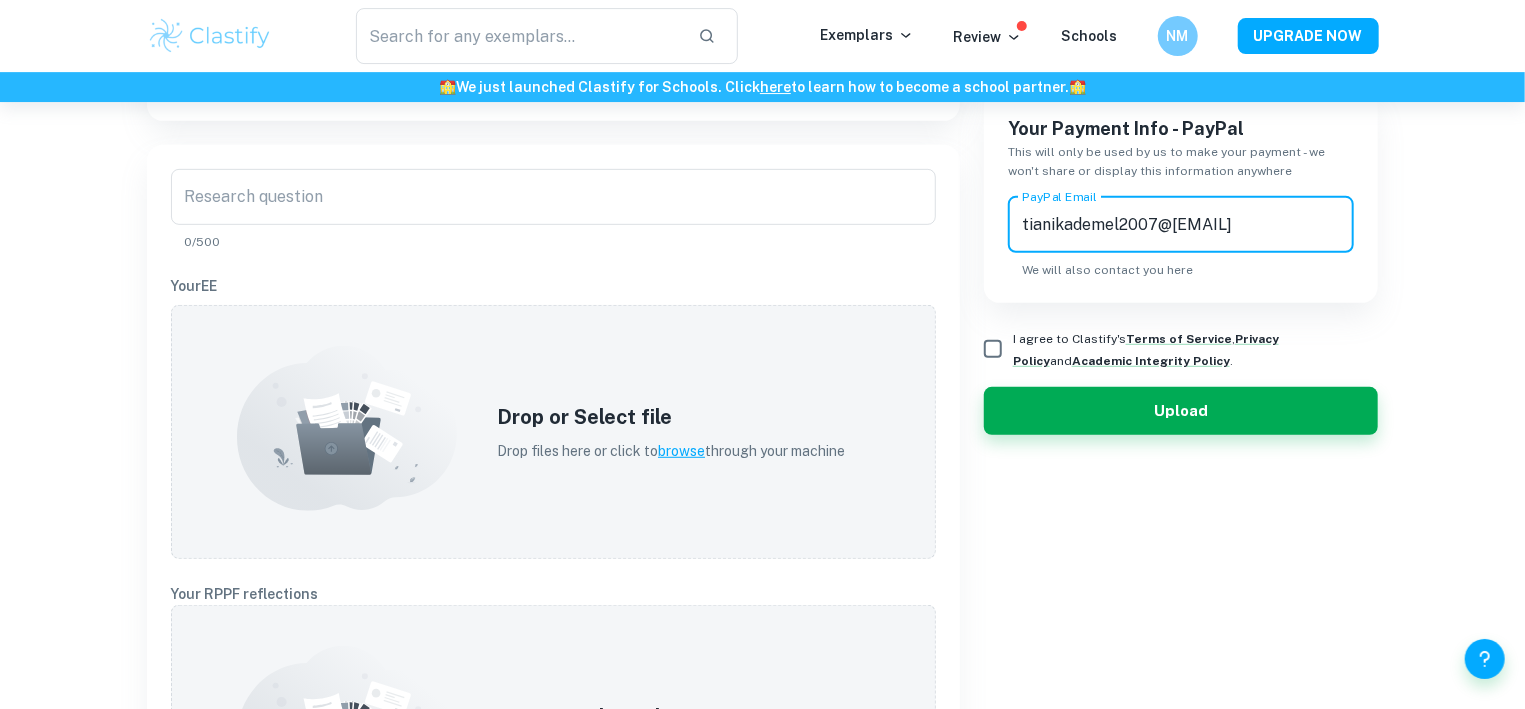 type on "tianikademel2007@[EMAIL]" 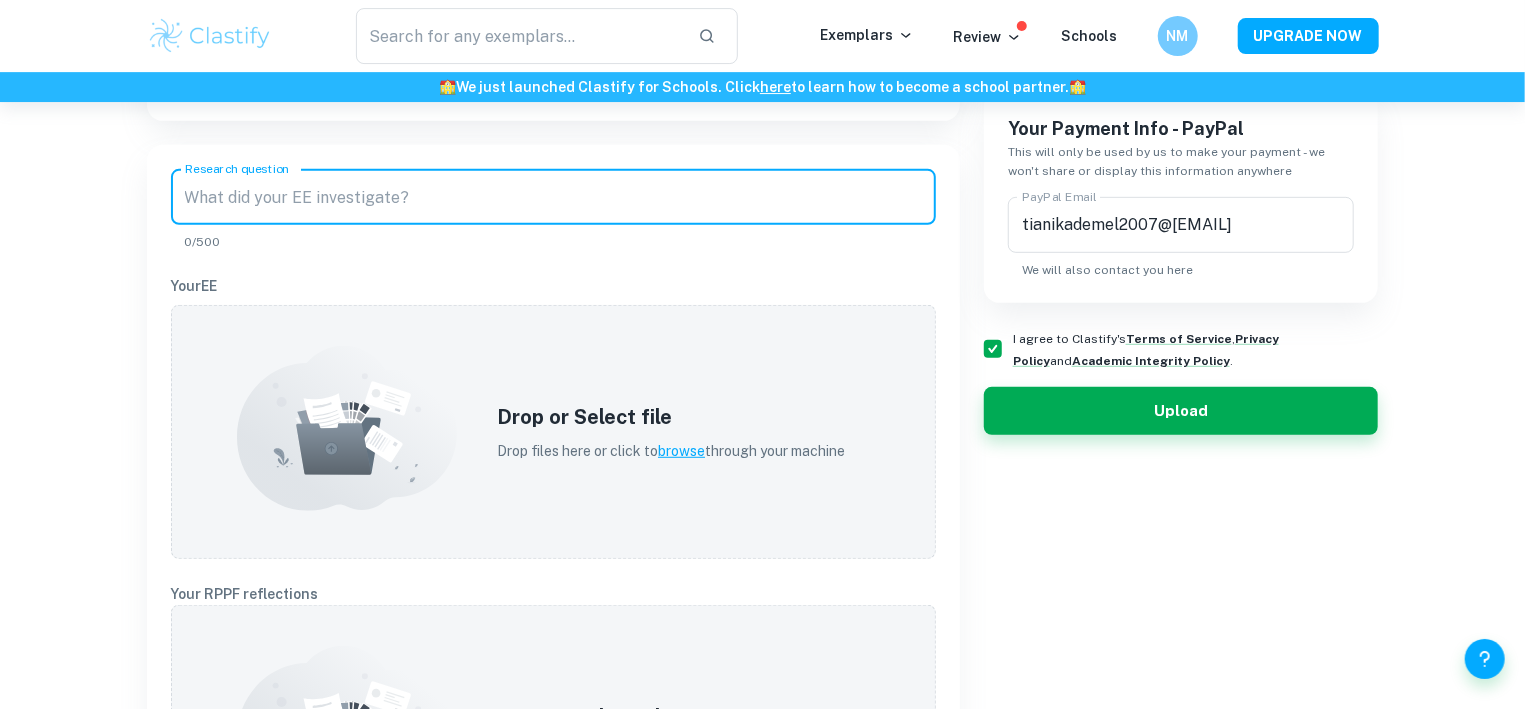 click on "Research question" at bounding box center (553, 197) 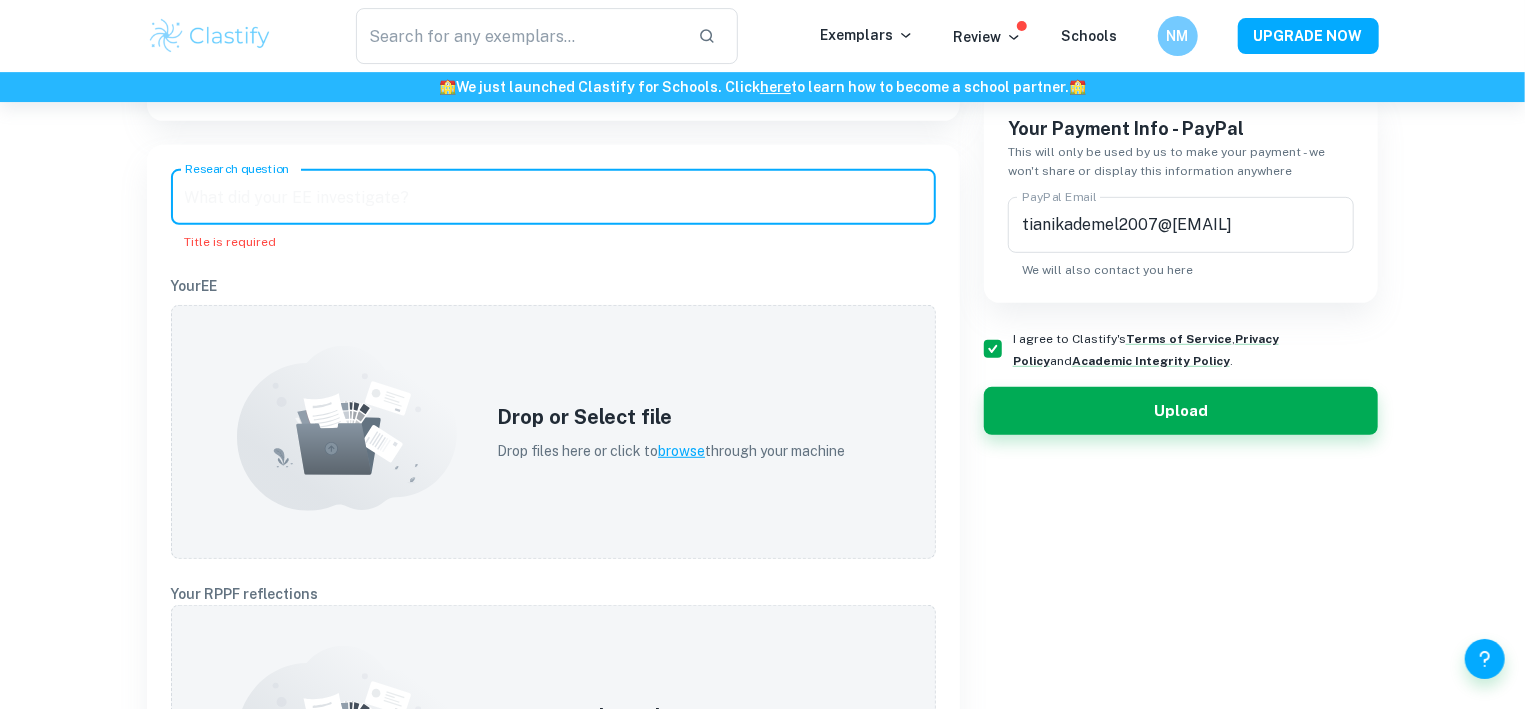 paste on "To what extent does Childhood Emotional Neglect influence satisfaction in Adult Romantic Relationships?" 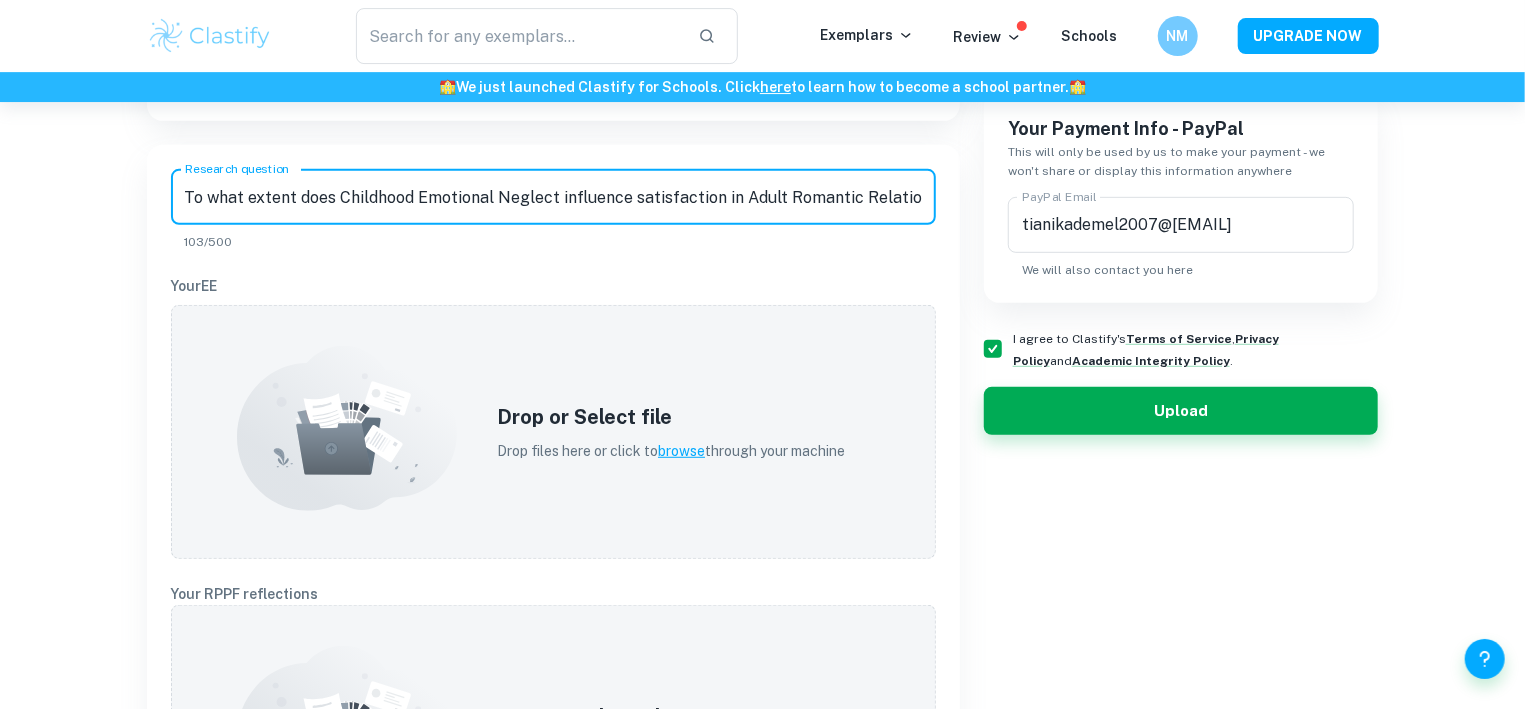 scroll, scrollTop: 0, scrollLeft: 42, axis: horizontal 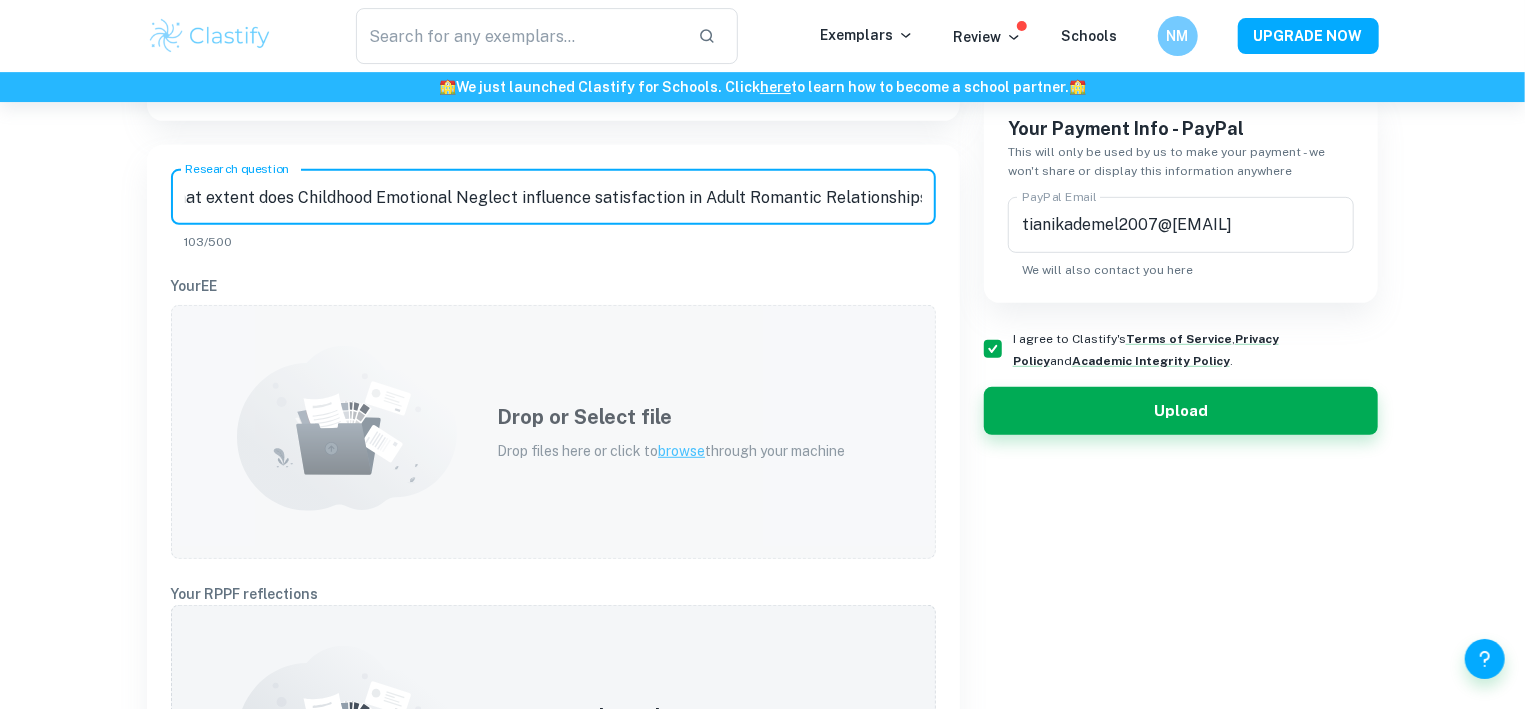 type on "To what extent does Childhood Emotional Neglect influence satisfaction in Adult Romantic Relationships?" 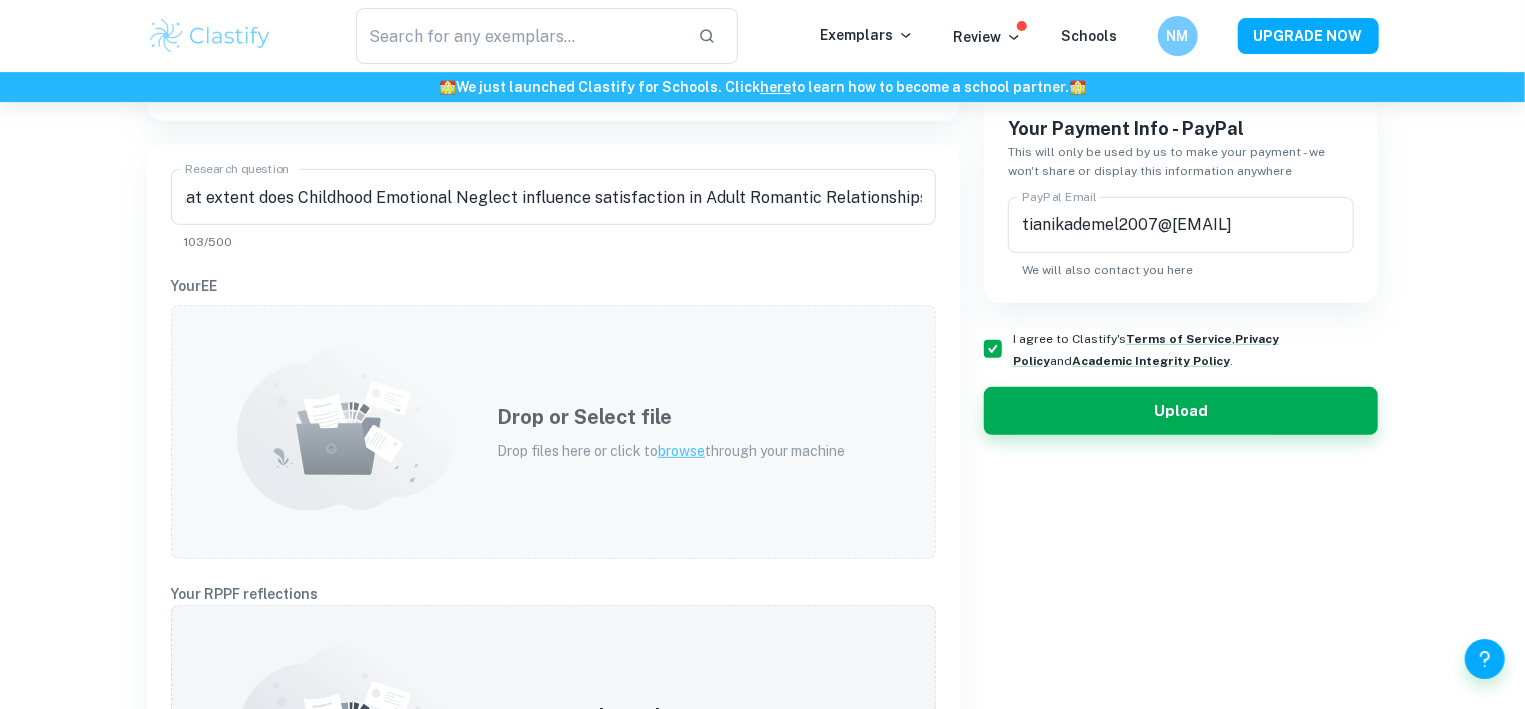 click on "browse" at bounding box center [681, 451] 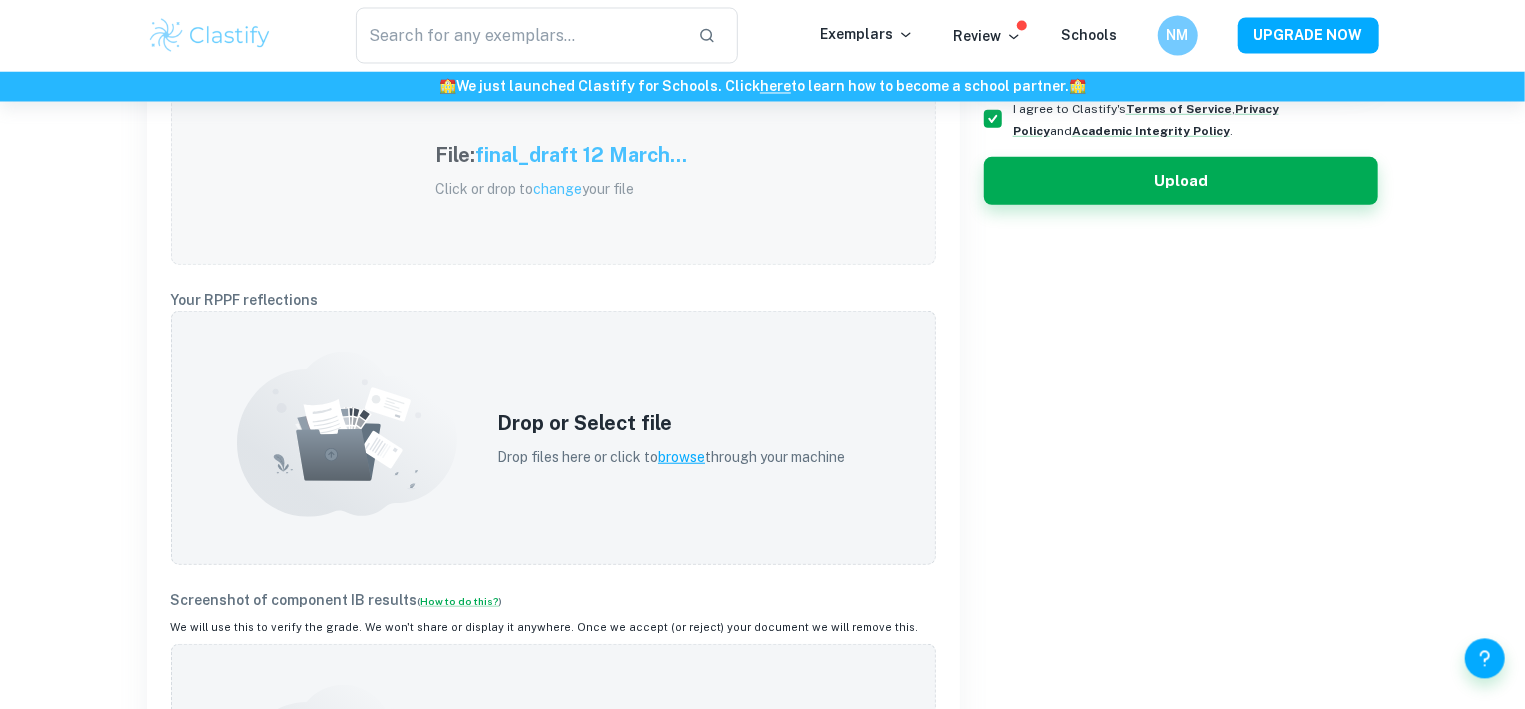 scroll, scrollTop: 711, scrollLeft: 0, axis: vertical 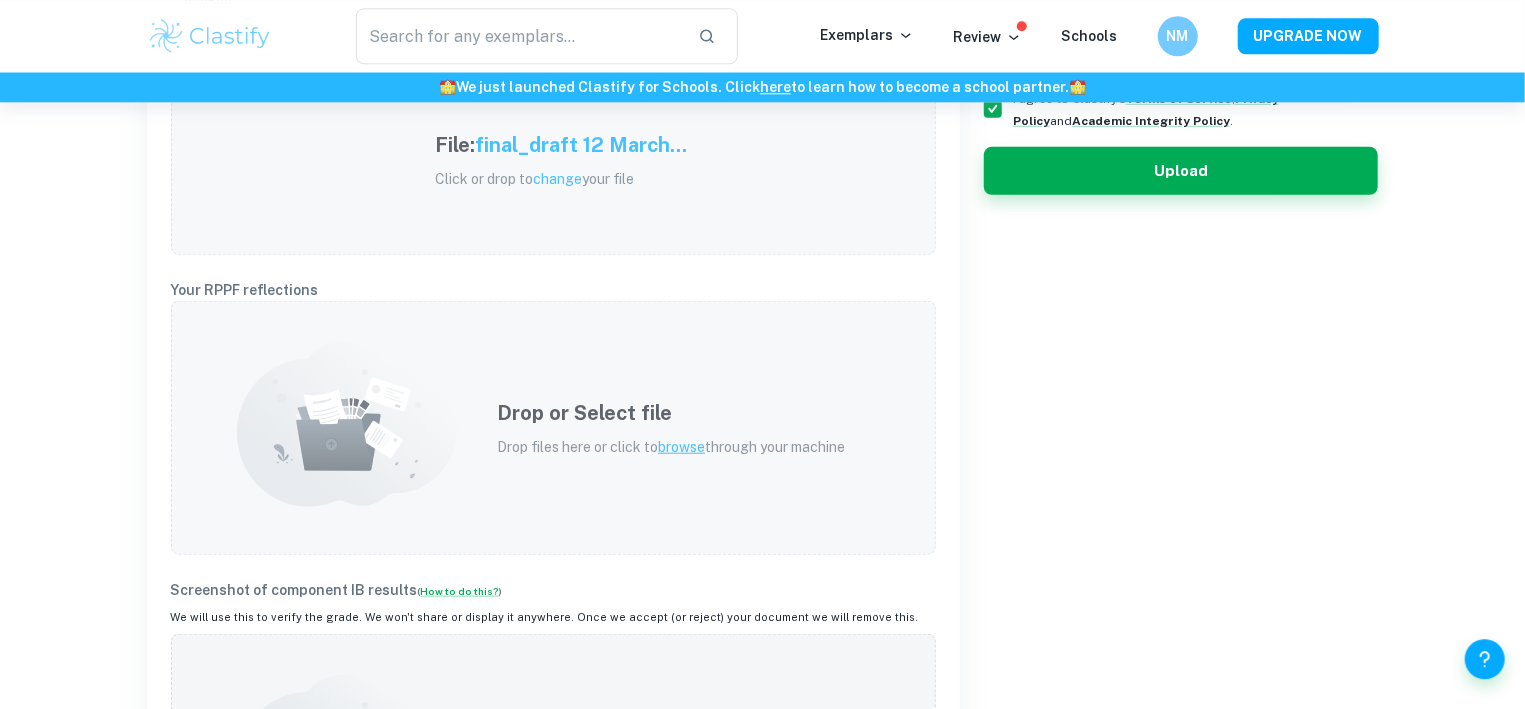 click on "browse" at bounding box center [681, 447] 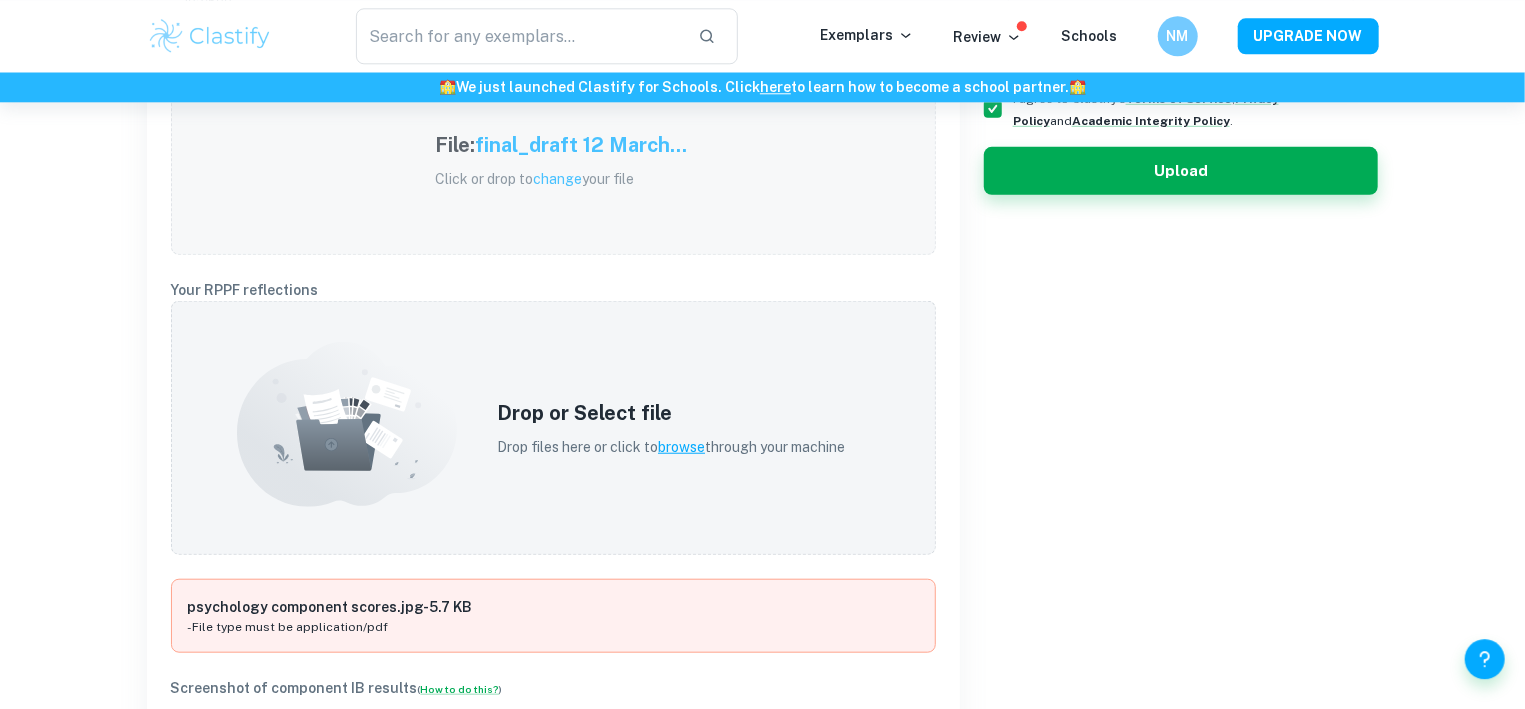 click on "Earn By Uploading Your IB Coursework How exactly does this work? IA EE TOK How this works You have to be an IB graduate Upload your EE using the form below We will then review it against our criteria: If we accept it, we will pay you $7 per EE If we reject it, we will fully delete your submission We will send you an email with our decision within 3 working days Research question To what extent does Childhood Emotional Neglect influence satisfaction in Adult Romantic Relationships? Research question 103/500 Your EE File: final_draft 12 March... Click or drop to change your file Your RPPF reflections Drop or Select file Drop files here or click to browse through your machine psychology component scores.jpg - 5.7 KB - File type must be application/pdf Screenshot of component IB results ( How to do this? ) We will use this to verify the grade. We won't share or display it anywhere. Once we accept (or reject) your document we will remove this. Drop or Select file Drop files here or click to" at bounding box center (762, 488) 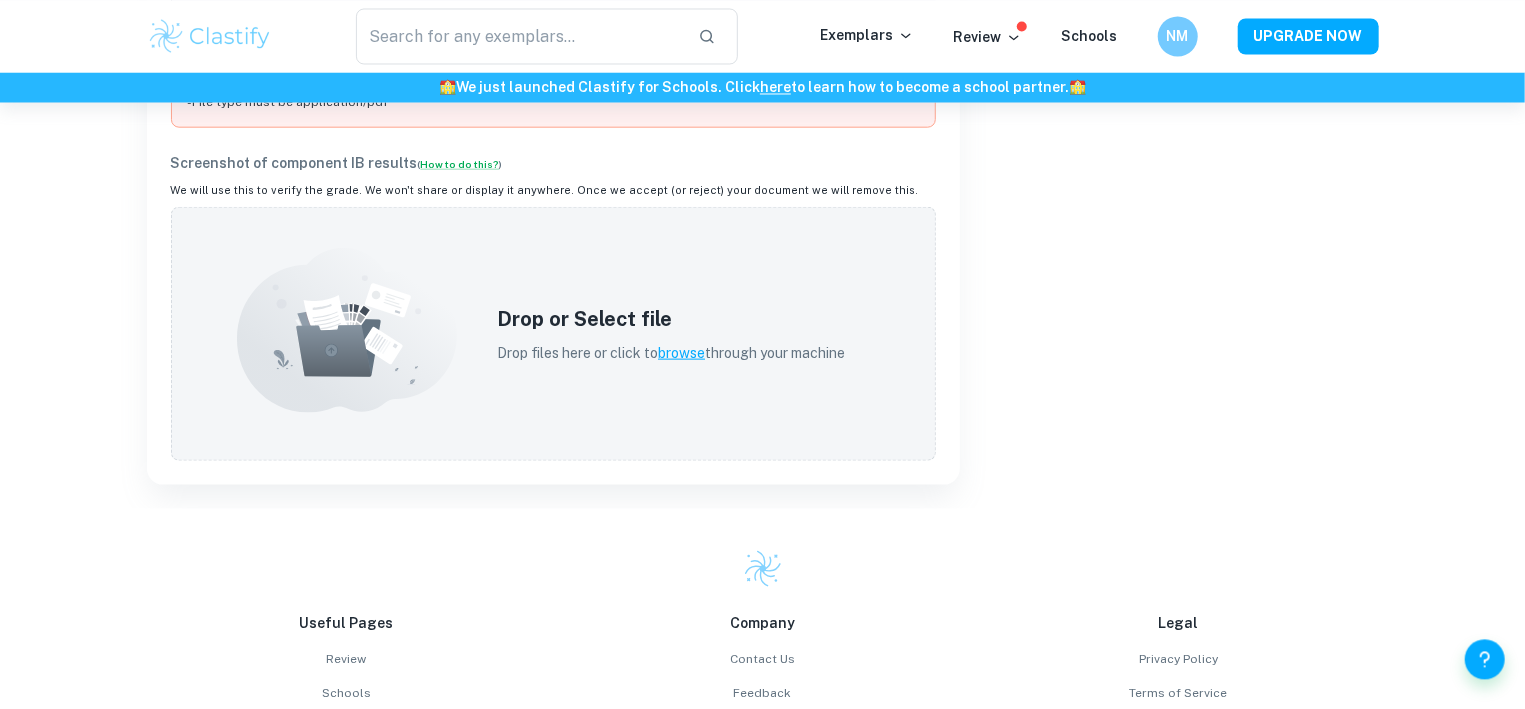 scroll, scrollTop: 1239, scrollLeft: 0, axis: vertical 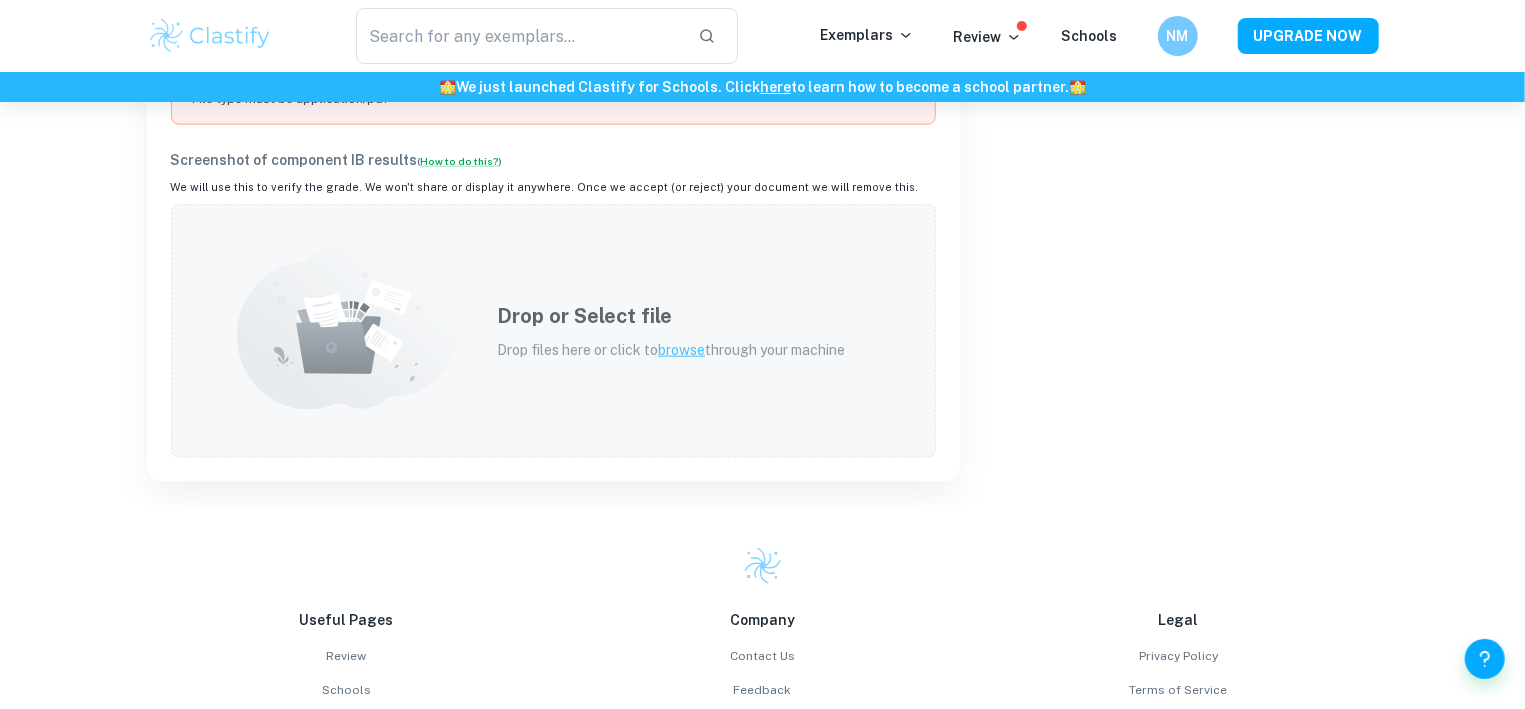 click on "browse" at bounding box center (681, 350) 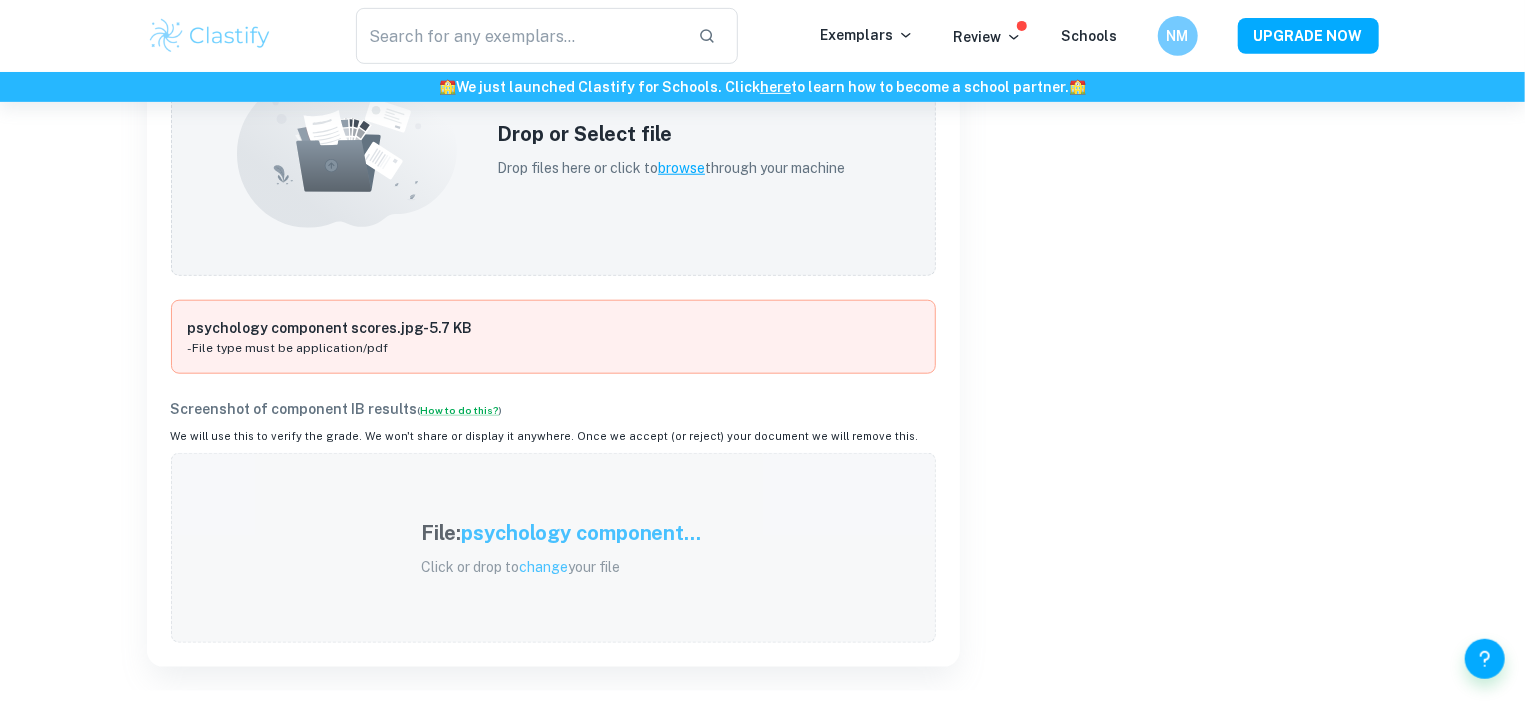 scroll, scrollTop: 914, scrollLeft: 0, axis: vertical 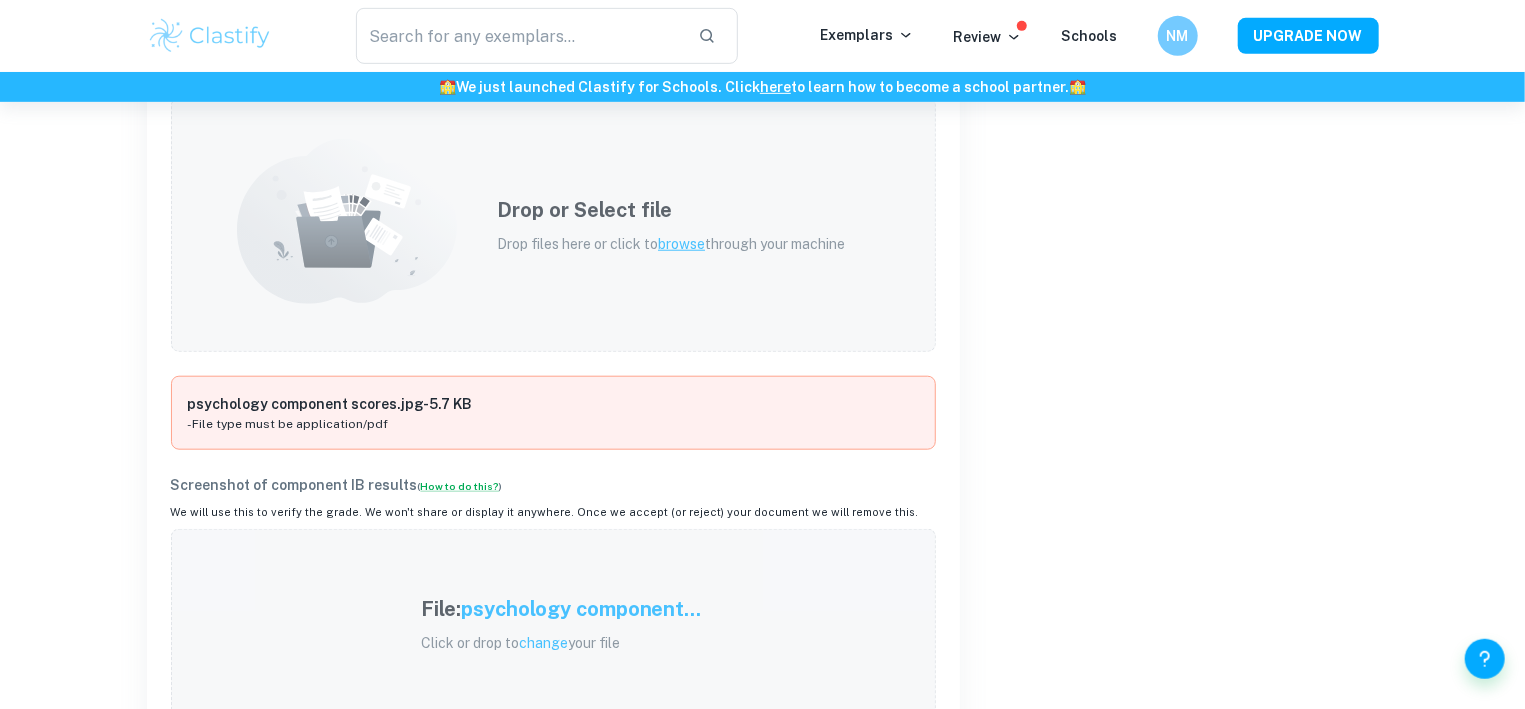 click on "browse" at bounding box center (681, 244) 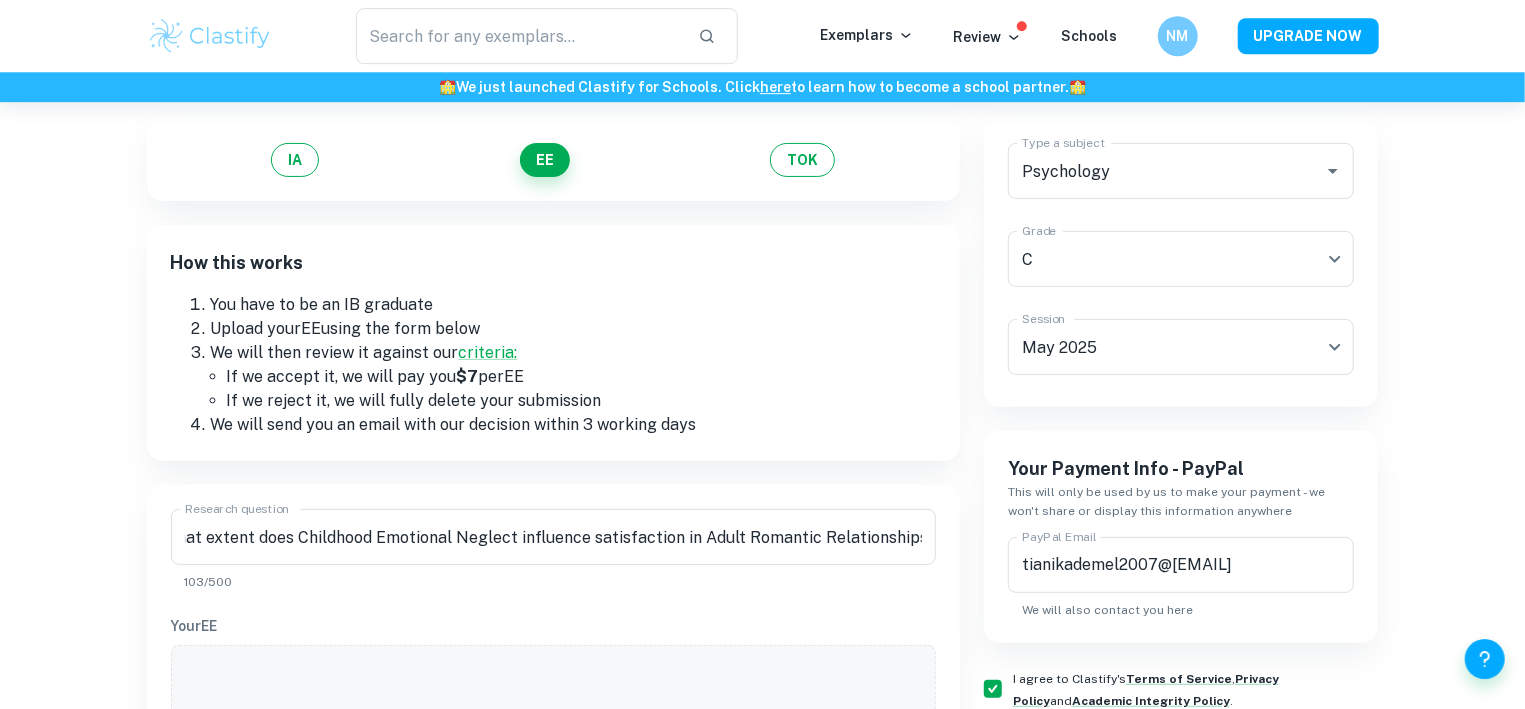 scroll, scrollTop: 132, scrollLeft: 0, axis: vertical 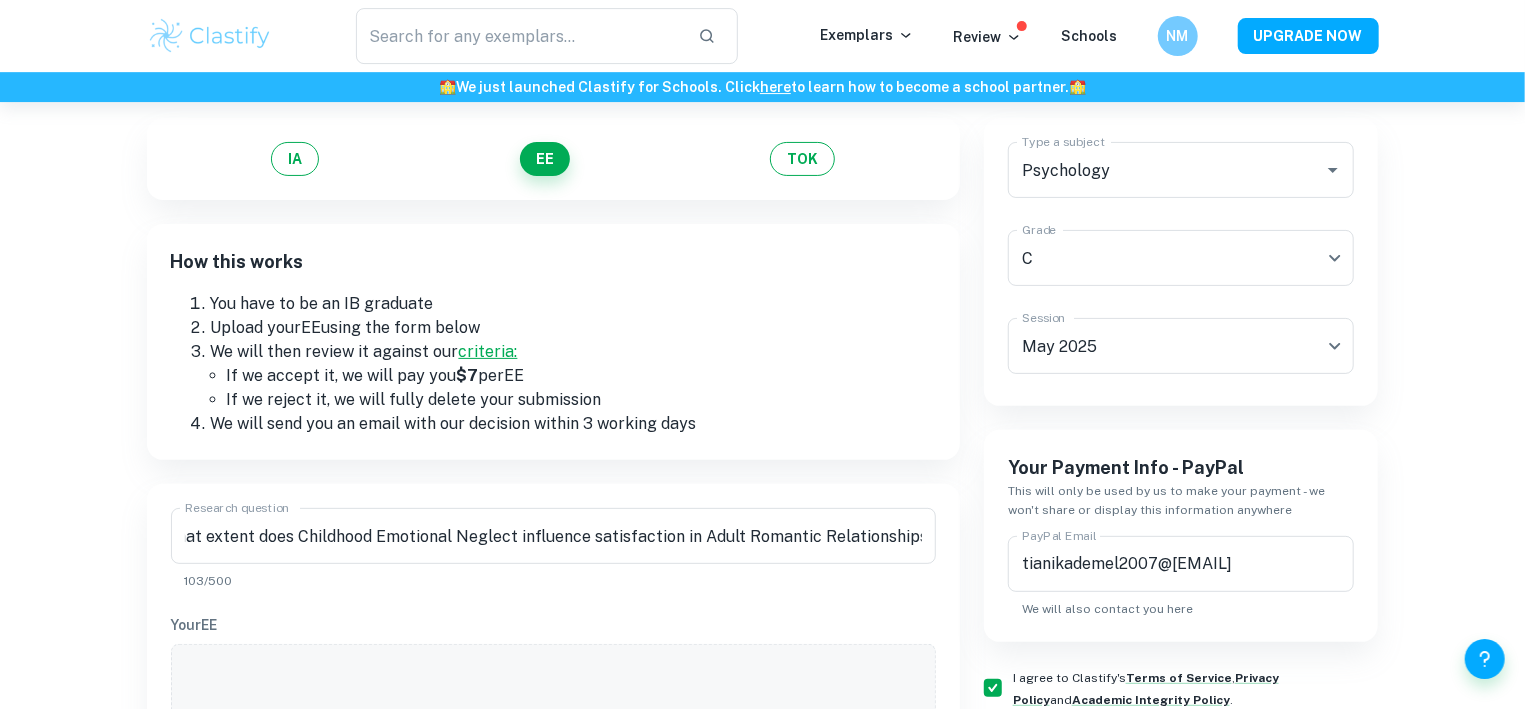 click on "criteria:" at bounding box center [488, 351] 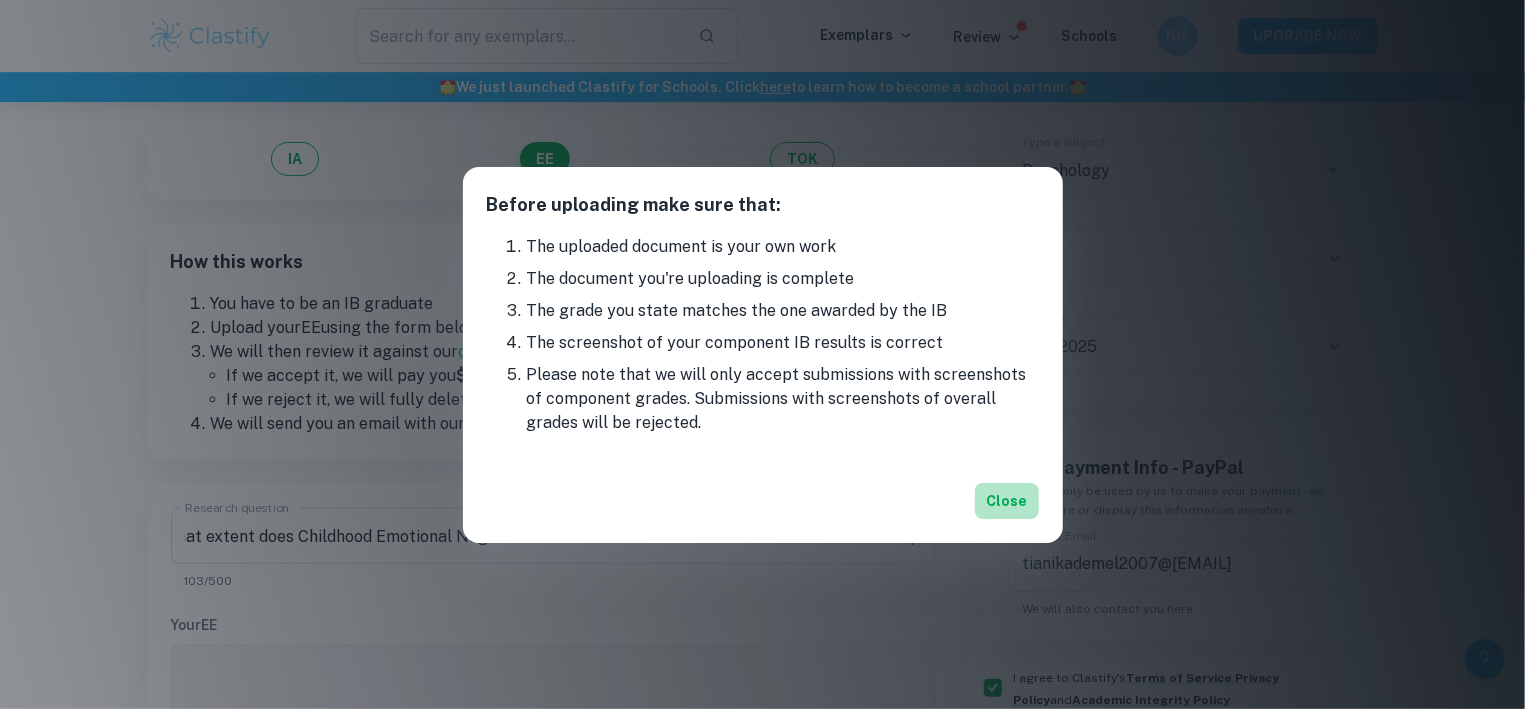 click on "Close" at bounding box center [1007, 501] 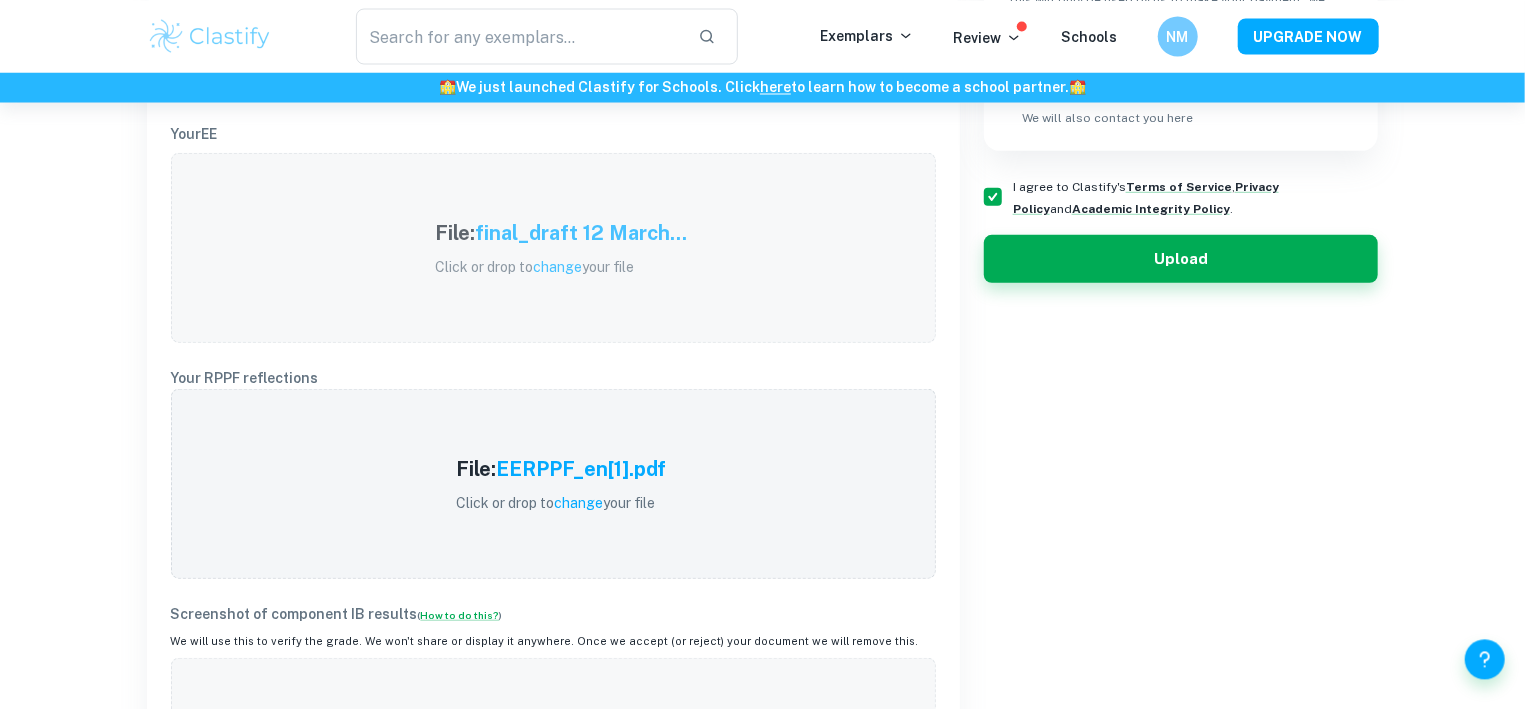 scroll, scrollTop: 618, scrollLeft: 0, axis: vertical 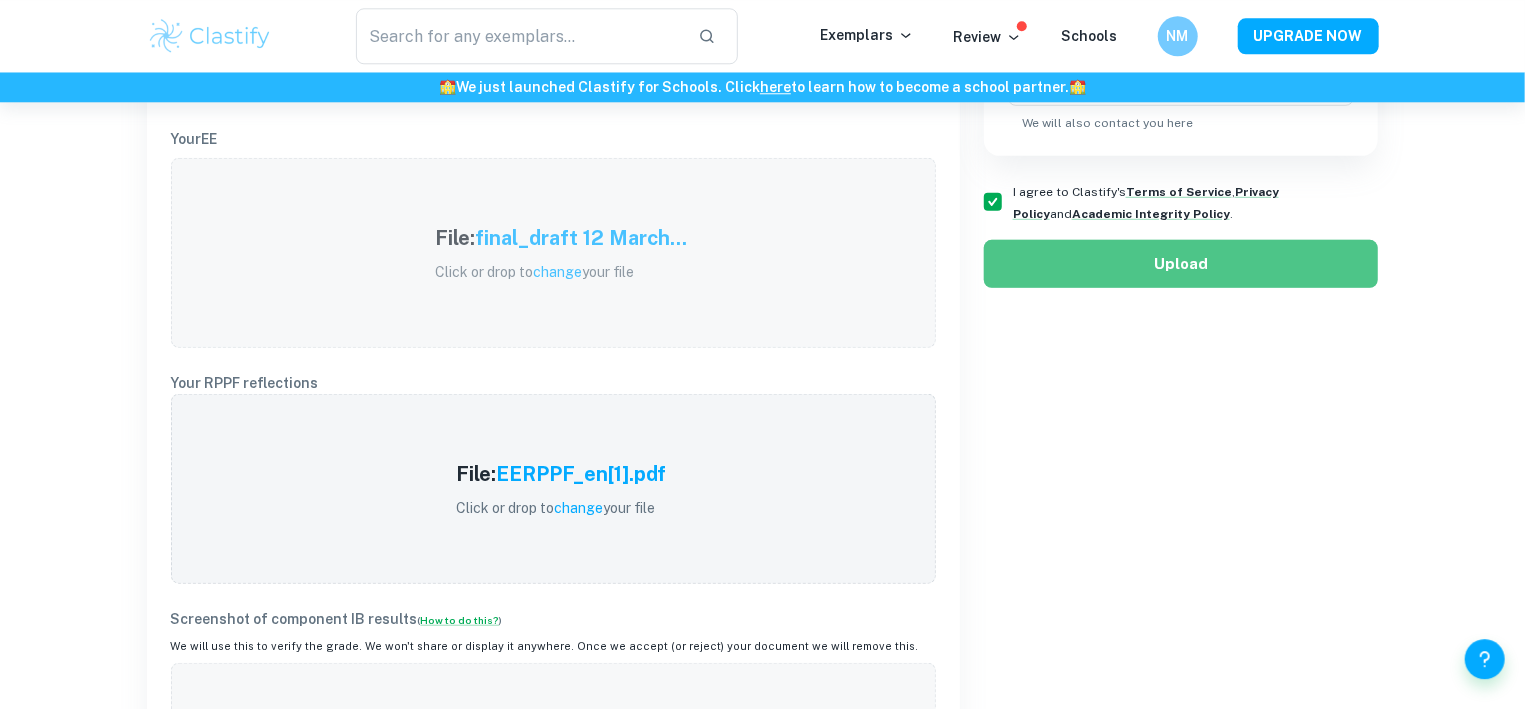 click on "Upload" at bounding box center [1181, 264] 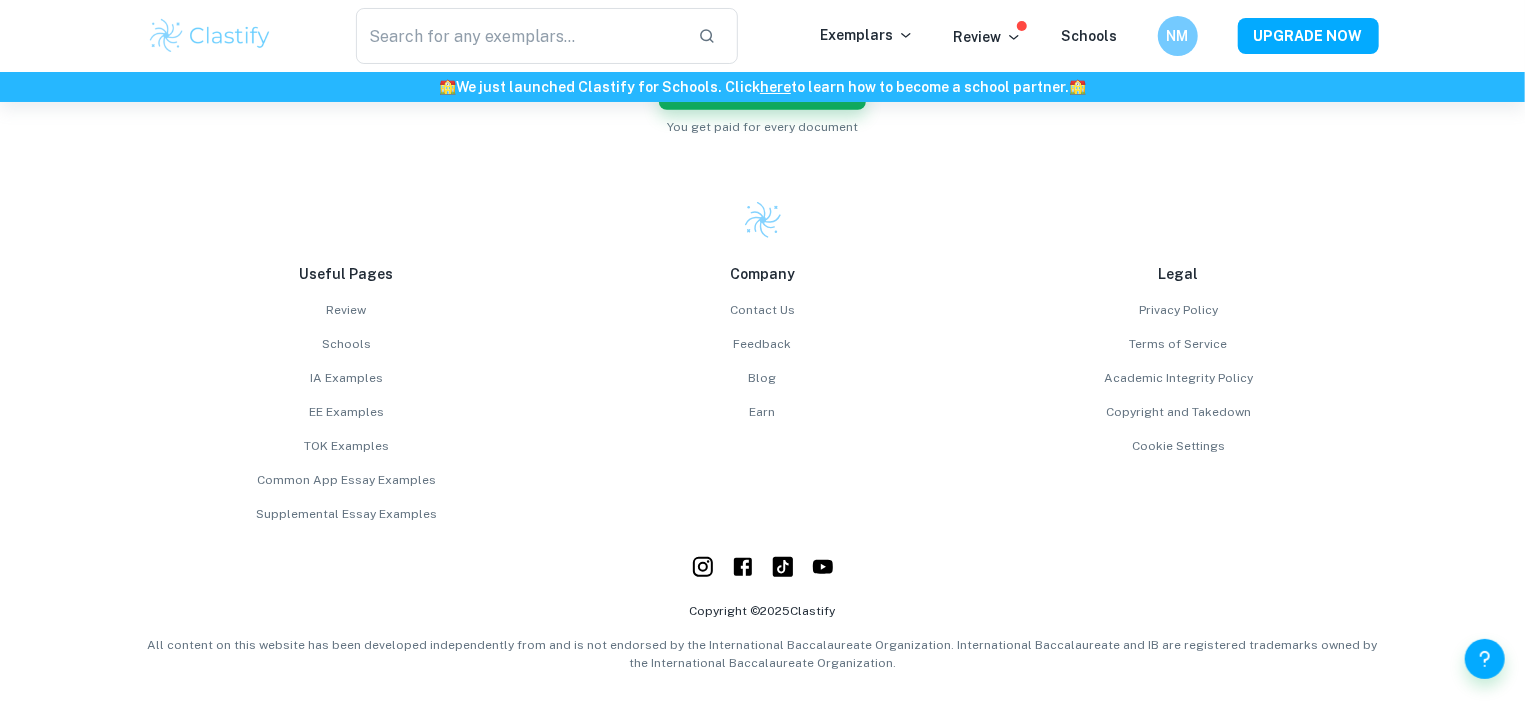 scroll, scrollTop: 0, scrollLeft: 0, axis: both 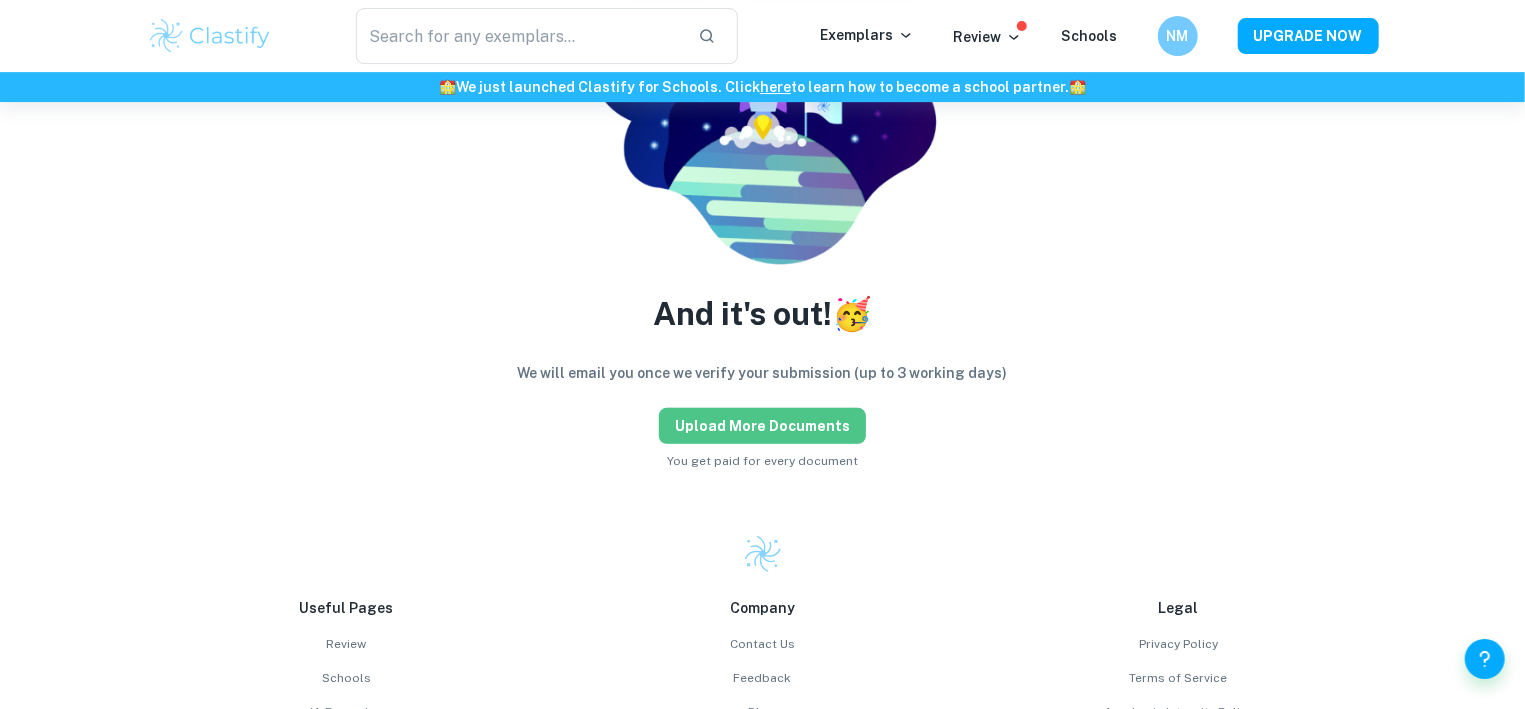 click on "Upload more documents" at bounding box center [762, 426] 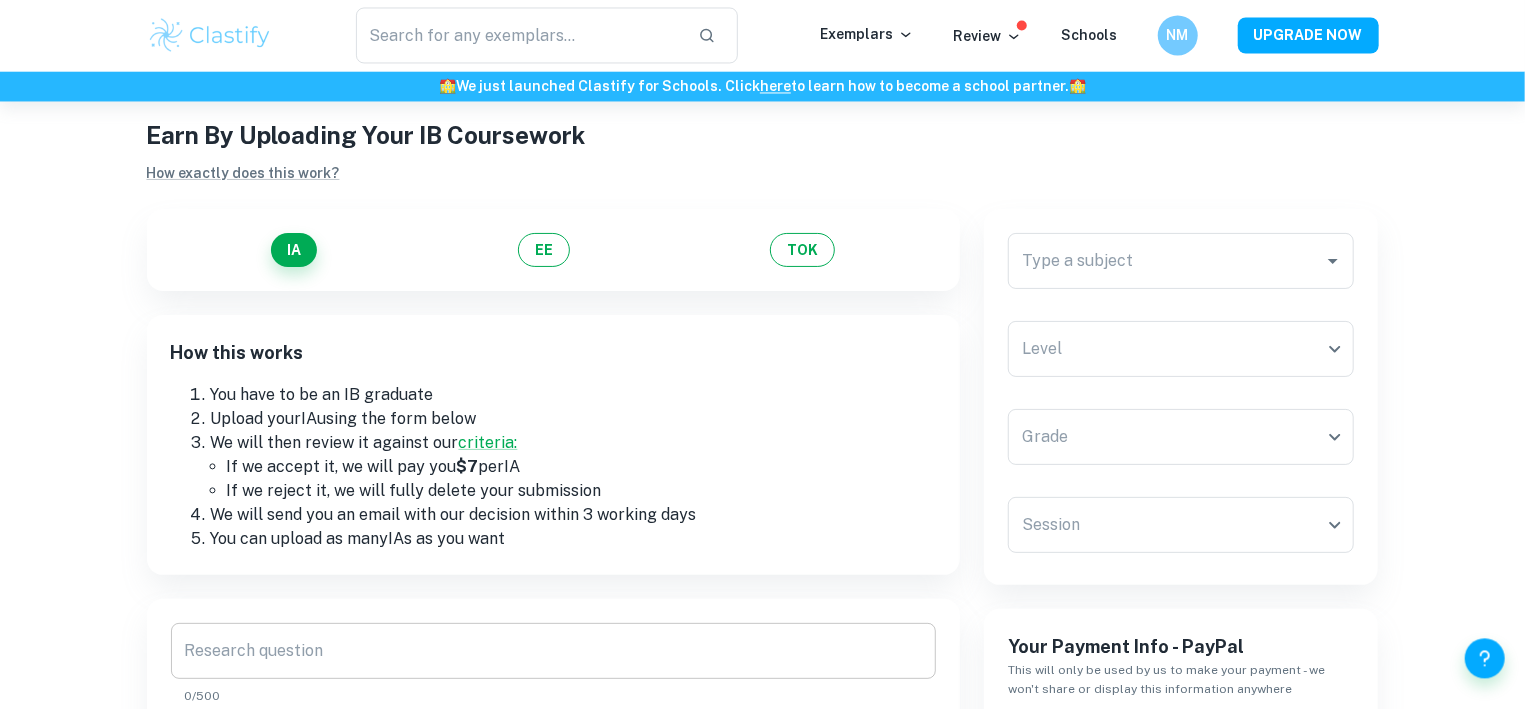 scroll, scrollTop: 31, scrollLeft: 0, axis: vertical 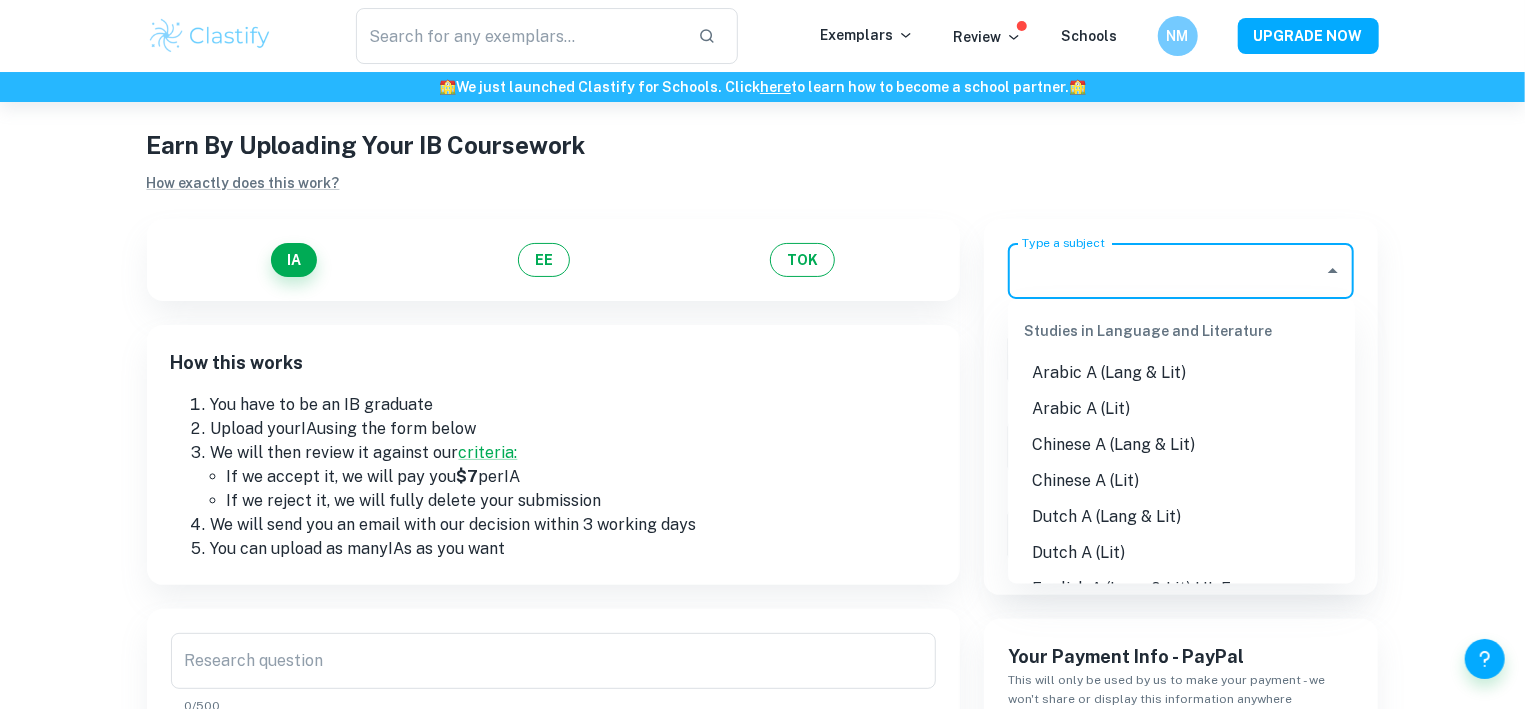 click on "Type a subject" at bounding box center [1166, 271] 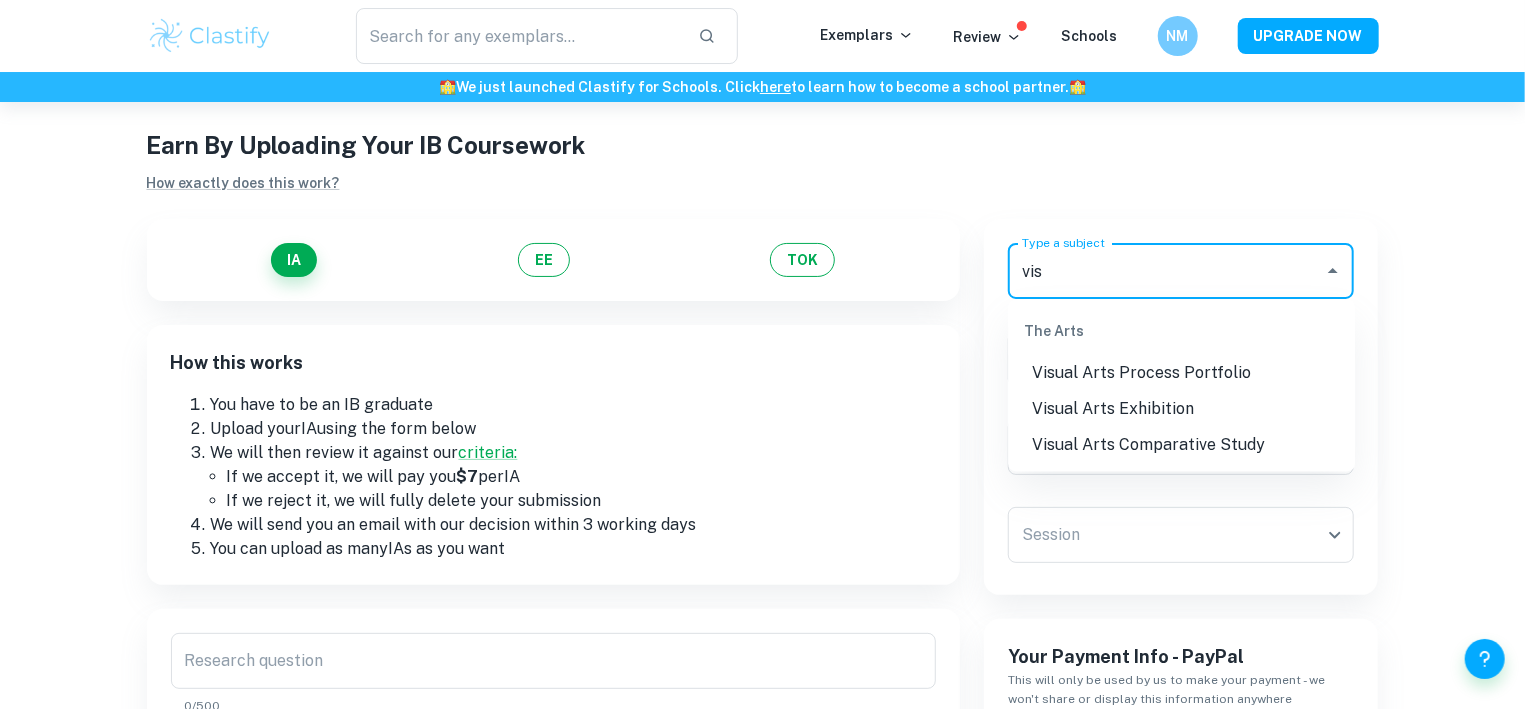 click on "Visual Arts Process Portfolio" at bounding box center (1181, 374) 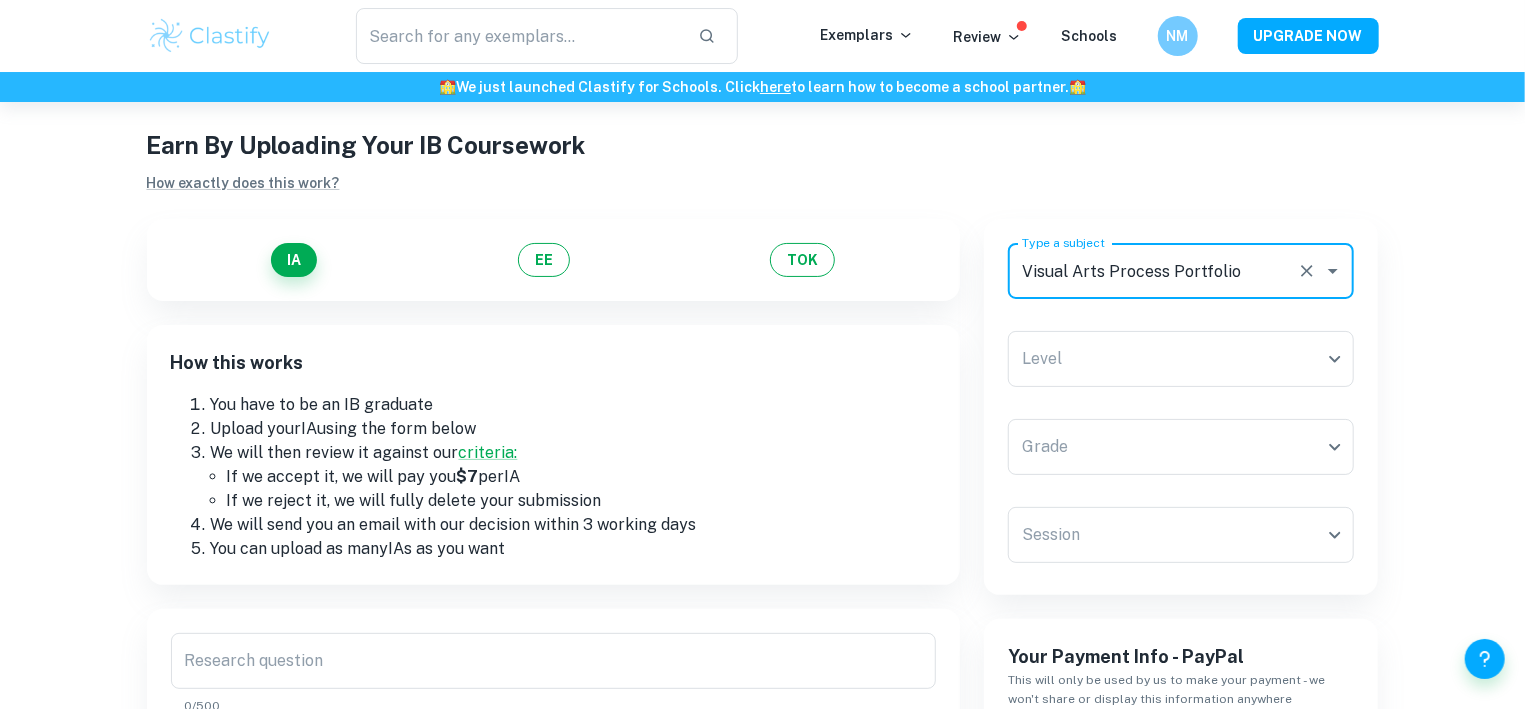 type on "Visual Arts Process Portfolio" 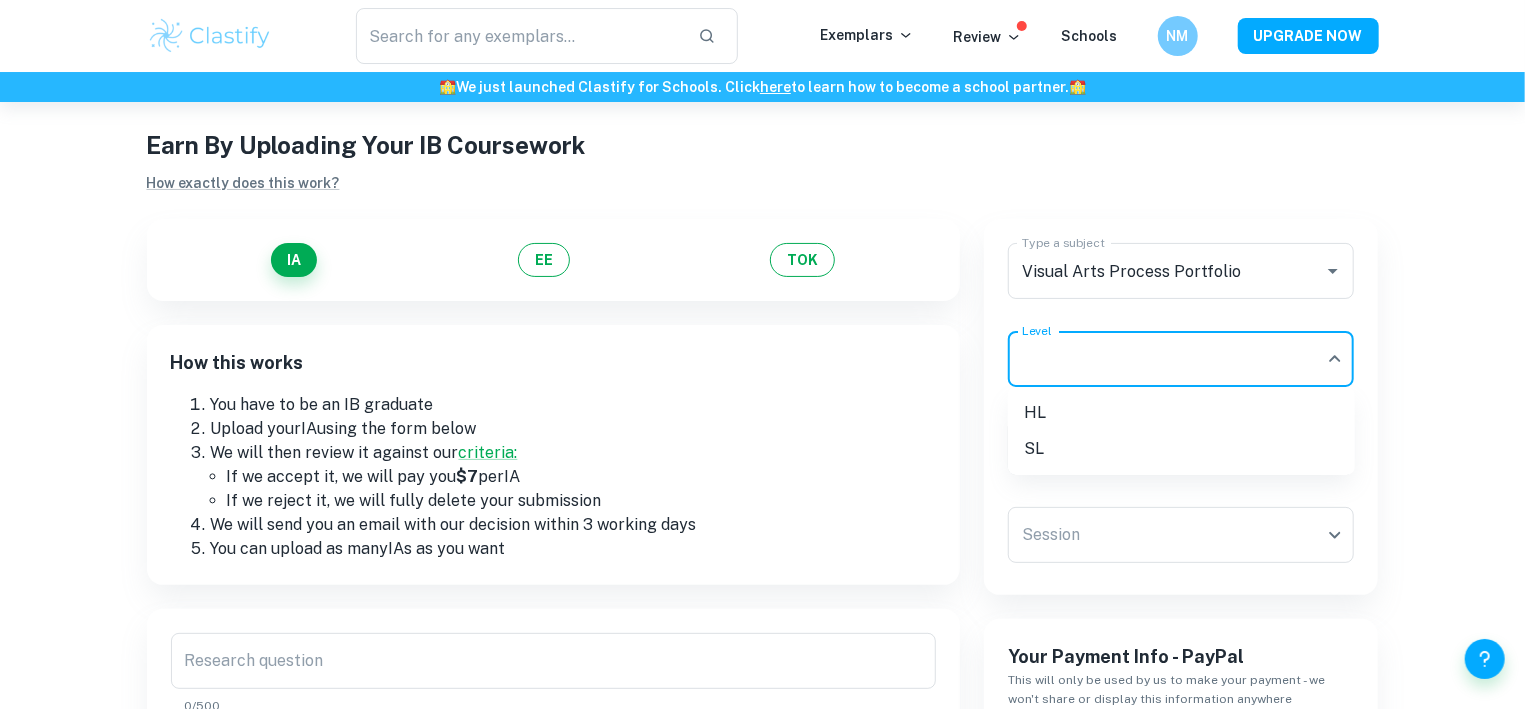 click on "We value your privacy We use cookies to enhance your browsing experience, serve personalised ads or content, and analyse our traffic. By clicking "Accept All", you consent to our use of cookies.   Cookie Policy Customise   Reject All   Accept All   Customise Consent Preferences   We use cookies to help you navigate efficiently and perform certain functions. You will find detailed information about all cookies under each consent category below. The cookies that are categorised as "Necessary" are stored on your browser as they are essential for enabling the basic functionalities of the site. ...  Show more For more information on how Google's third-party cookies operate and handle your data, see:   Google Privacy Policy Necessary Always Active Necessary cookies are required to enable the basic features of this site, such as providing secure log-in or adjusting your consent preferences. These cookies do not store any personally identifiable data. Functional Analytics Performance Advertisement Uncategorised" at bounding box center (762, 425) 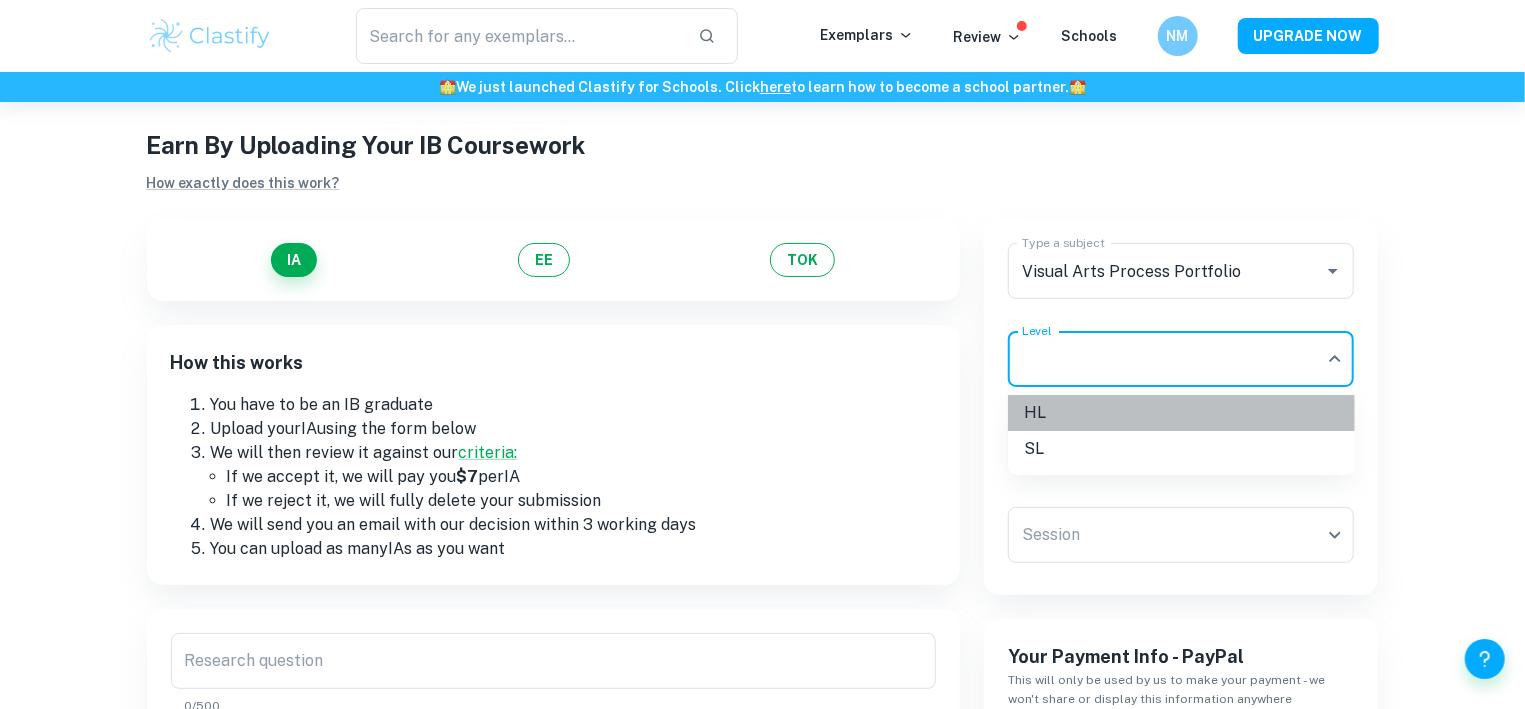 click on "HL" at bounding box center [1181, 413] 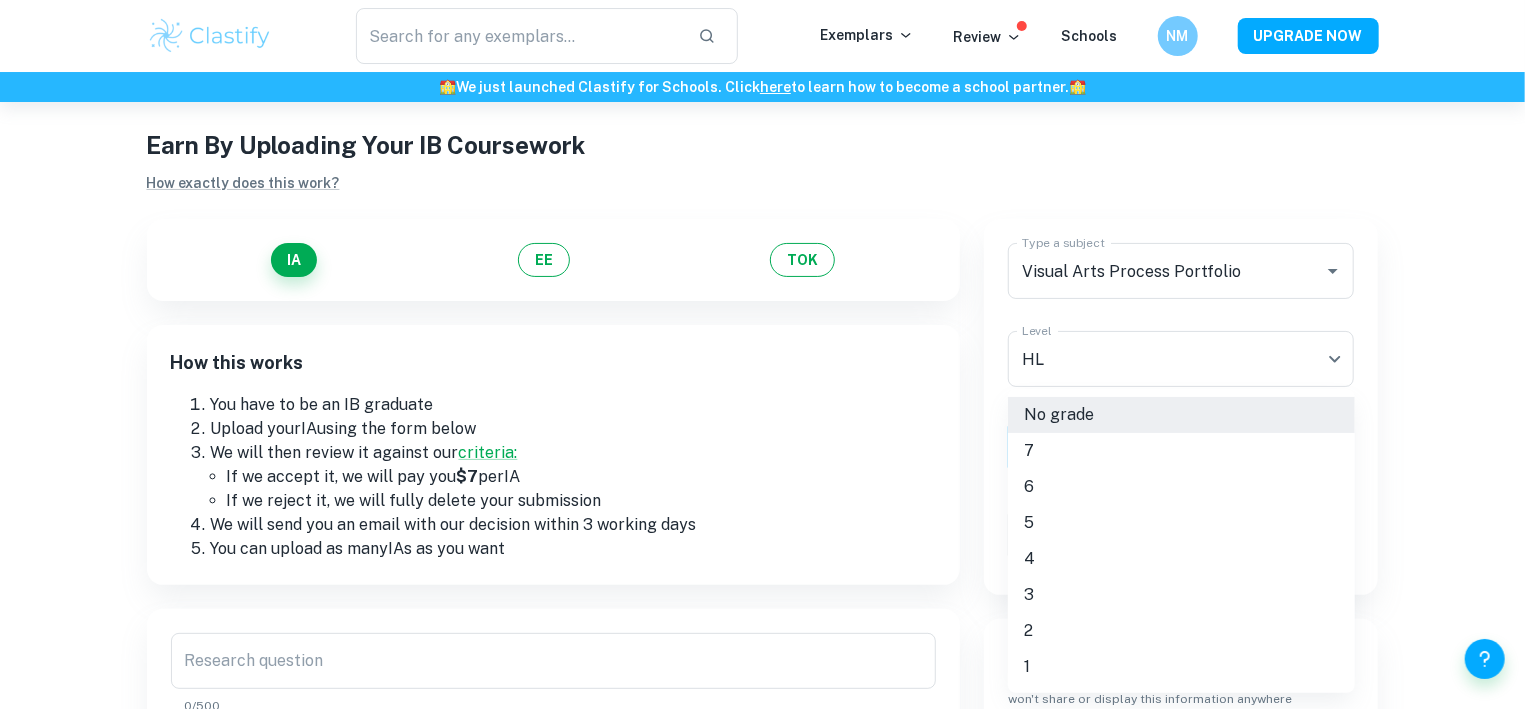 click on "We value your privacy We use cookies to enhance your browsing experience, serve personalised ads or content, and analyse our traffic. By clicking "Accept All", you consent to our use of cookies.   Cookie Policy Customise   Reject All   Accept All   Customise Consent Preferences   We use cookies to help you navigate efficiently and perform certain functions. You will find detailed information about all cookies under each consent category below. The cookies that are categorised as "Necessary" are stored on your browser as they are essential for enabling the basic functionalities of the site. ...  Show more For more information on how Google's third-party cookies operate and handle your data, see:   Google Privacy Policy Necessary Always Active Necessary cookies are required to enable the basic features of this site, such as providing secure log-in or adjusting your consent preferences. These cookies do not store any personally identifiable data. Functional Analytics Performance Advertisement Uncategorised" at bounding box center (762, 425) 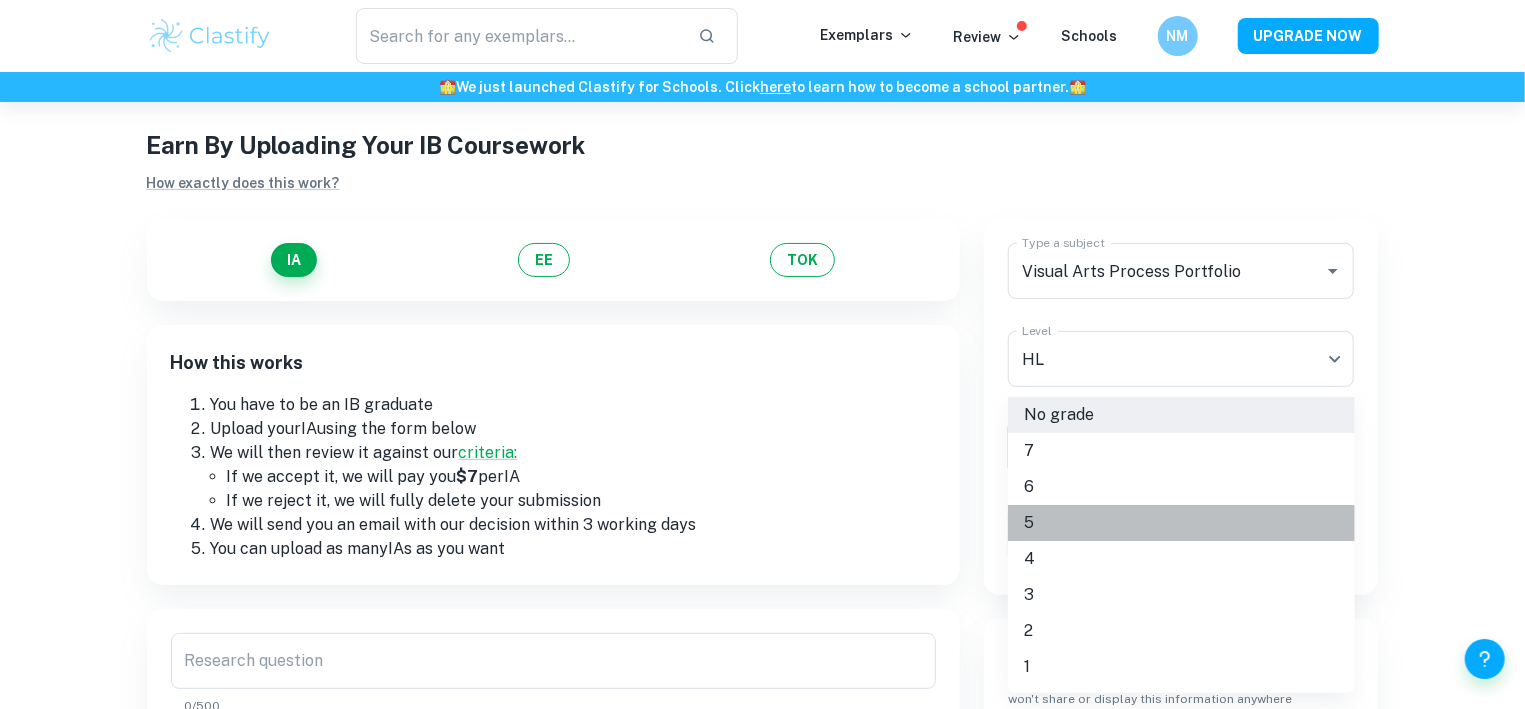 click on "5" at bounding box center (1181, 523) 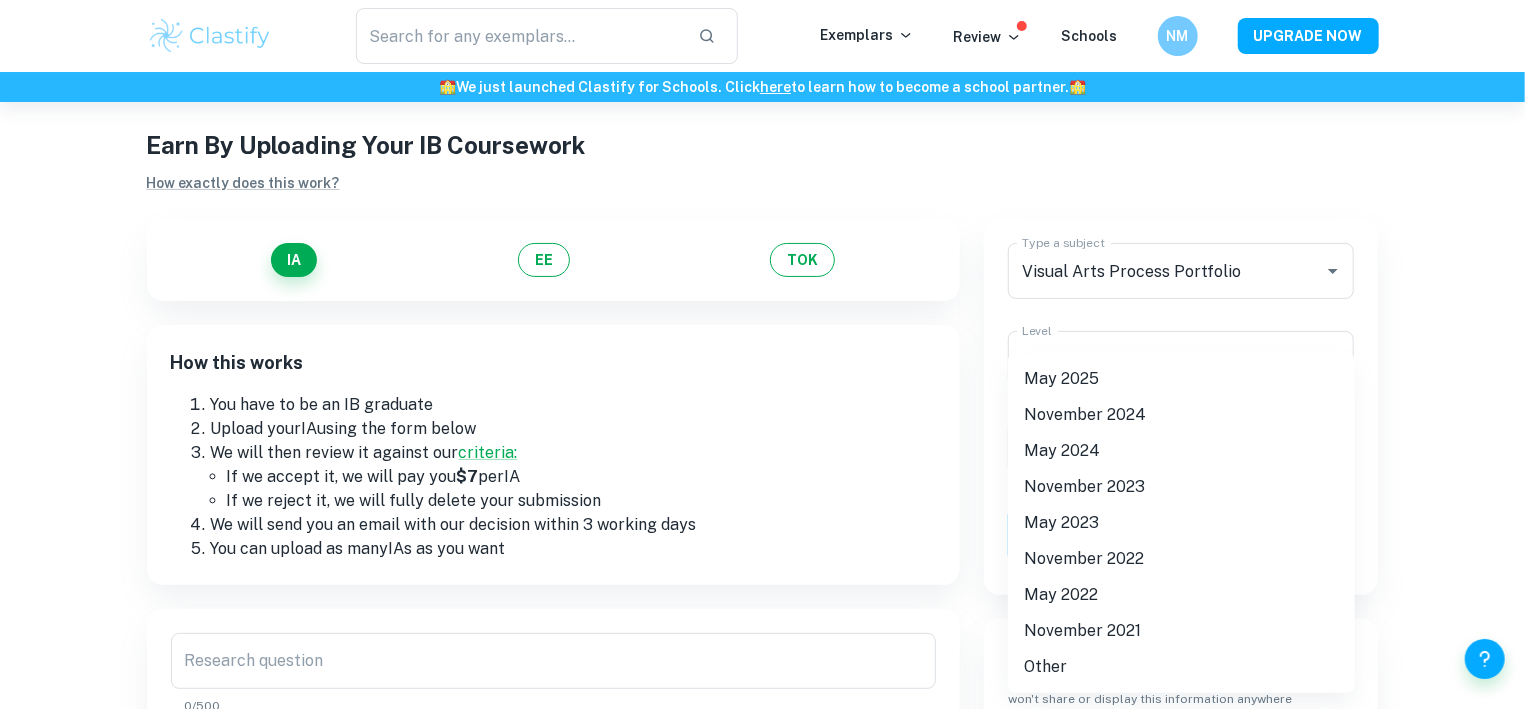 click on "We value your privacy We use cookies to enhance your browsing experience, serve personalised ads or content, and analyse our traffic. By clicking "Accept All", you consent to our use of cookies.   Cookie Policy Customise   Reject All   Accept All   Customise Consent Preferences   We use cookies to help you navigate efficiently and perform certain functions. You will find detailed information about all cookies under each consent category below. The cookies that are categorised as "Necessary" are stored on your browser as they are essential for enabling the basic functionalities of the site. ...  Show more For more information on how Google's third-party cookies operate and handle your data, see:   Google Privacy Policy Necessary Always Active Necessary cookies are required to enable the basic features of this site, such as providing secure log-in or adjusting your consent preferences. These cookies do not store any personally identifiable data. Functional Analytics Performance Advertisement Uncategorised" at bounding box center [762, 425] 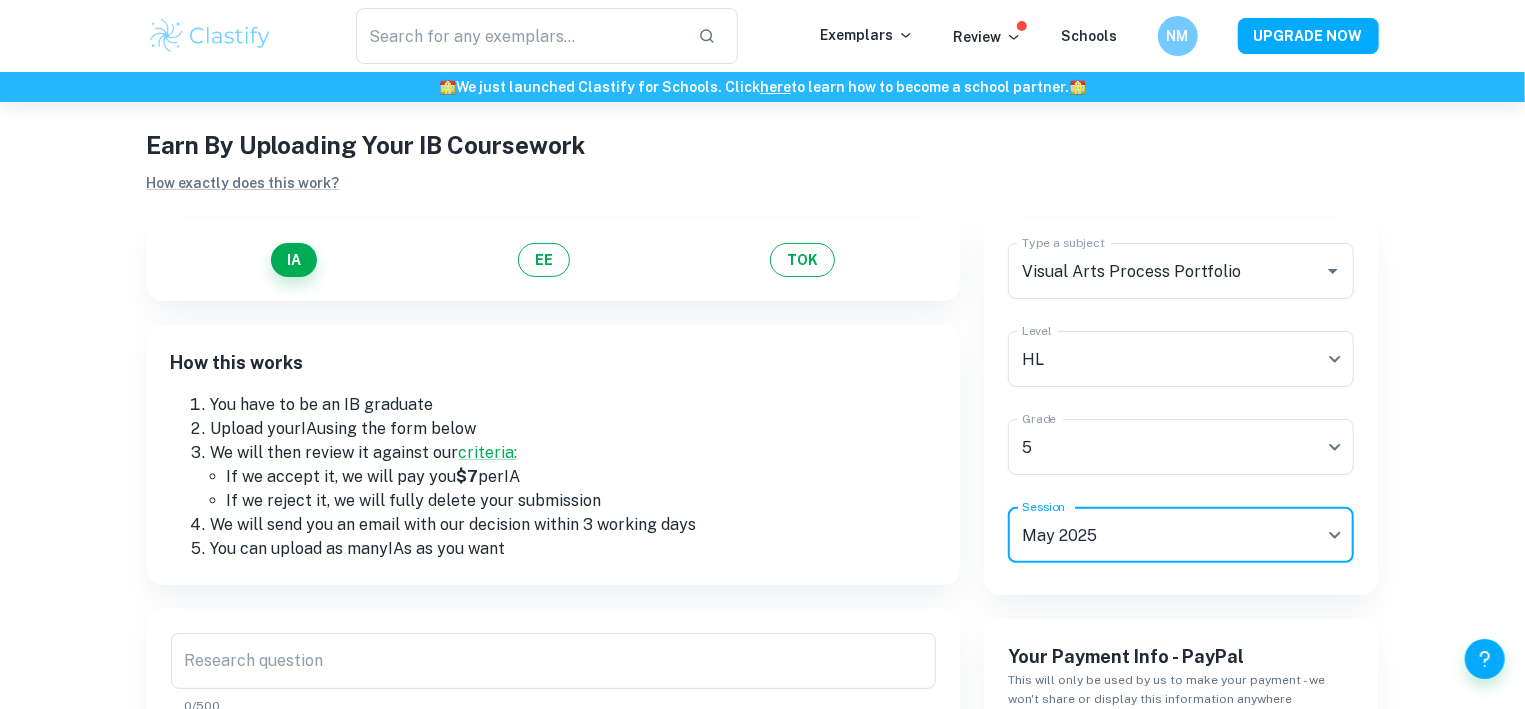 type on "M25" 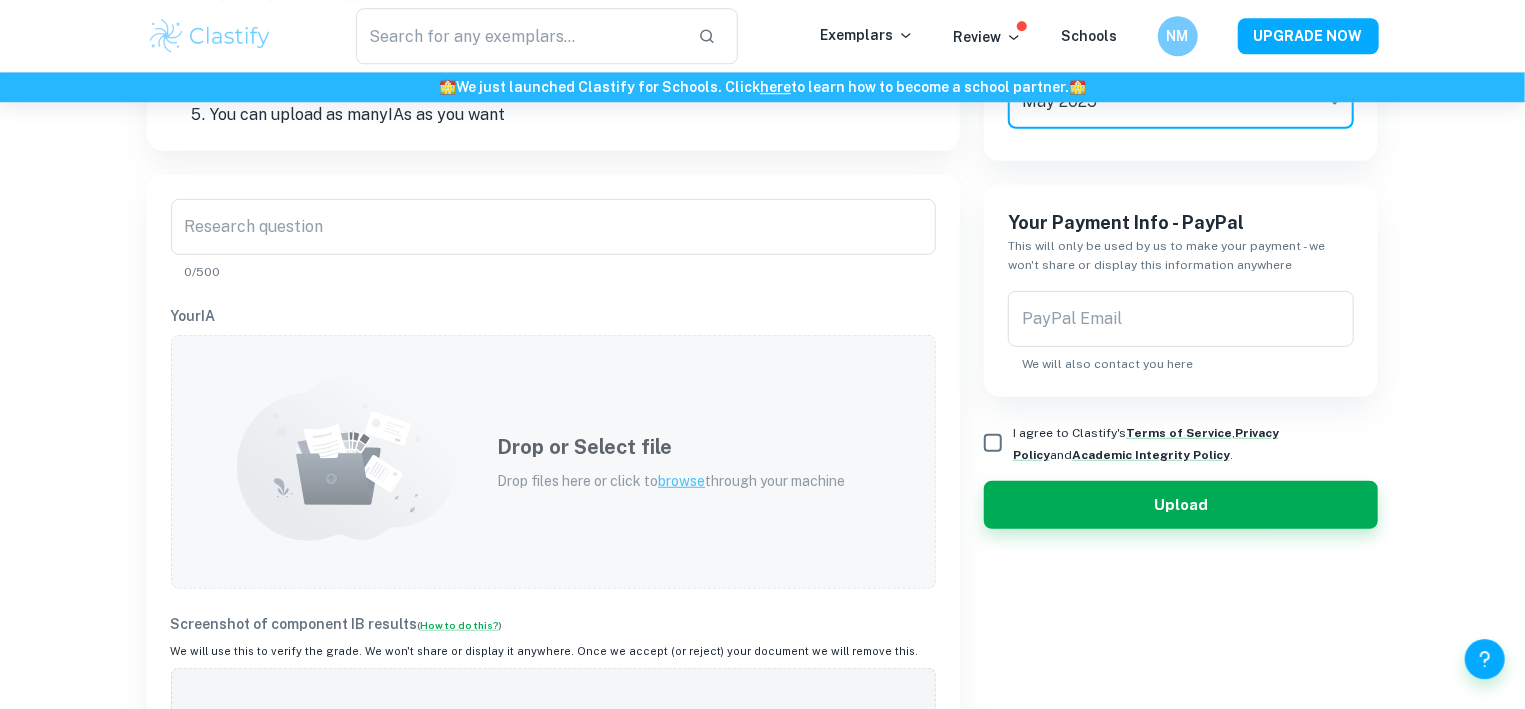 scroll, scrollTop: 466, scrollLeft: 0, axis: vertical 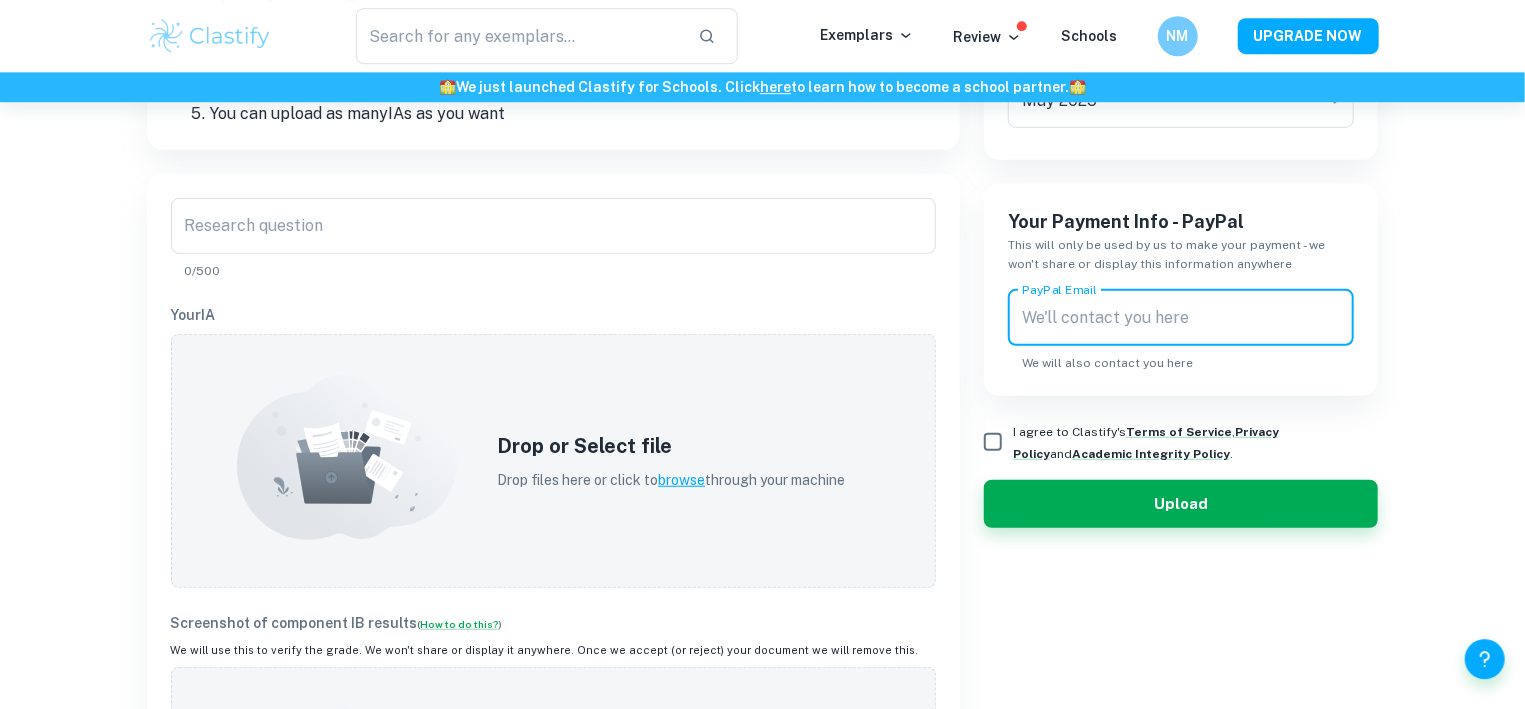 click on "PayPal Email" at bounding box center (1181, 318) 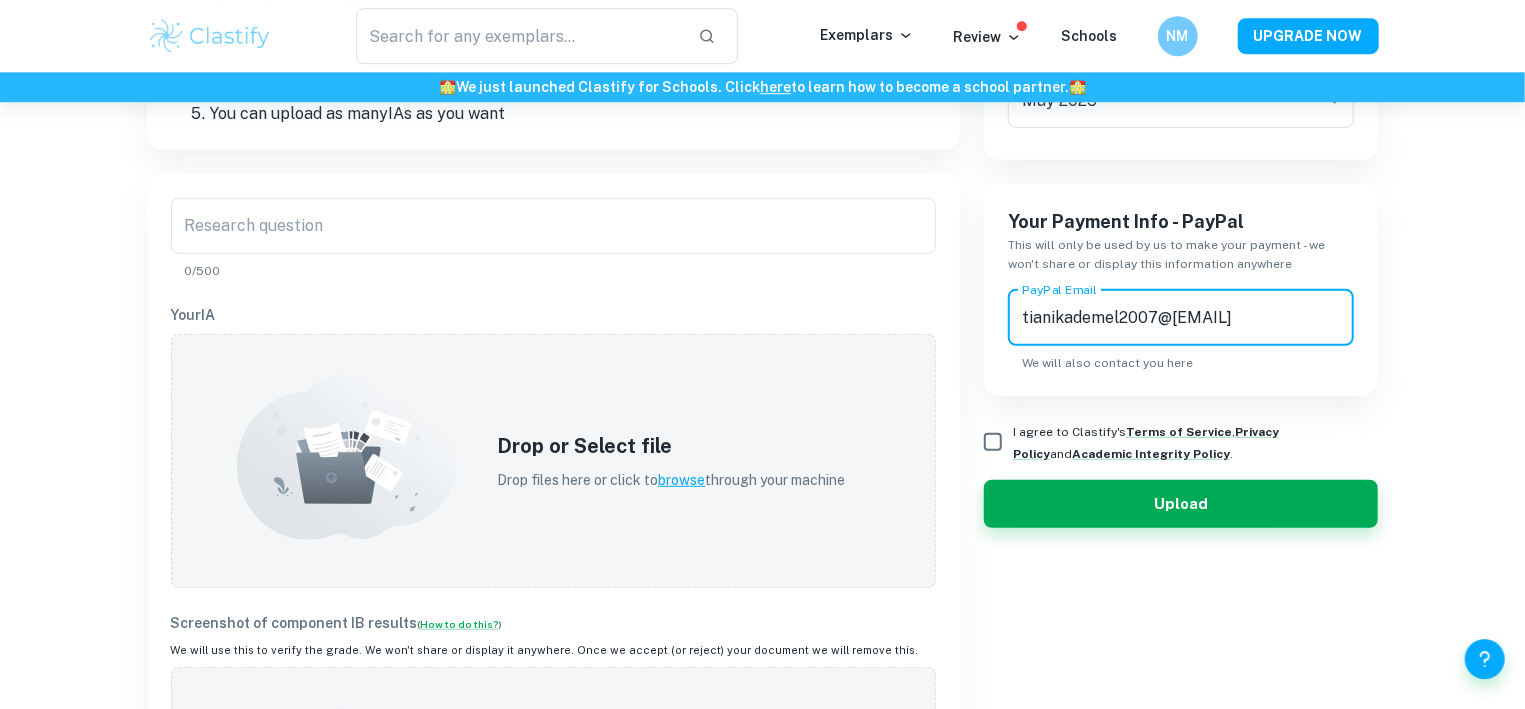 type on "tianikademel2007@[EMAIL]" 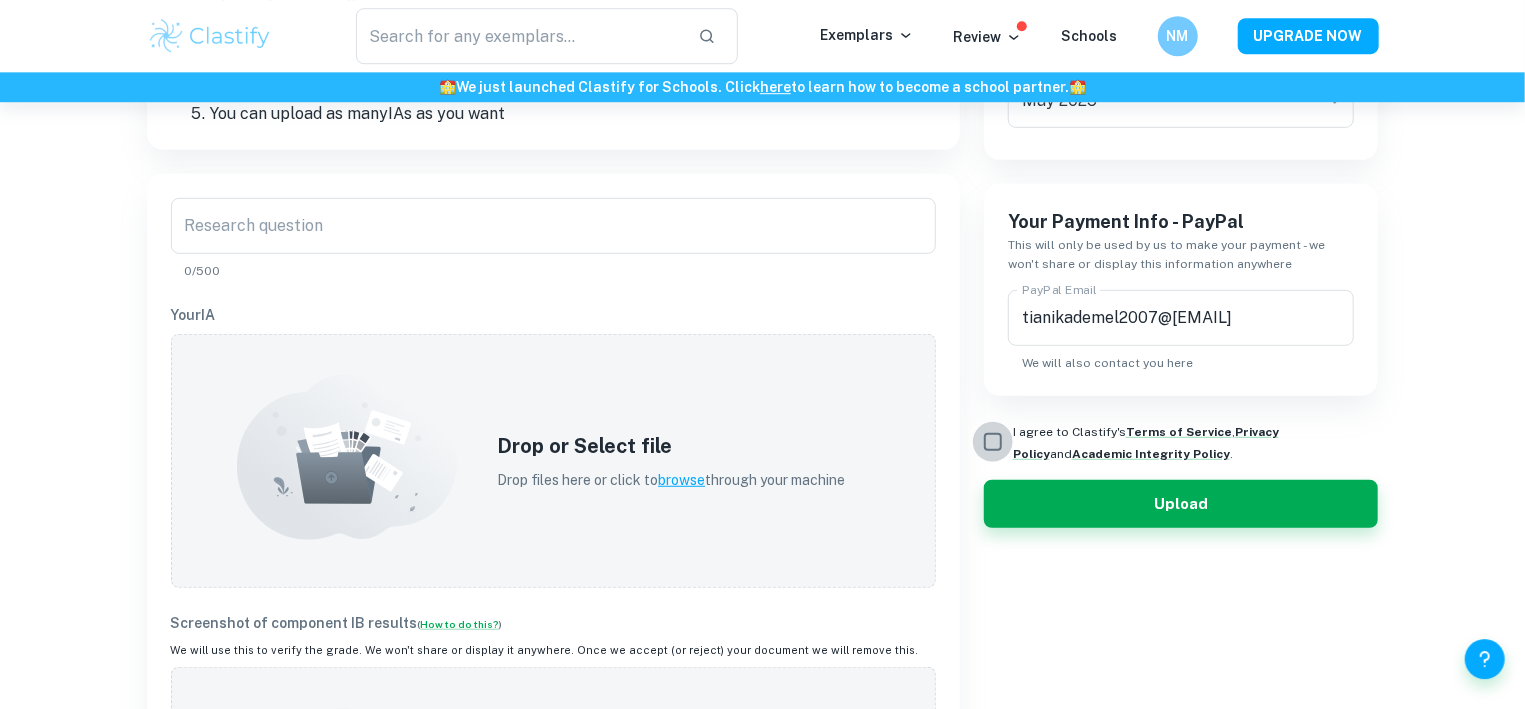 click on "I agree to Clastify's  Terms of Service ,  Privacy Policy  and  Academic Integrity Policy ." at bounding box center (993, 442) 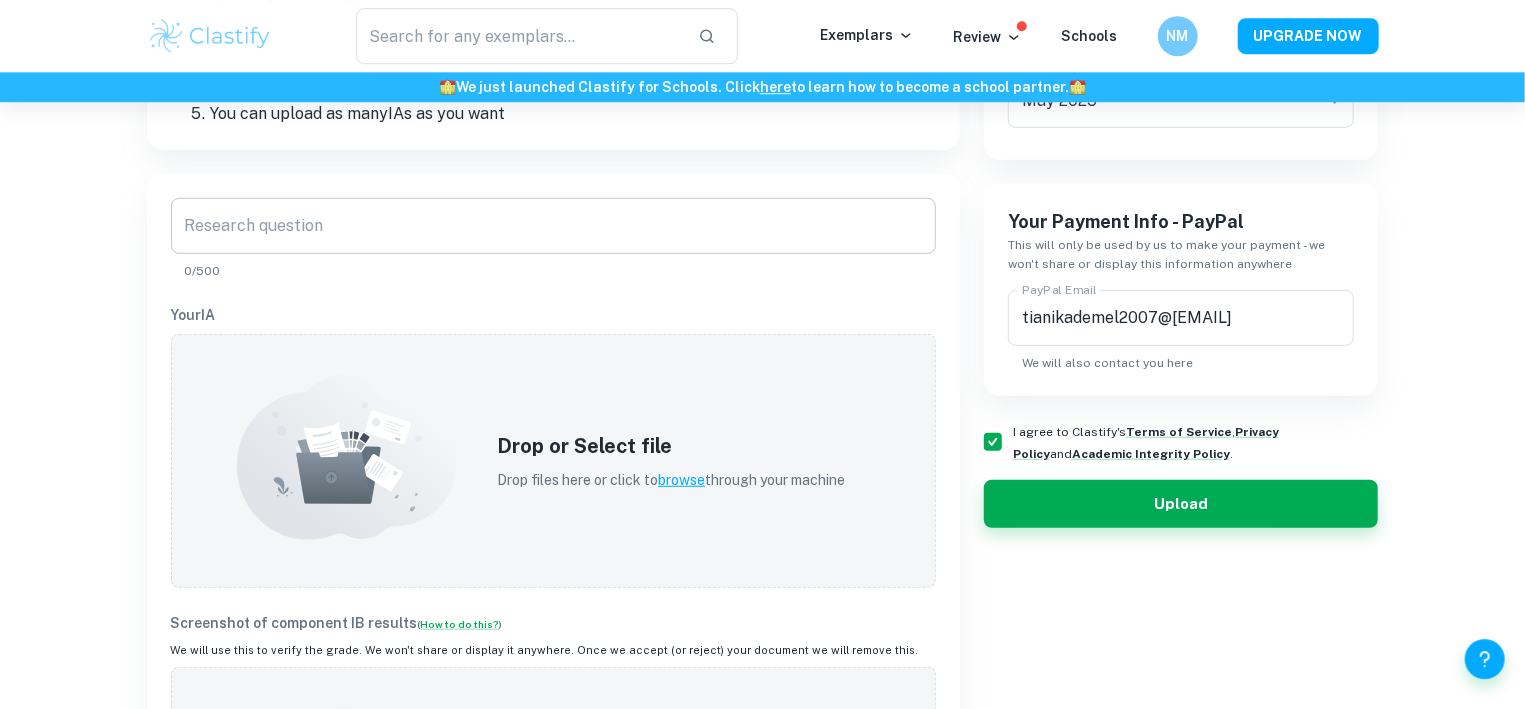 click on "Research question" at bounding box center [553, 226] 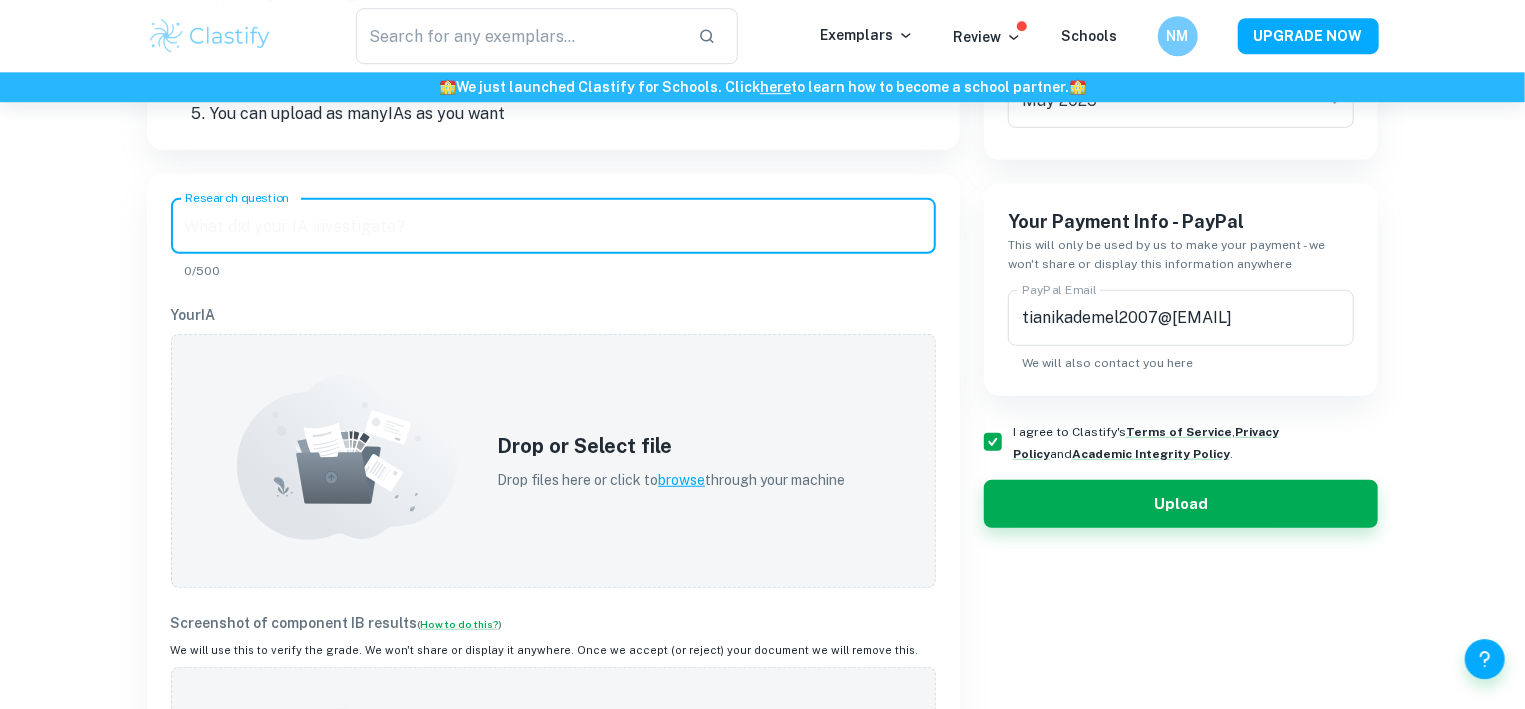 paste on "Femininity through the Female Gaze" 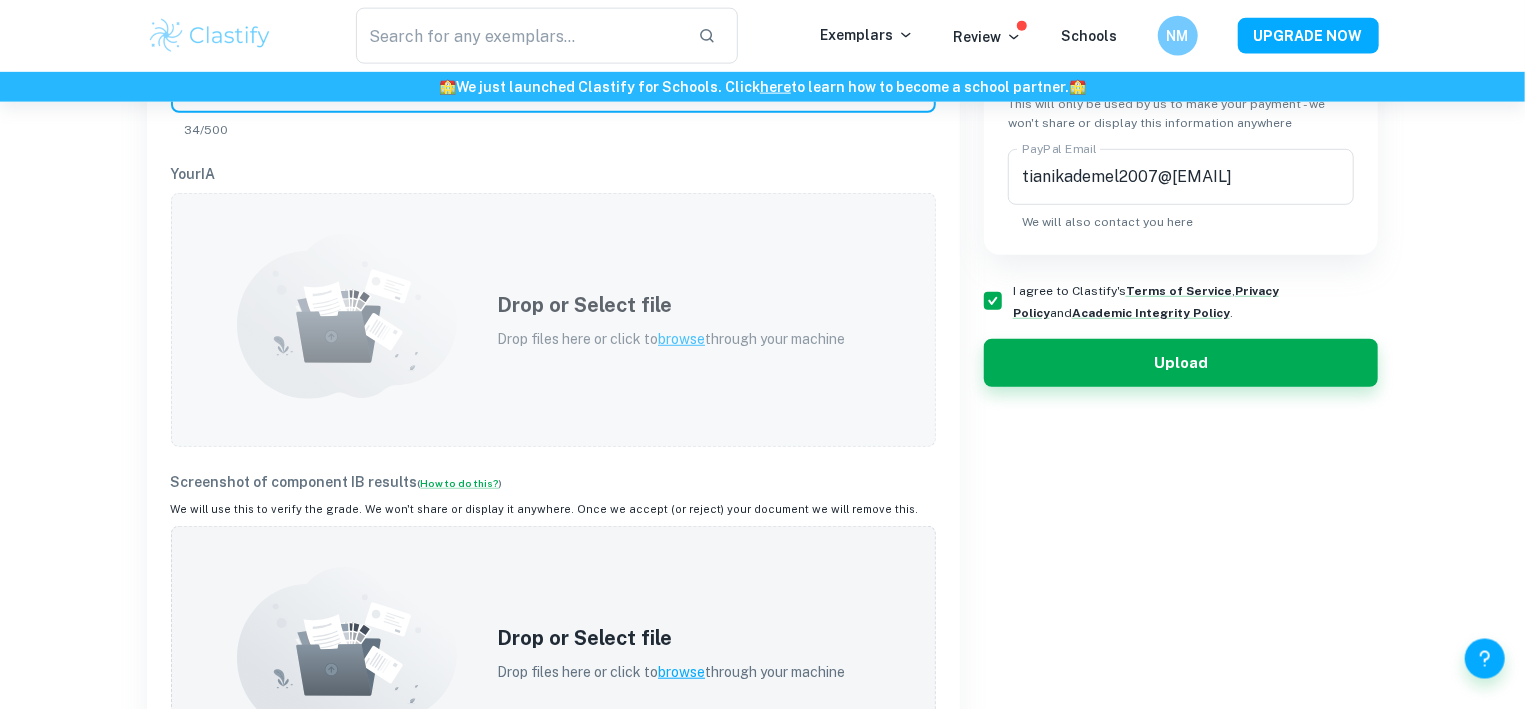 scroll, scrollTop: 616, scrollLeft: 0, axis: vertical 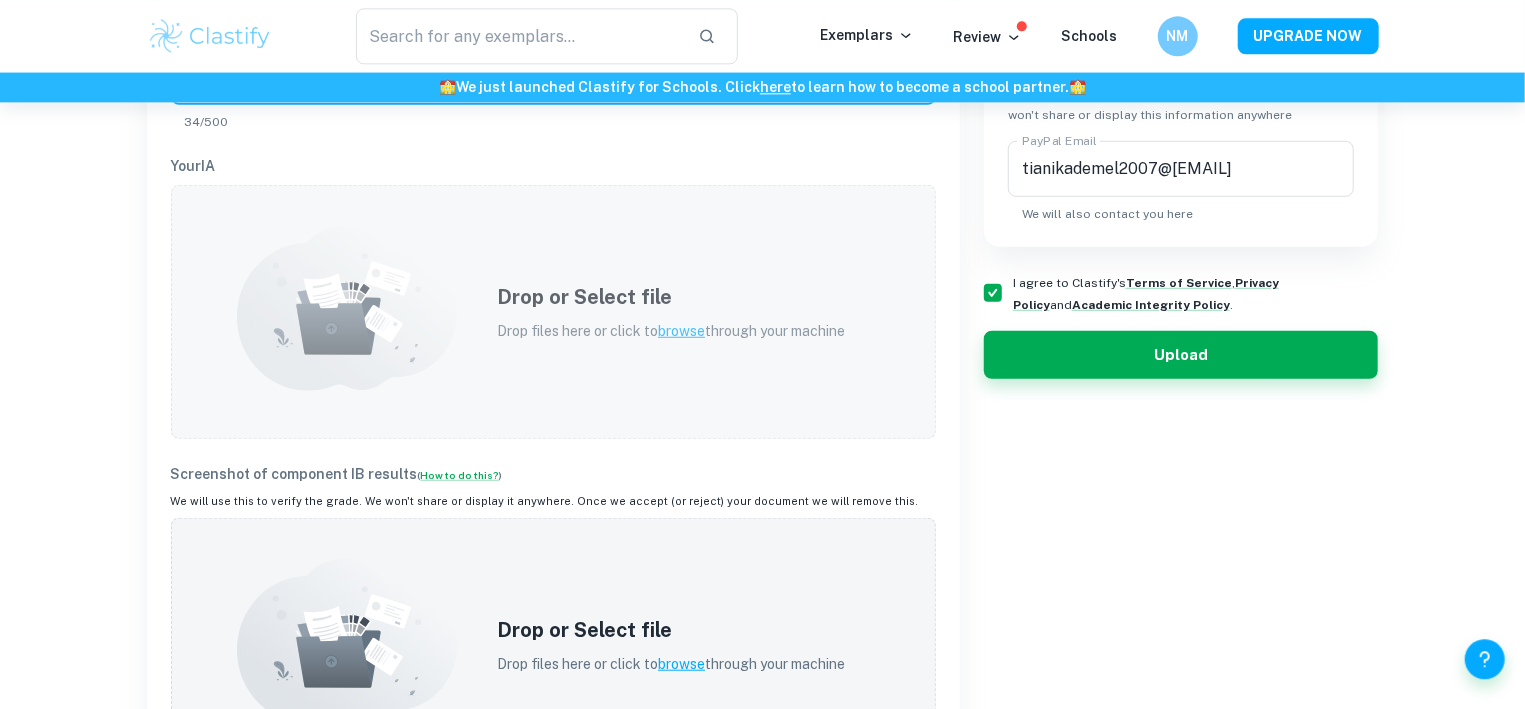 type on "Femininity through the Female Gaze" 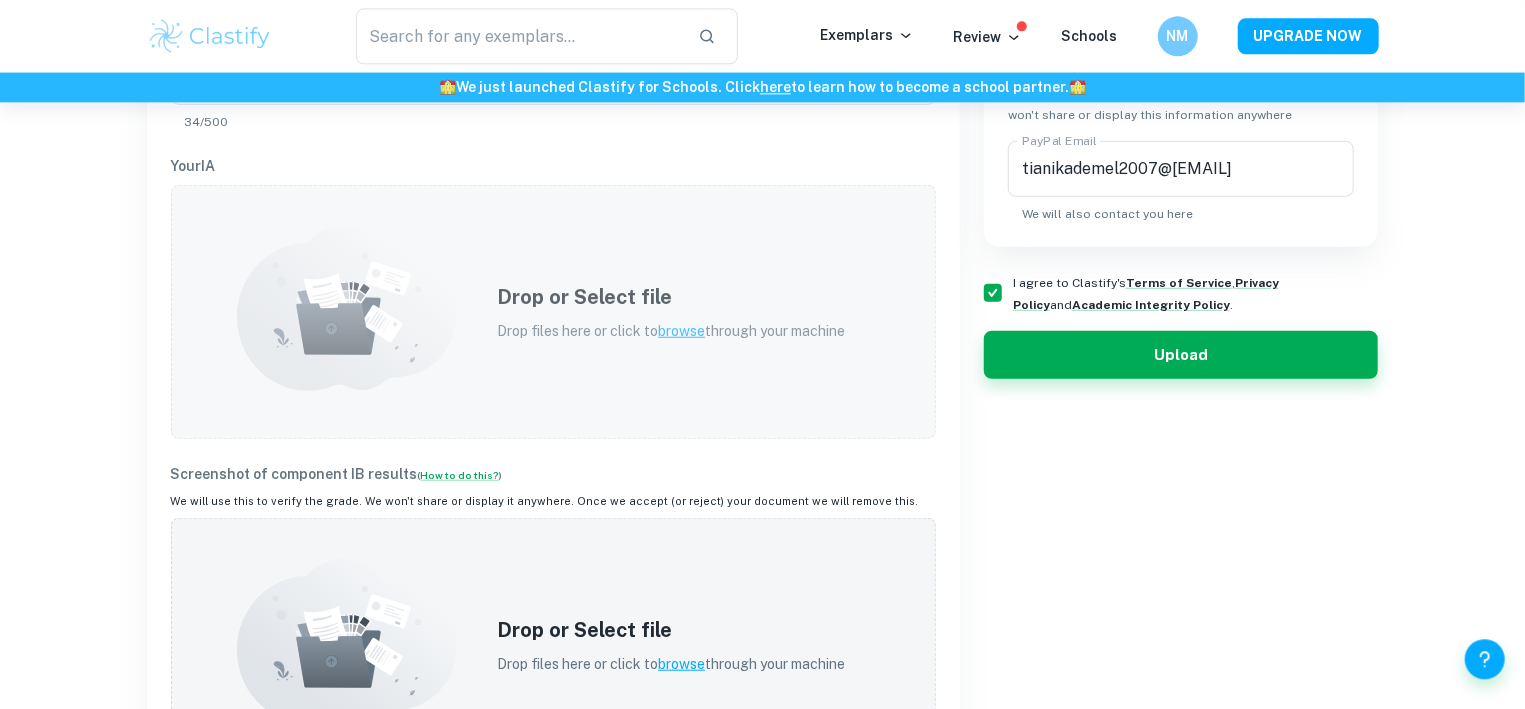 click on "browse" at bounding box center [681, 330] 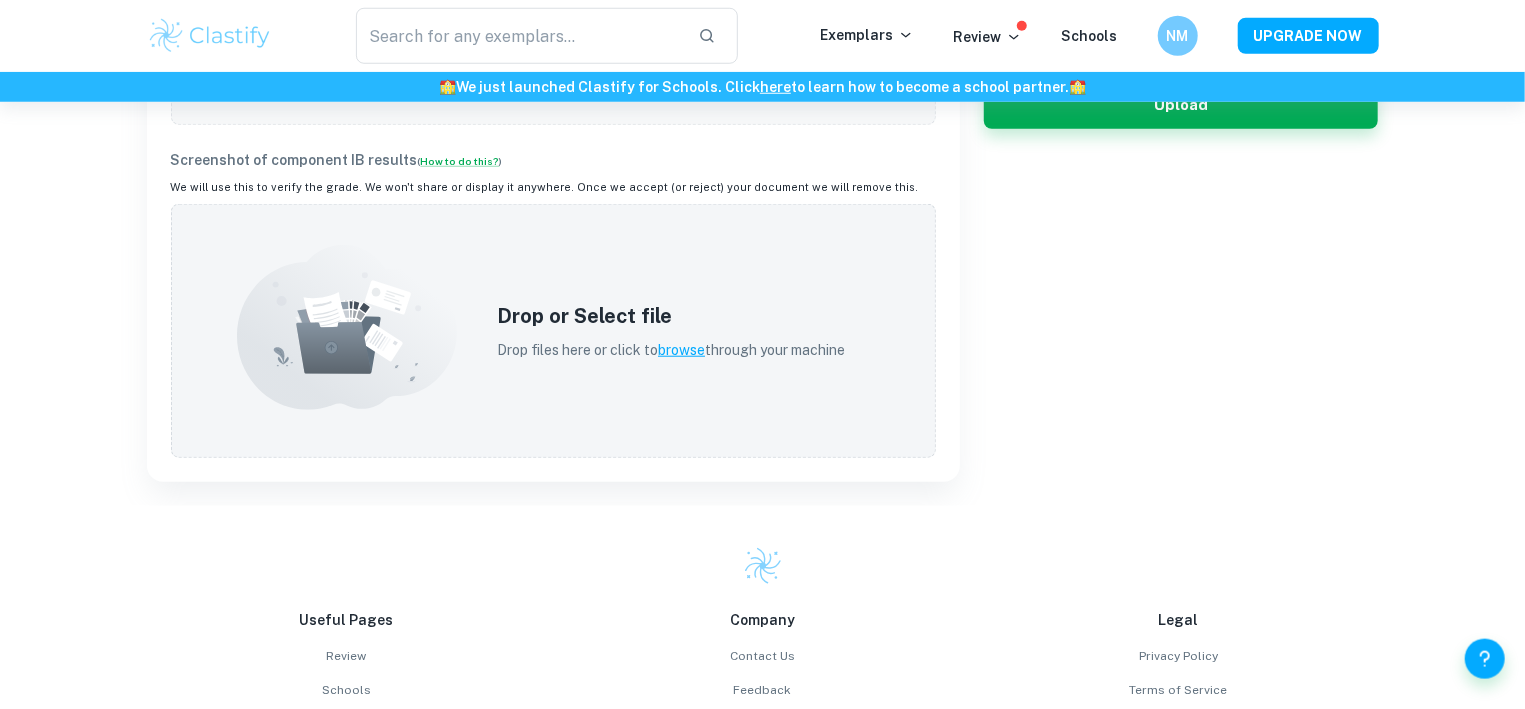 scroll, scrollTop: 867, scrollLeft: 0, axis: vertical 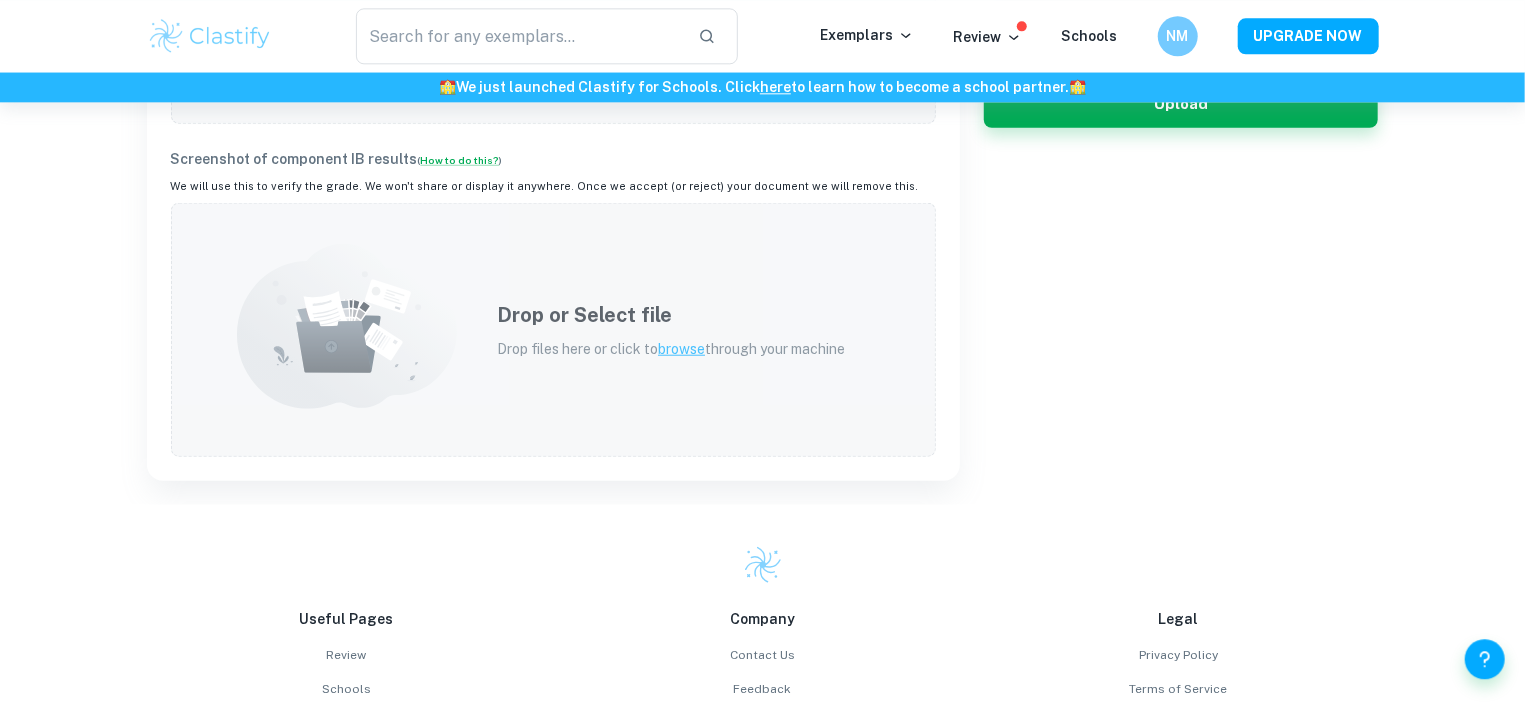 click on "Drop files here or click to  browse  through your machine" at bounding box center [671, 348] 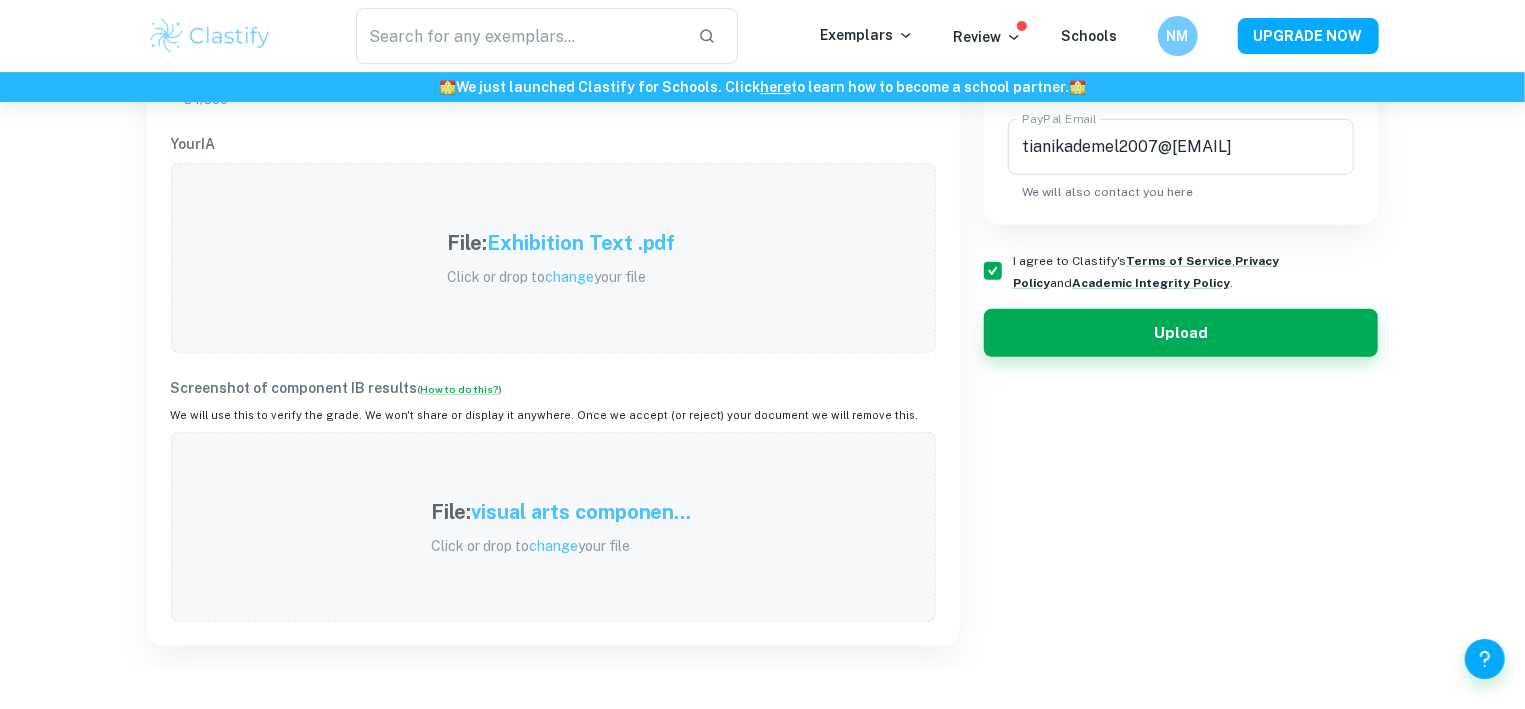 scroll, scrollTop: 695, scrollLeft: 0, axis: vertical 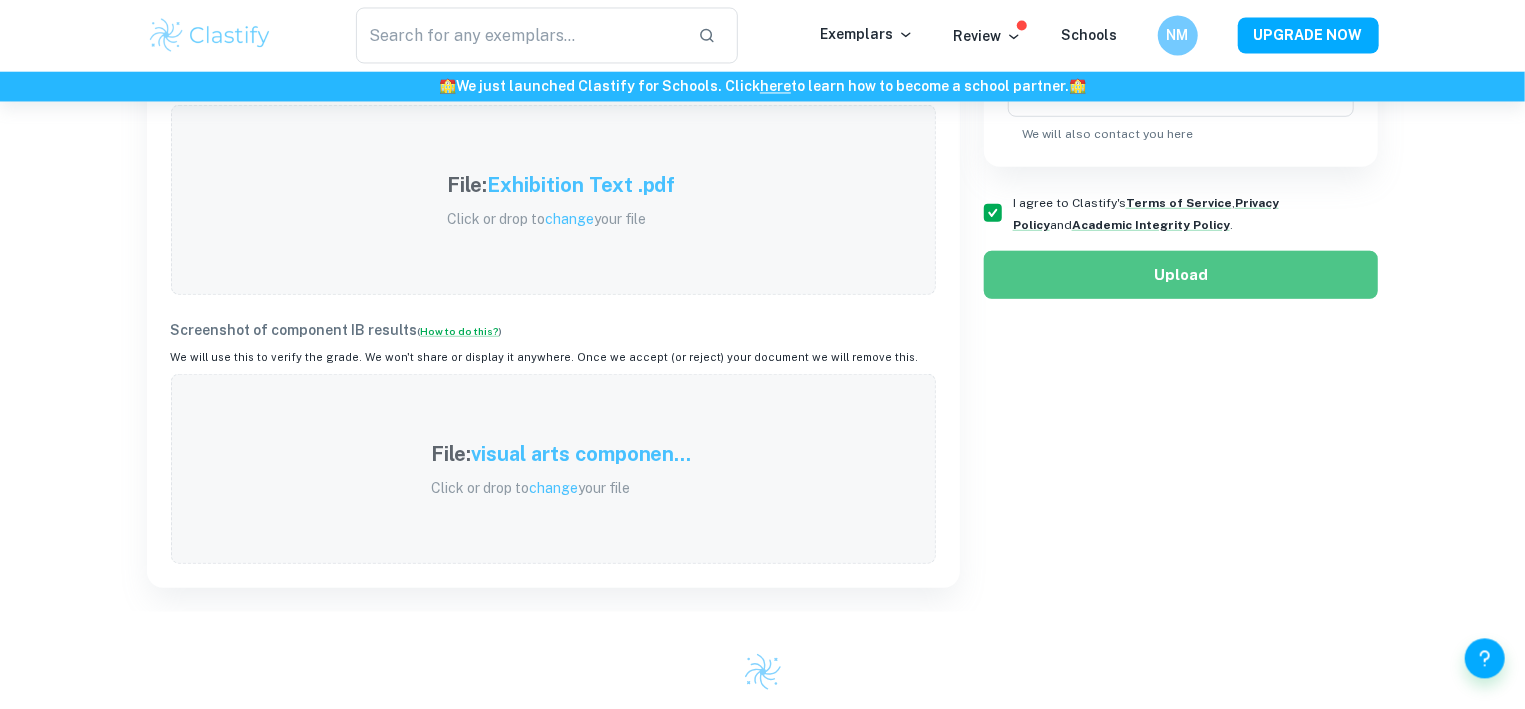 click on "Upload" at bounding box center (1181, 275) 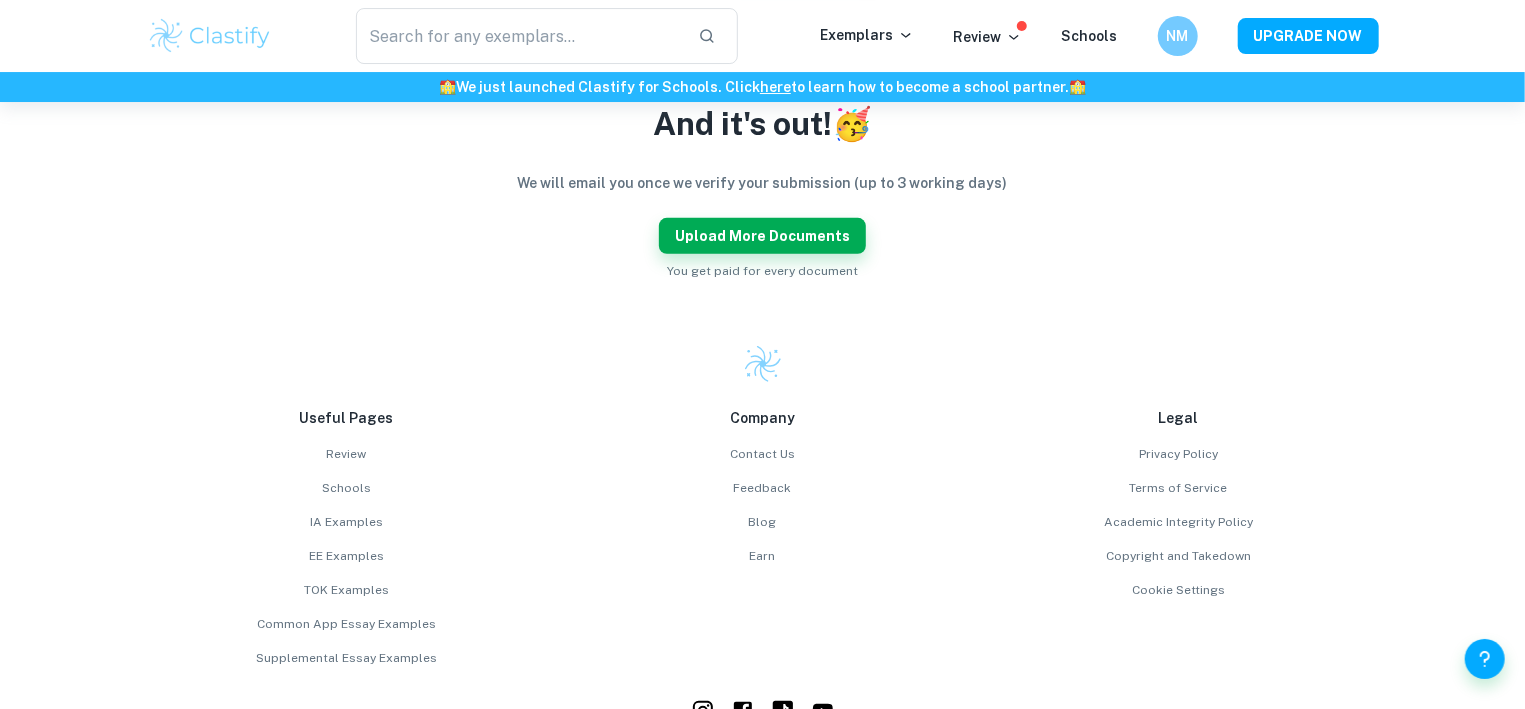 scroll, scrollTop: 499, scrollLeft: 0, axis: vertical 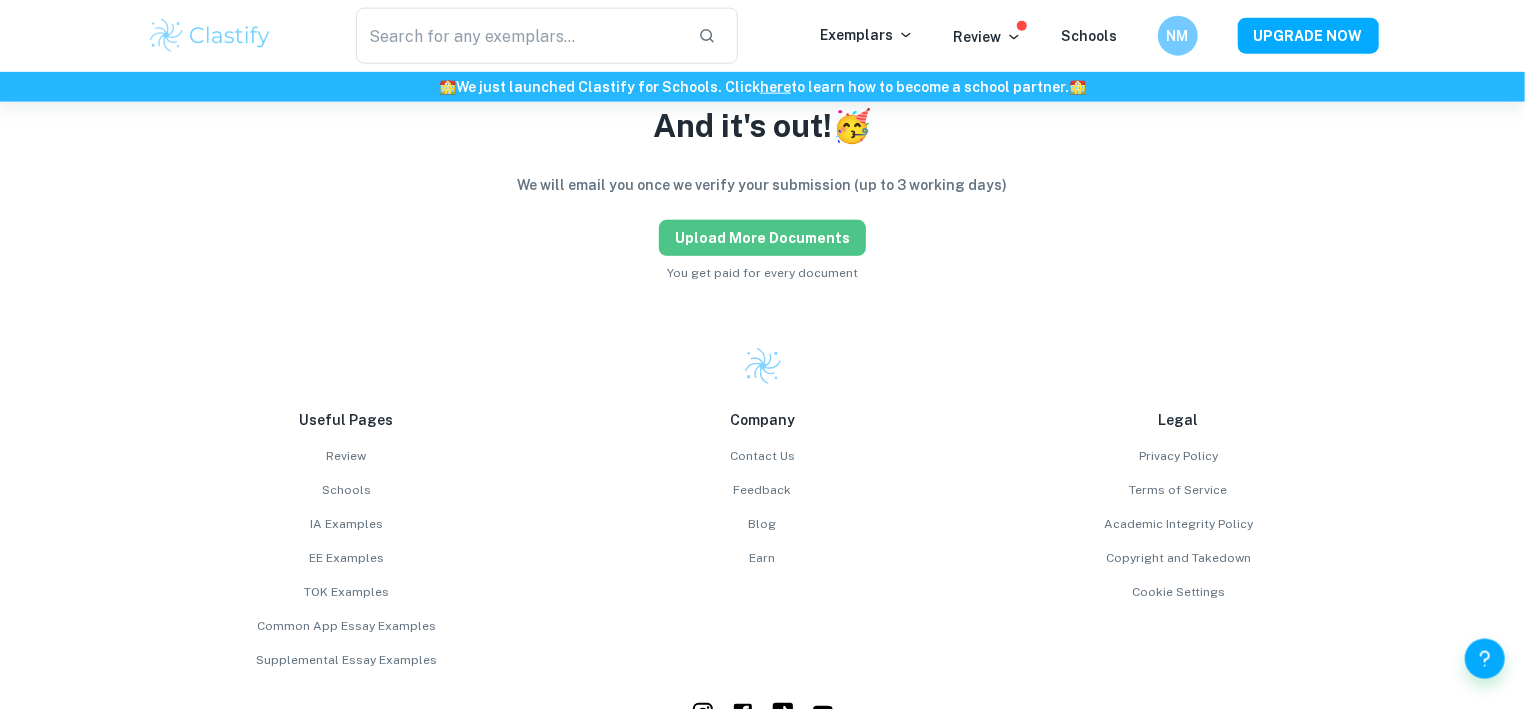 click on "Upload more documents" at bounding box center [762, 238] 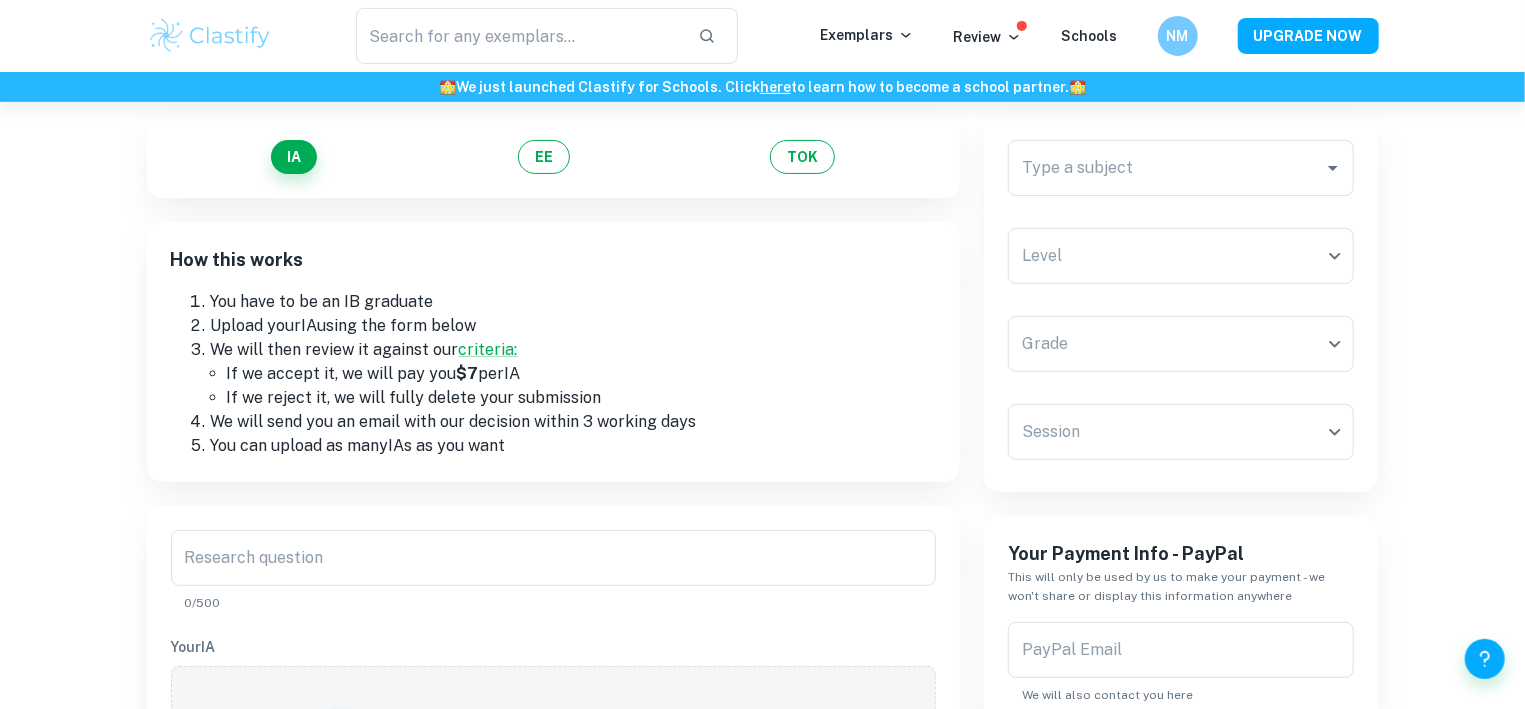 scroll, scrollTop: 98, scrollLeft: 0, axis: vertical 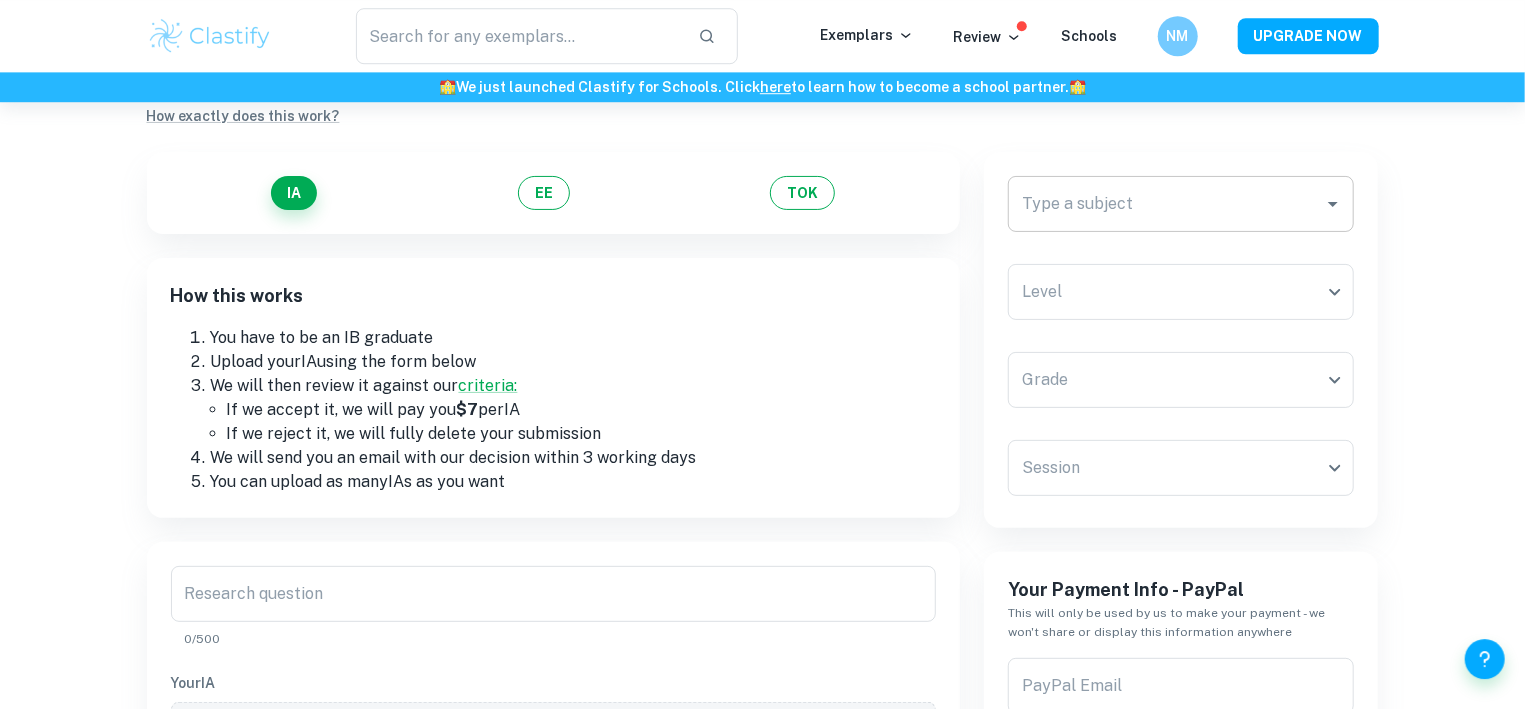 click on "Type a subject" at bounding box center (1166, 204) 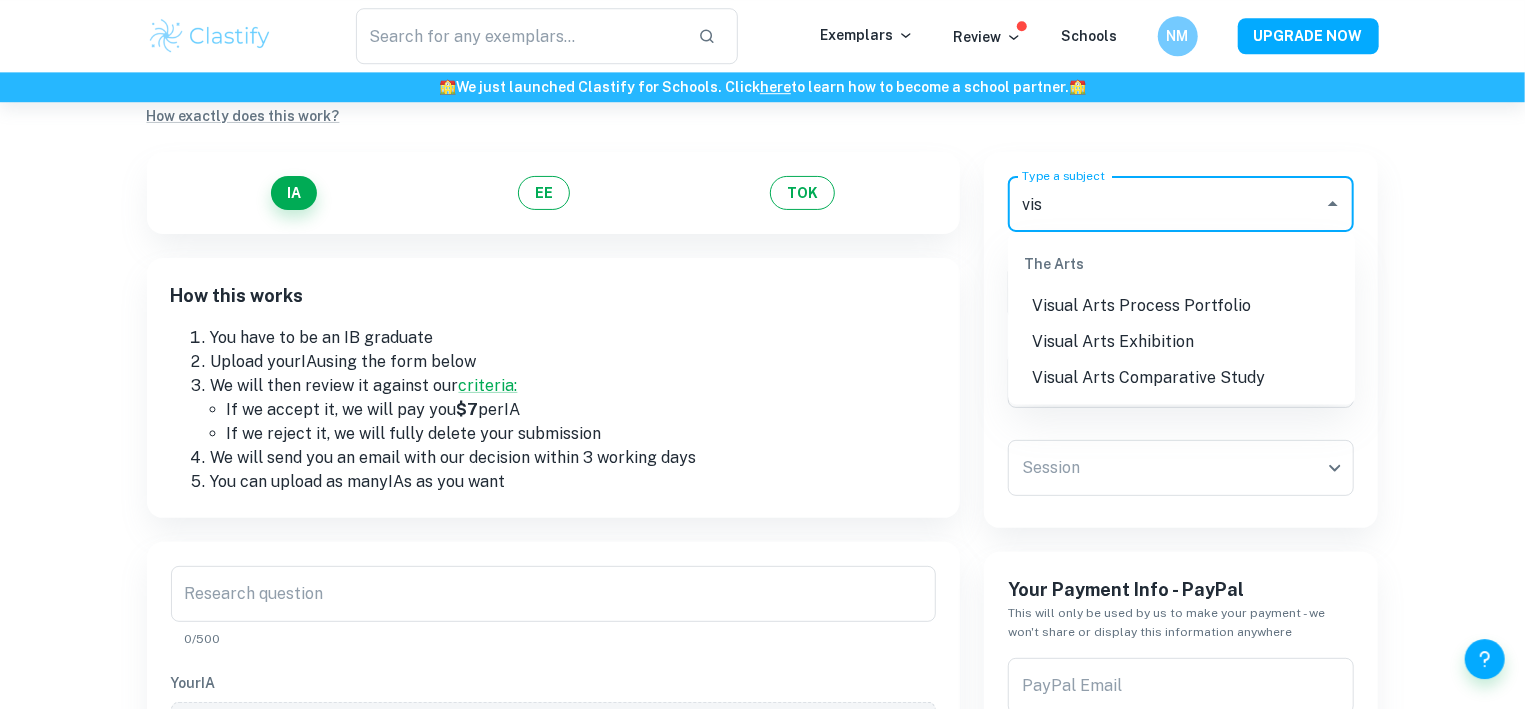 click on "Visual Arts Comparative Study" at bounding box center (1181, 379) 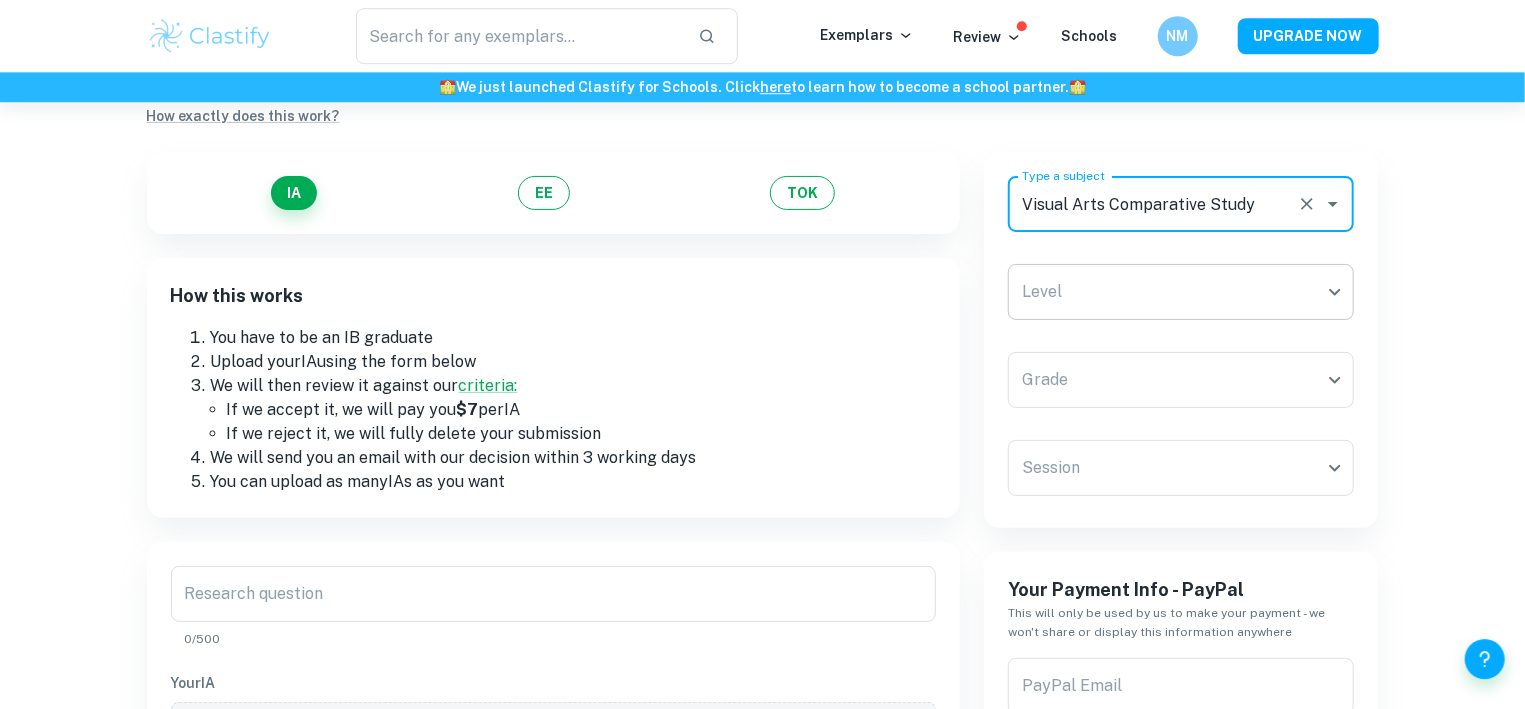 type on "Visual Arts Comparative Study" 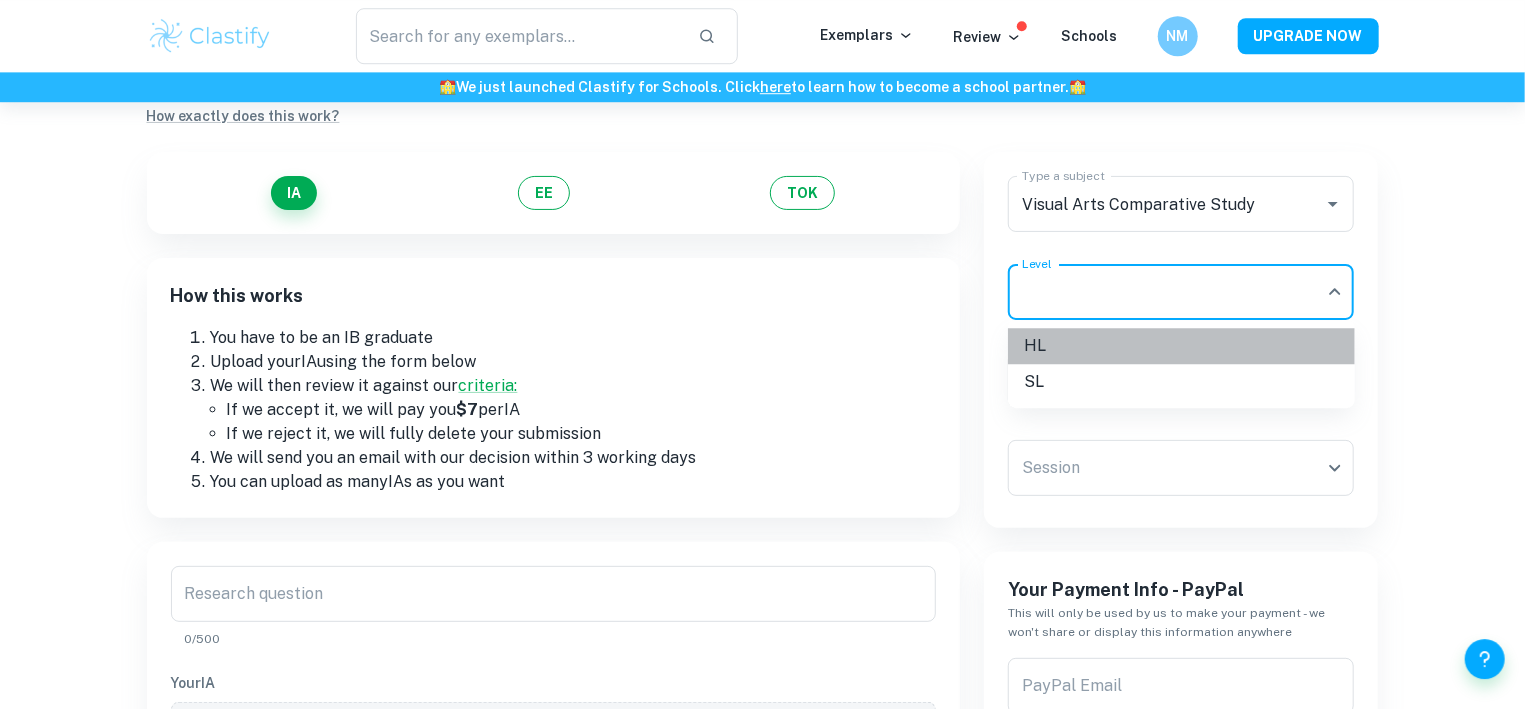 click on "HL" at bounding box center (1181, 346) 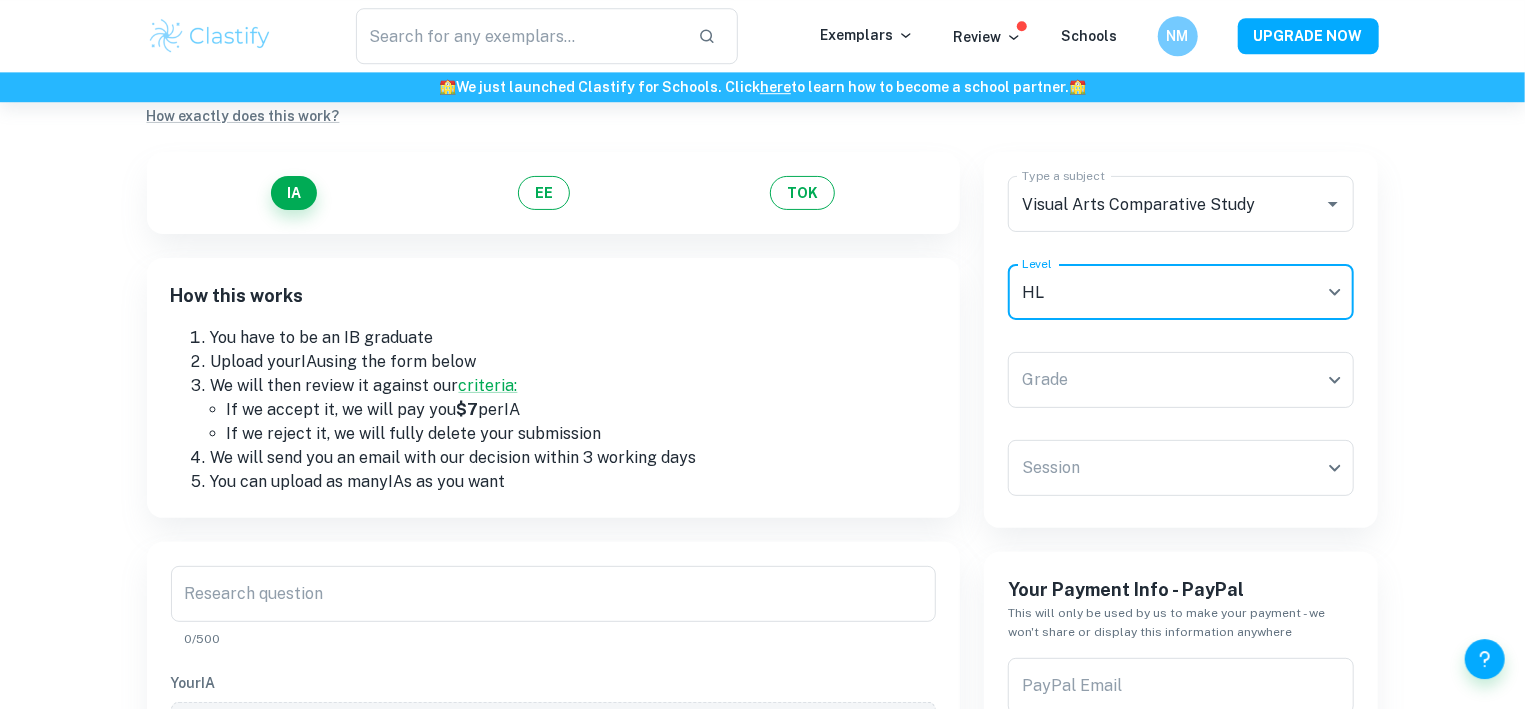 type on "HL" 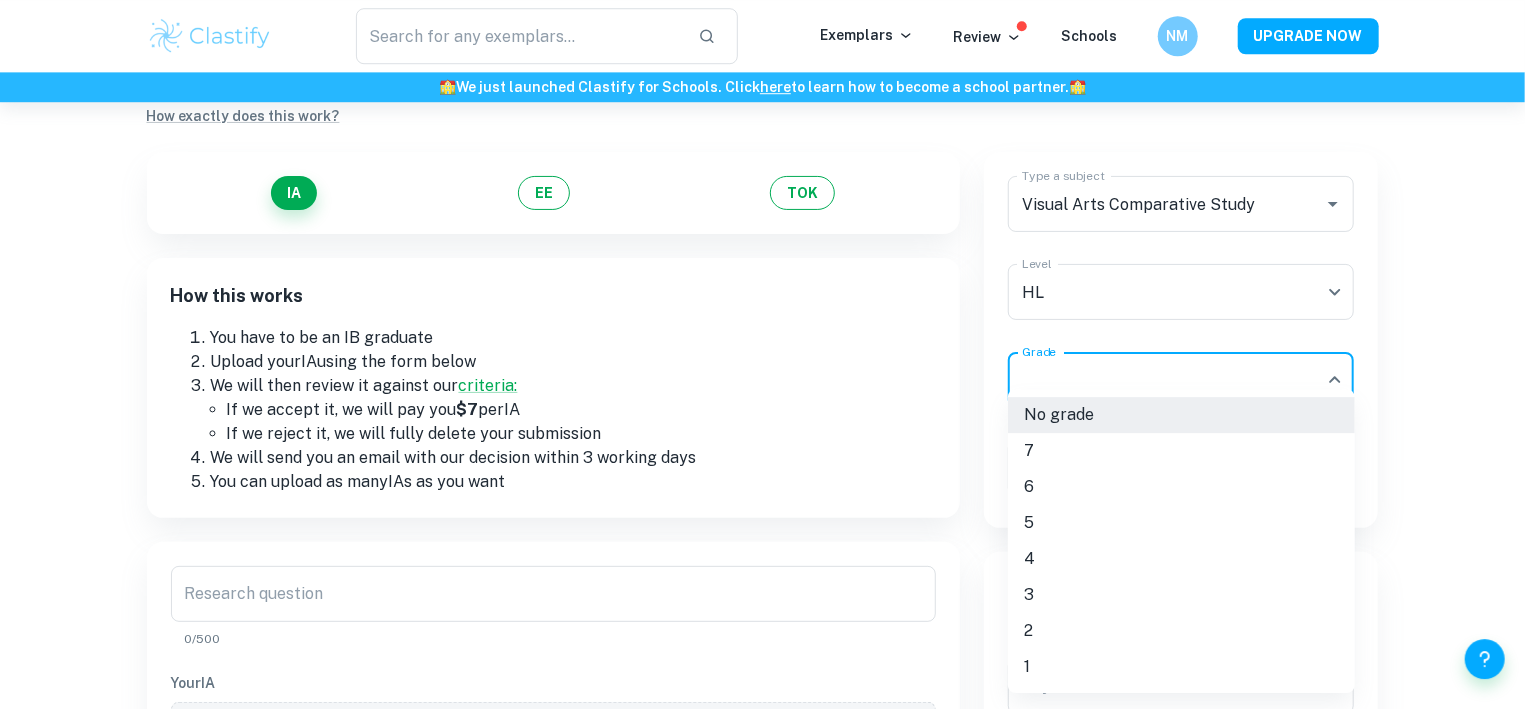 click on "We value your privacy We use cookies to enhance your browsing experience, serve personalised ads or content, and analyse our traffic. By clicking "Accept All", you consent to our use of cookies.   Cookie Policy Customise   Reject All   Accept All   Customise Consent Preferences   We use cookies to help you navigate efficiently and perform certain functions. You will find detailed information about all cookies under each consent category below. The cookies that are categorised as "Necessary" are stored on your browser as they are essential for enabling the basic functionalities of the site. ...  Show more For more information on how Google's third-party cookies operate and handle your data, see:   Google Privacy Policy Necessary Always Active Necessary cookies are required to enable the basic features of this site, such as providing secure log-in or adjusting your consent preferences. These cookies do not store any personally identifiable data. Functional Analytics Performance Advertisement Uncategorised" at bounding box center [762, 358] 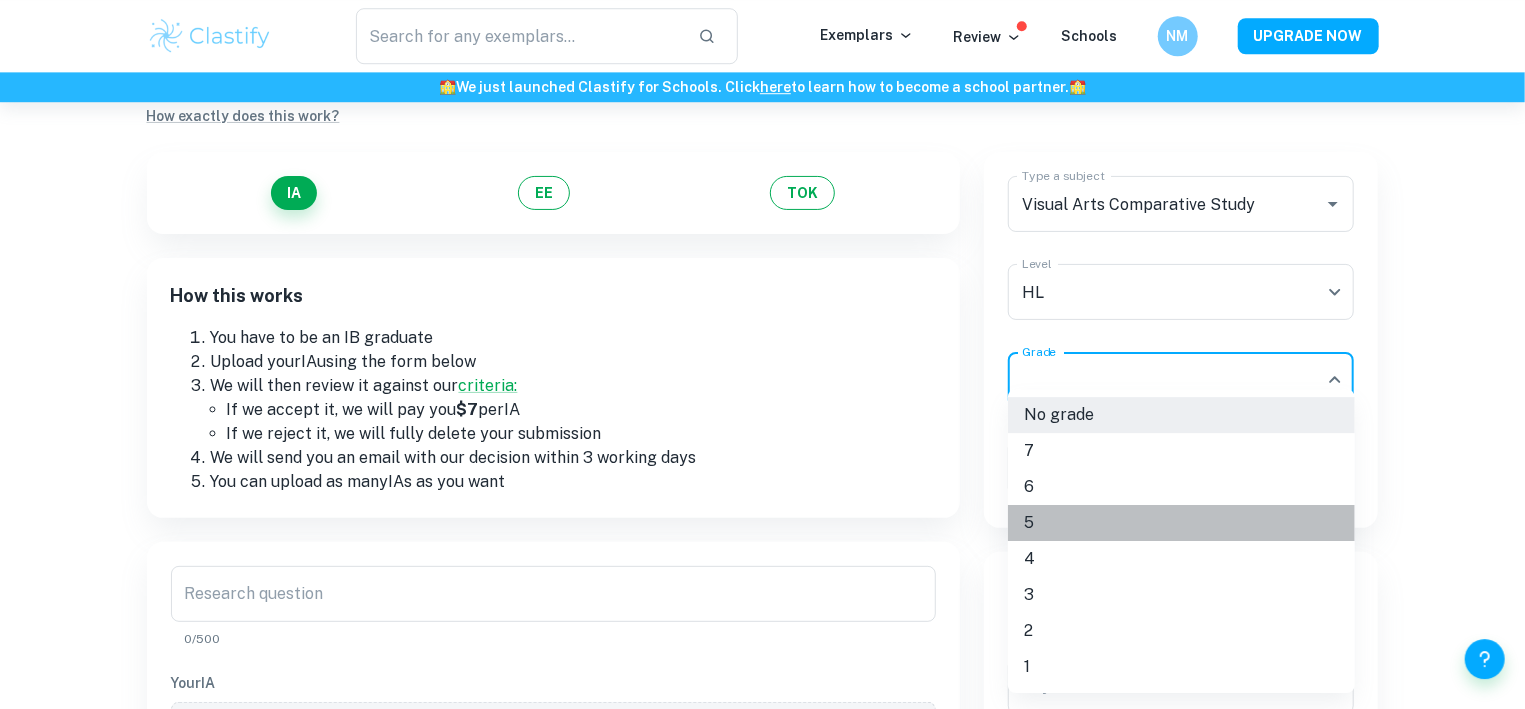 click on "5" at bounding box center [1181, 523] 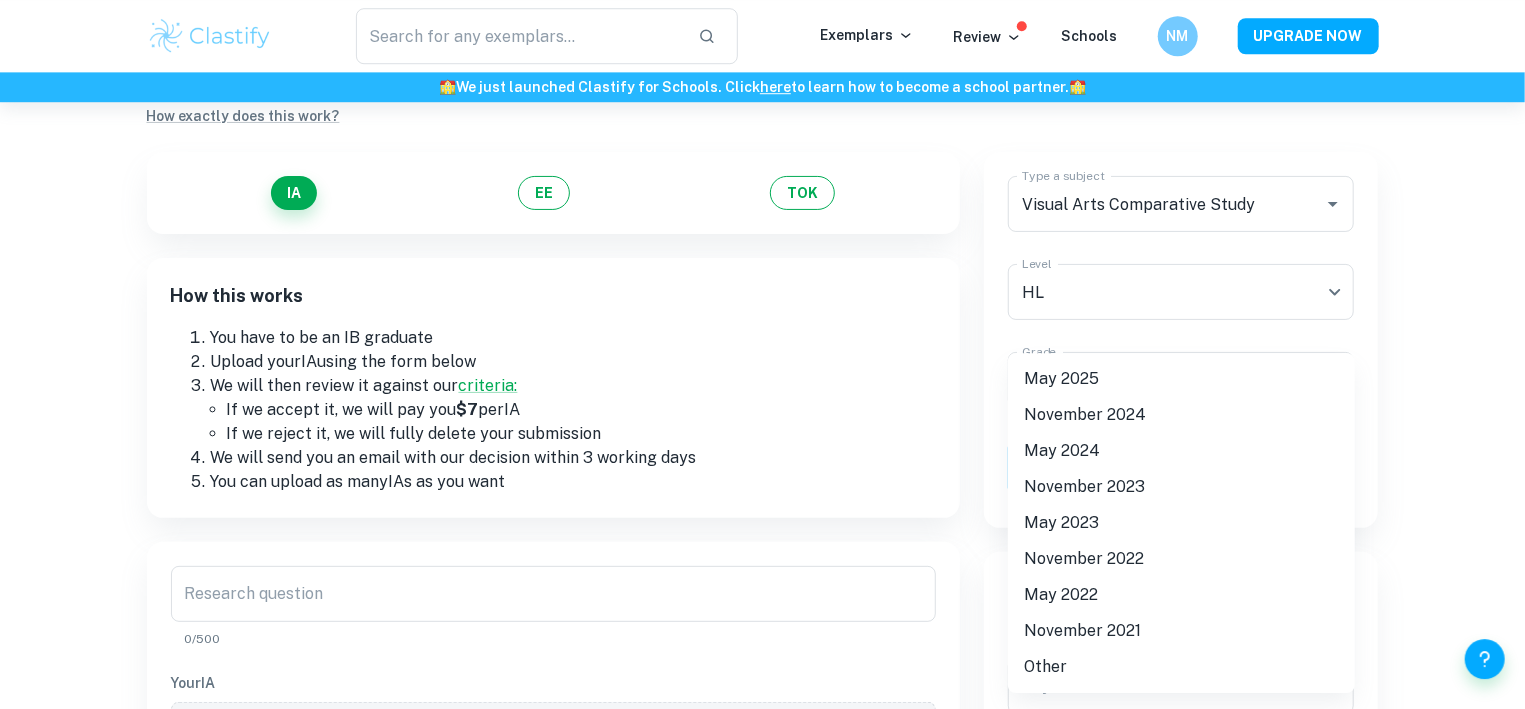 click on "We value your privacy We use cookies to enhance your browsing experience, serve personalised ads or content, and analyse our traffic. By clicking "Accept All", you consent to our use of cookies.   Cookie Policy Customise   Reject All   Accept All   Customise Consent Preferences   We use cookies to help you navigate efficiently and perform certain functions. You will find detailed information about all cookies under each consent category below. The cookies that are categorised as "Necessary" are stored on your browser as they are essential for enabling the basic functionalities of the site. ...  Show more For more information on how Google's third-party cookies operate and handle your data, see:   Google Privacy Policy Necessary Always Active Necessary cookies are required to enable the basic features of this site, such as providing secure log-in or adjusting your consent preferences. These cookies do not store any personally identifiable data. Functional Analytics Performance Advertisement Uncategorised" at bounding box center [762, 358] 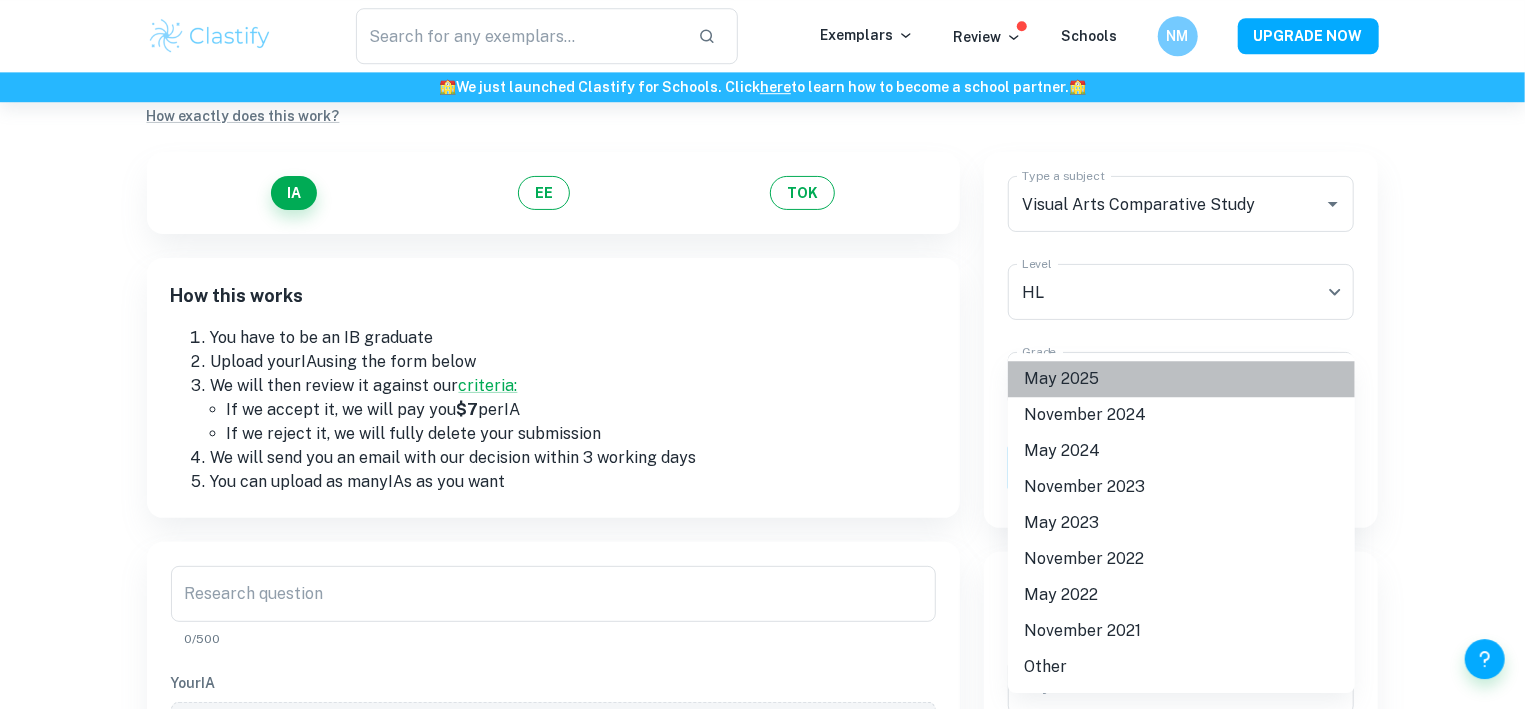 click on "May 2025" at bounding box center (1181, 379) 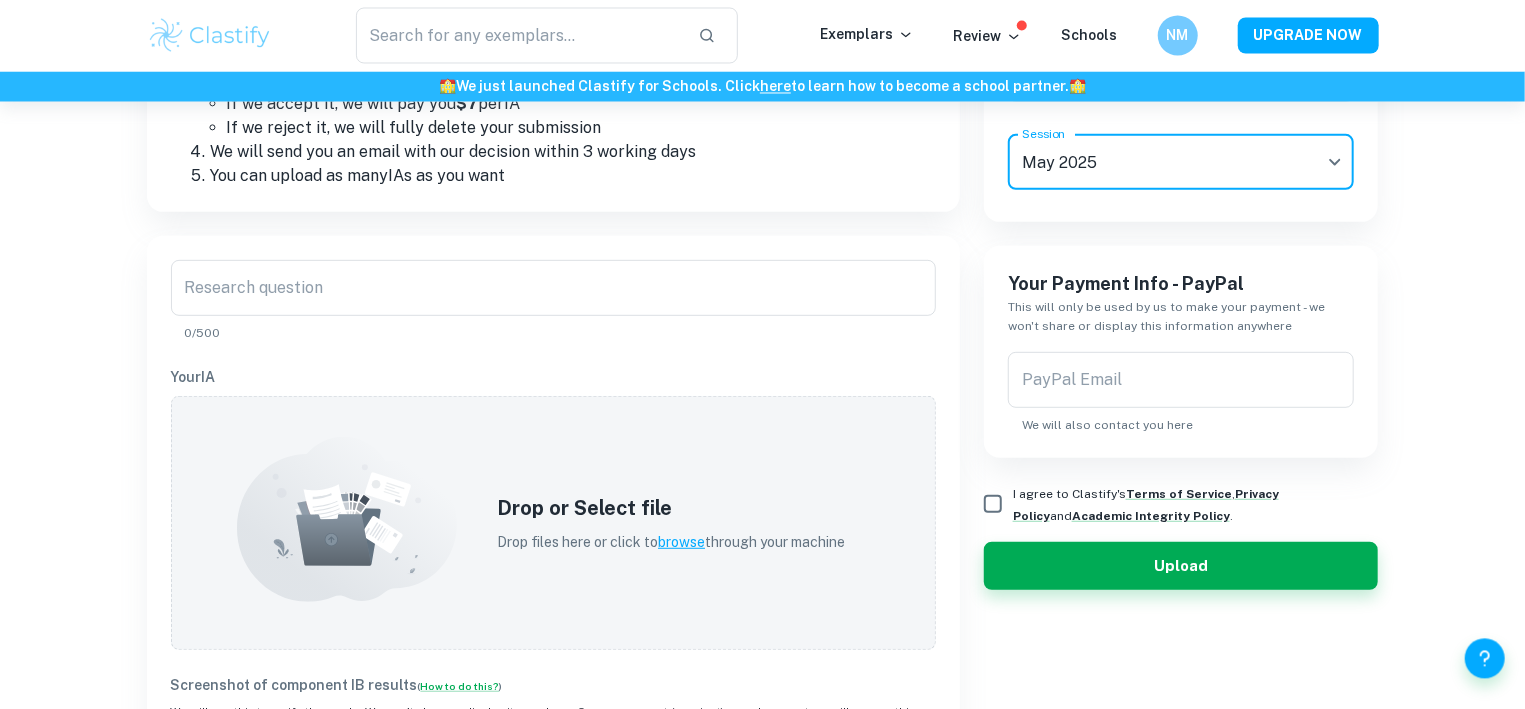 scroll, scrollTop: 406, scrollLeft: 0, axis: vertical 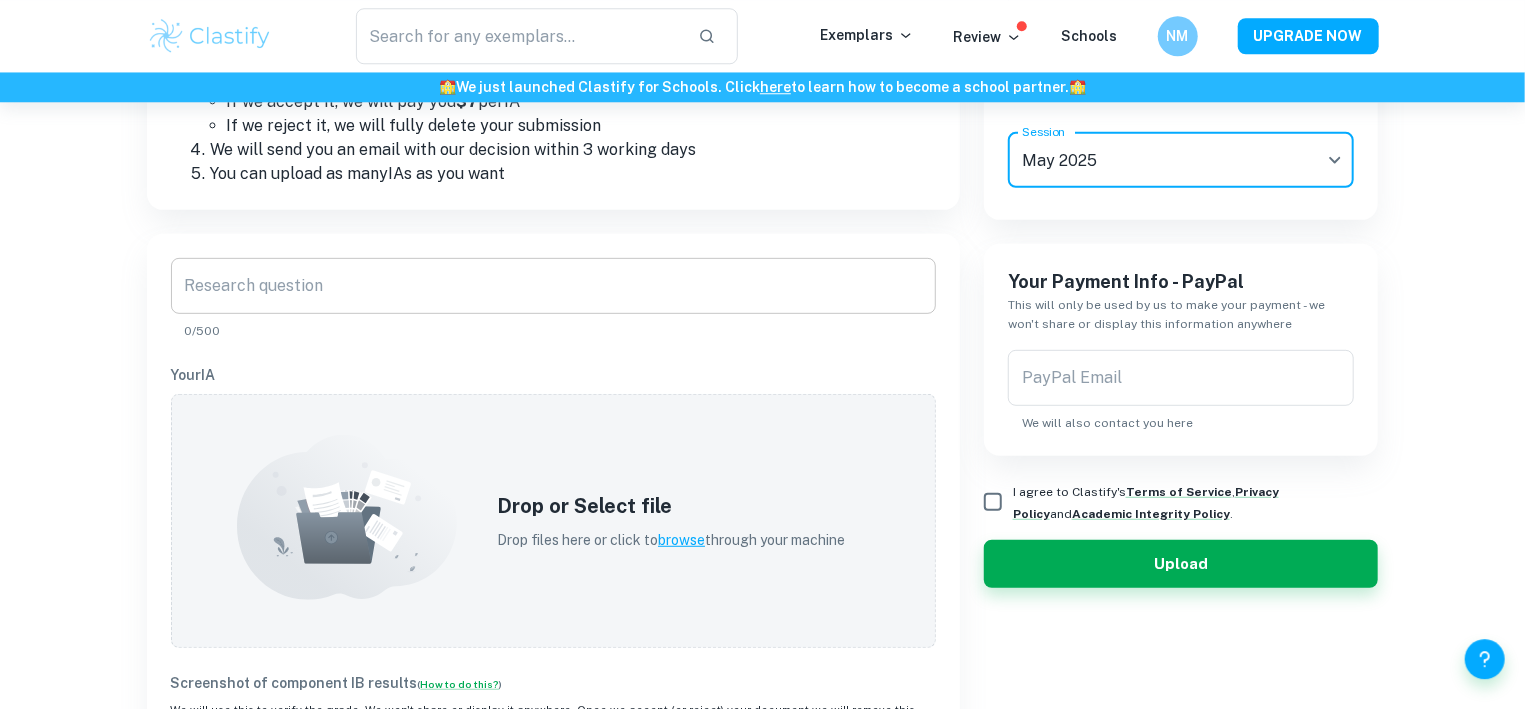 click on "Research question" at bounding box center (553, 286) 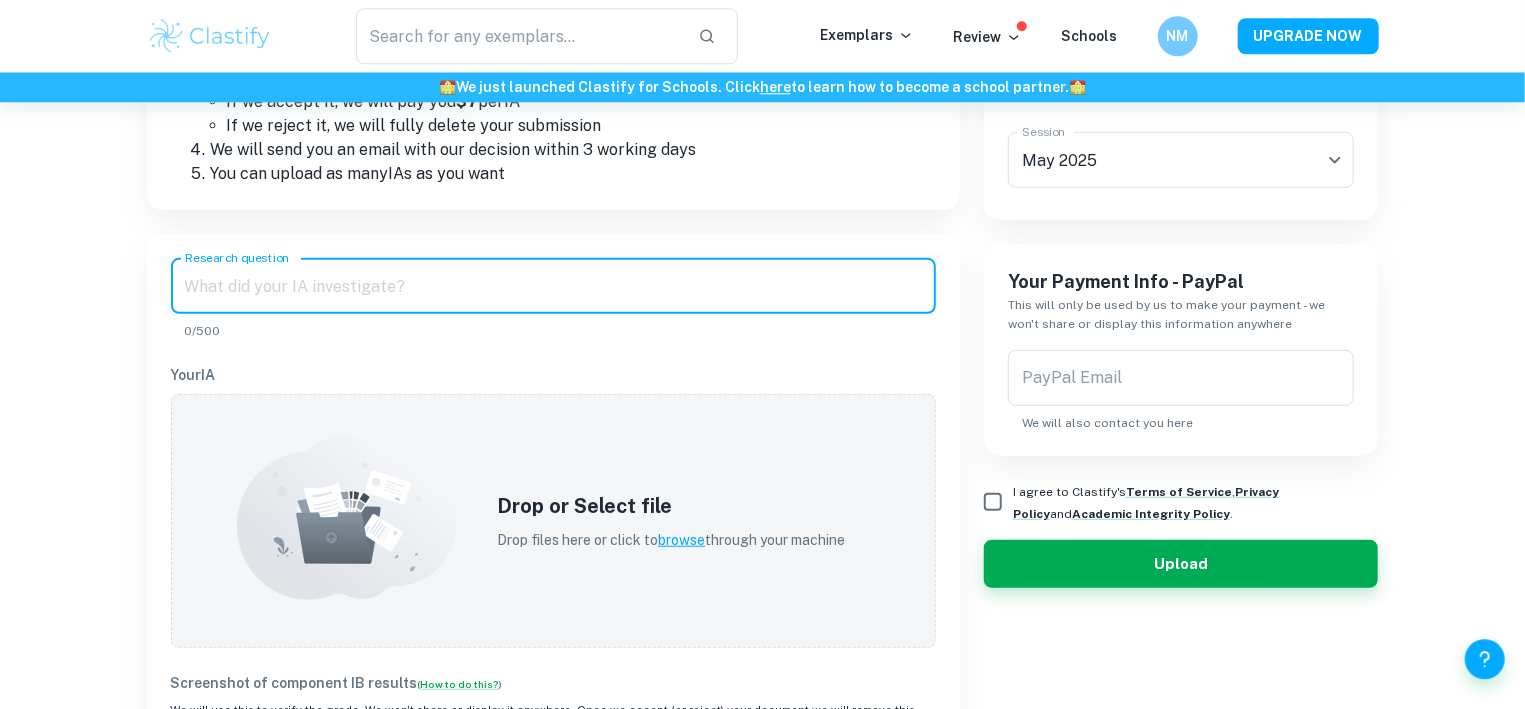 paste on "Femininity portrayed through Diverse Perspectives" 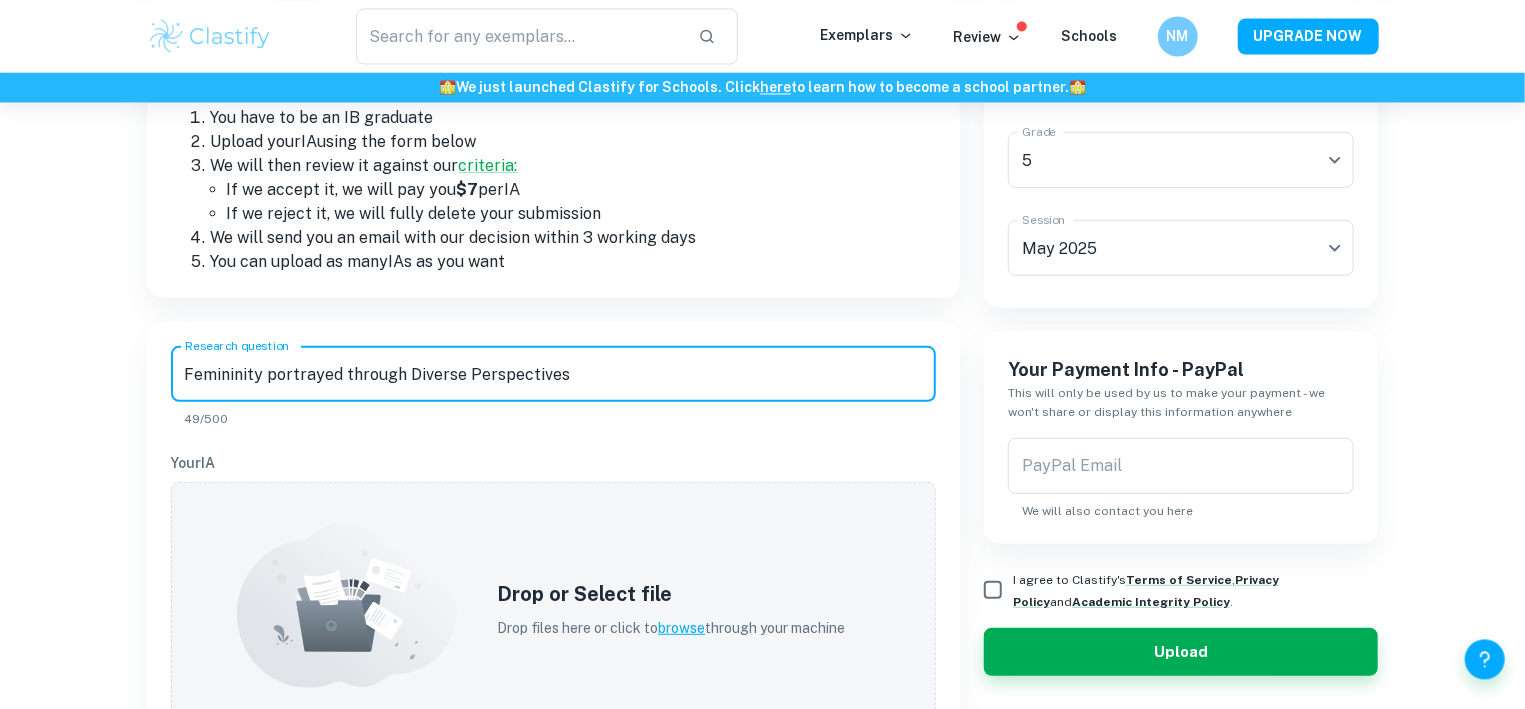 scroll, scrollTop: 309, scrollLeft: 0, axis: vertical 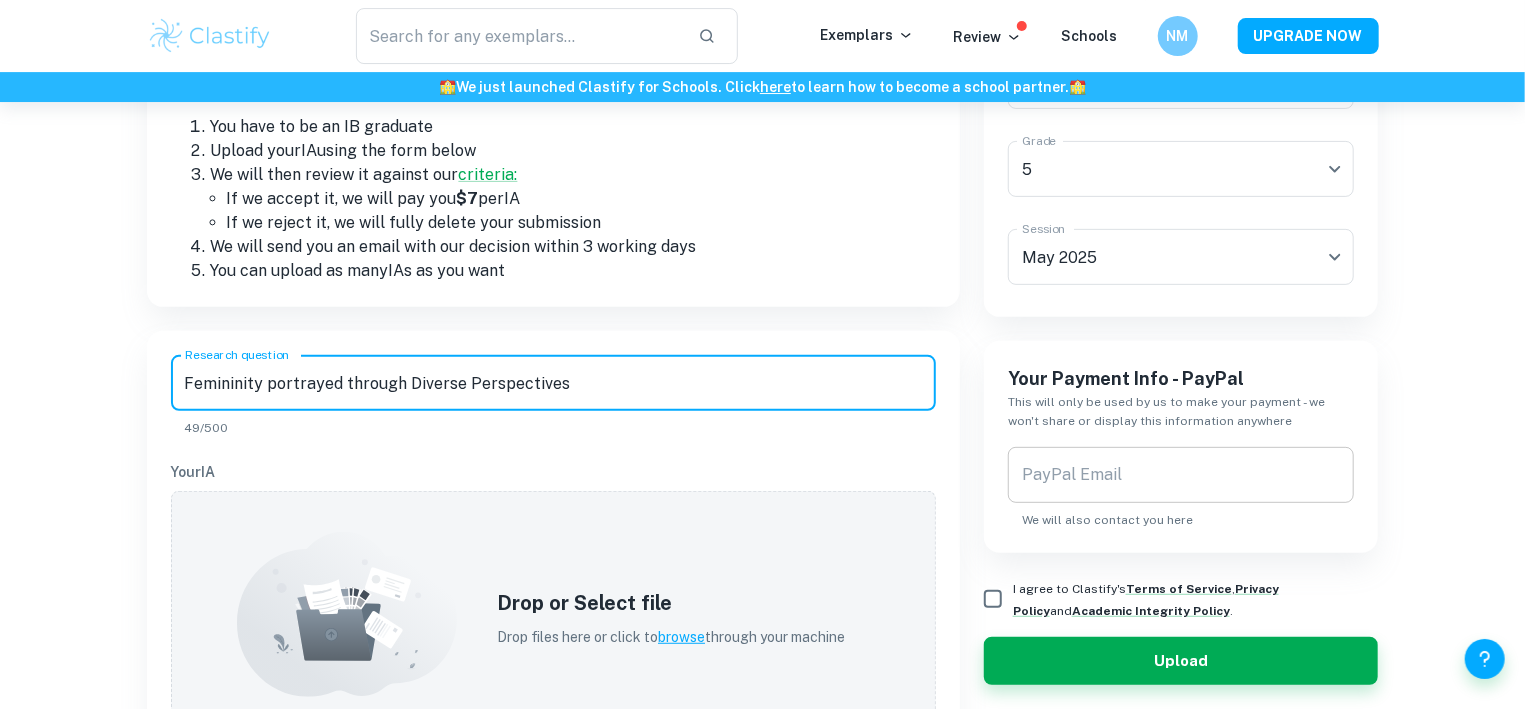 type on "Femininity portrayed through Diverse Perspectives" 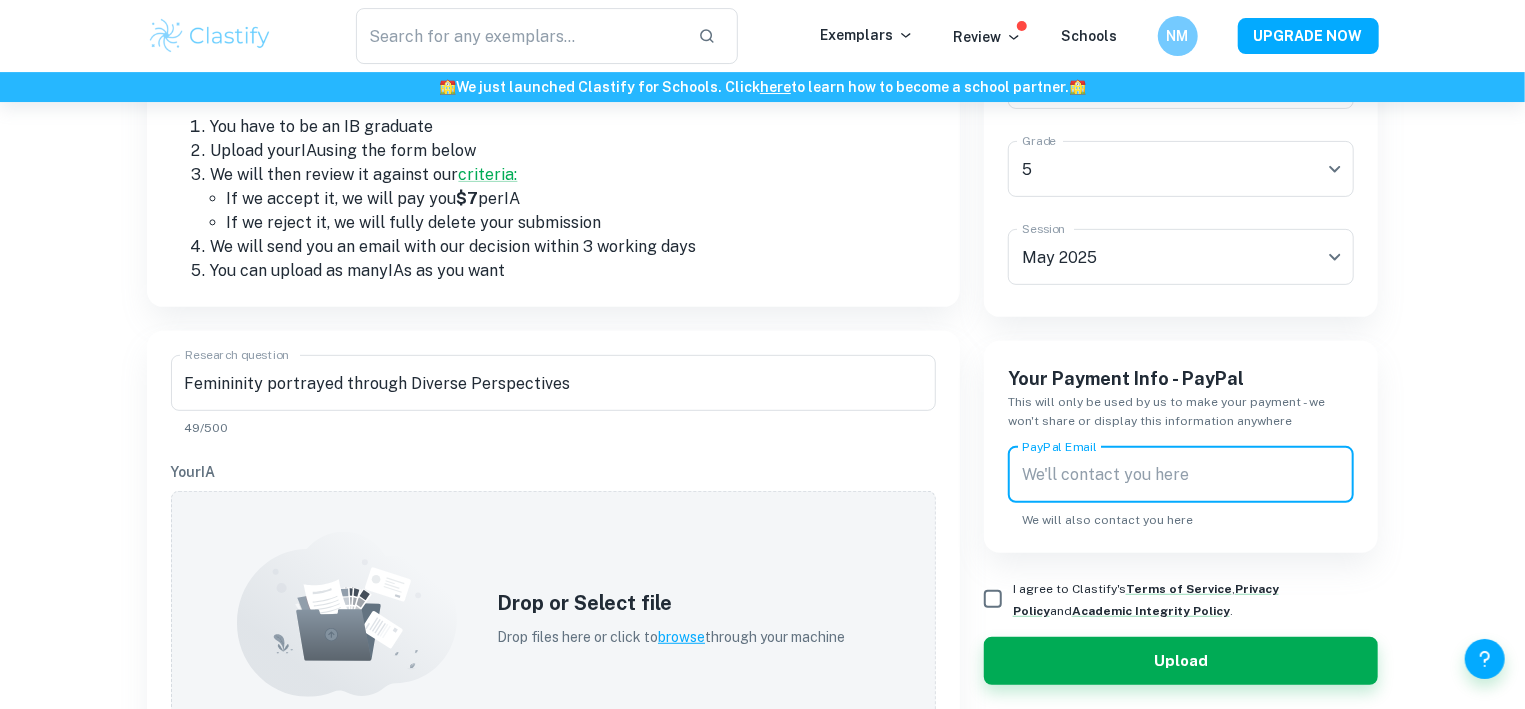 click on "PayPal Email" at bounding box center [1181, 475] 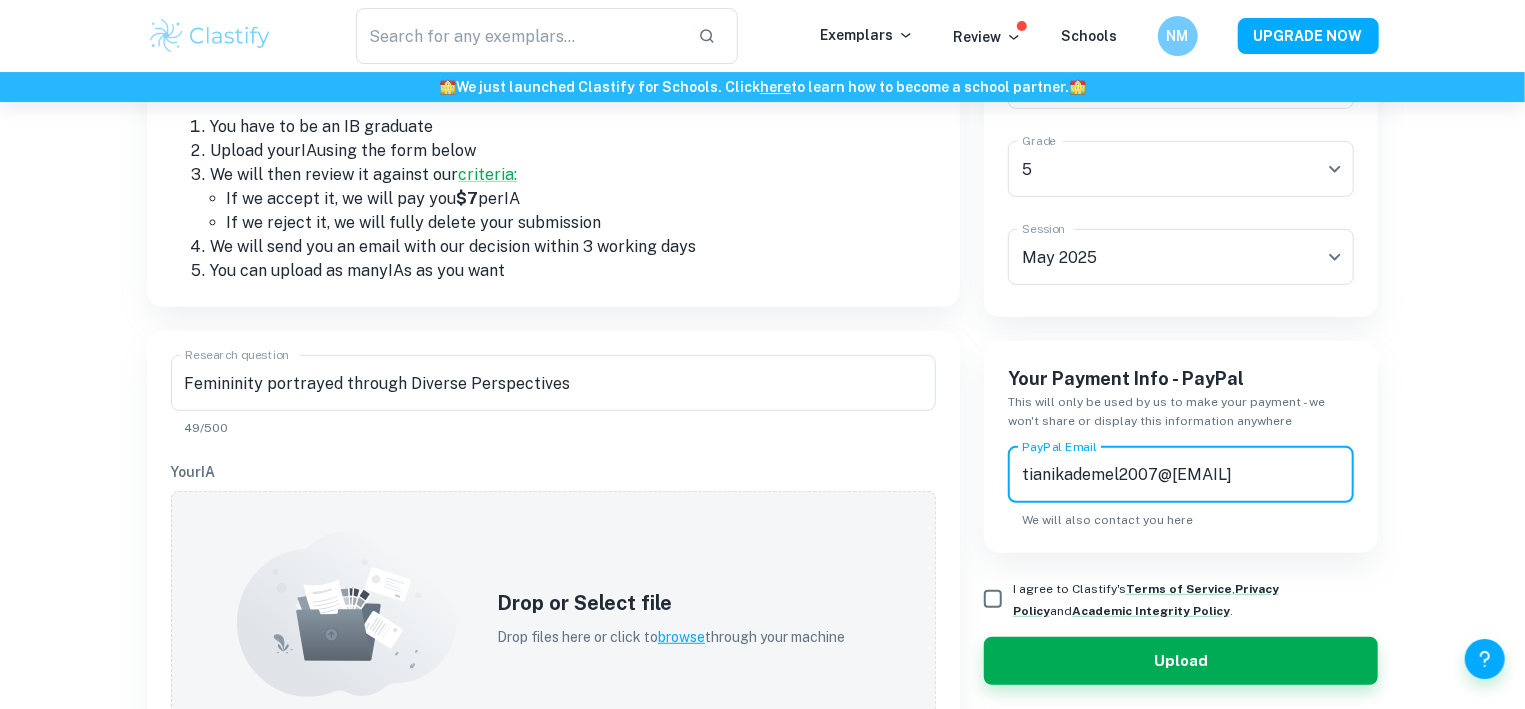 type on "tianikademel2007@[EMAIL]" 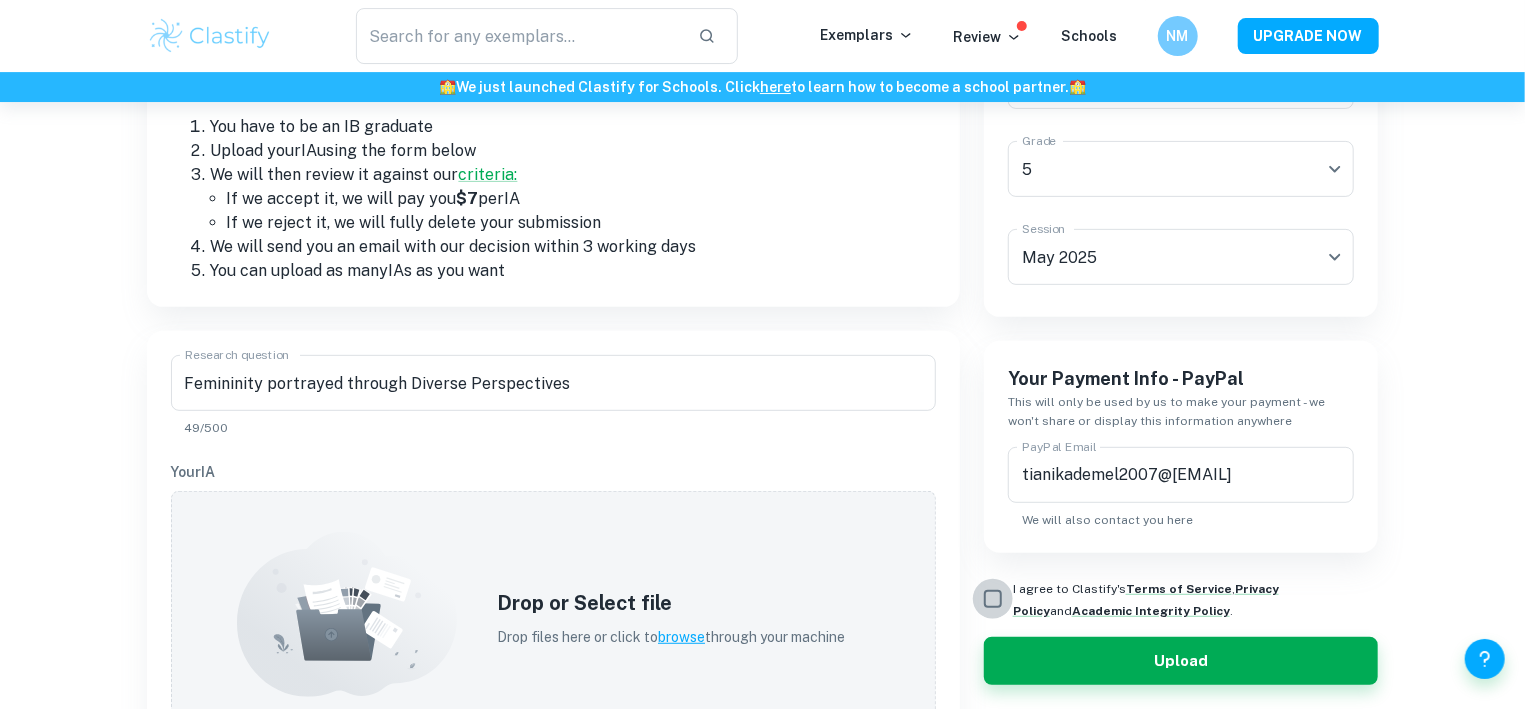 click on "I agree to Clastify's  Terms of Service ,  Privacy Policy  and  Academic Integrity Policy ." at bounding box center [993, 599] 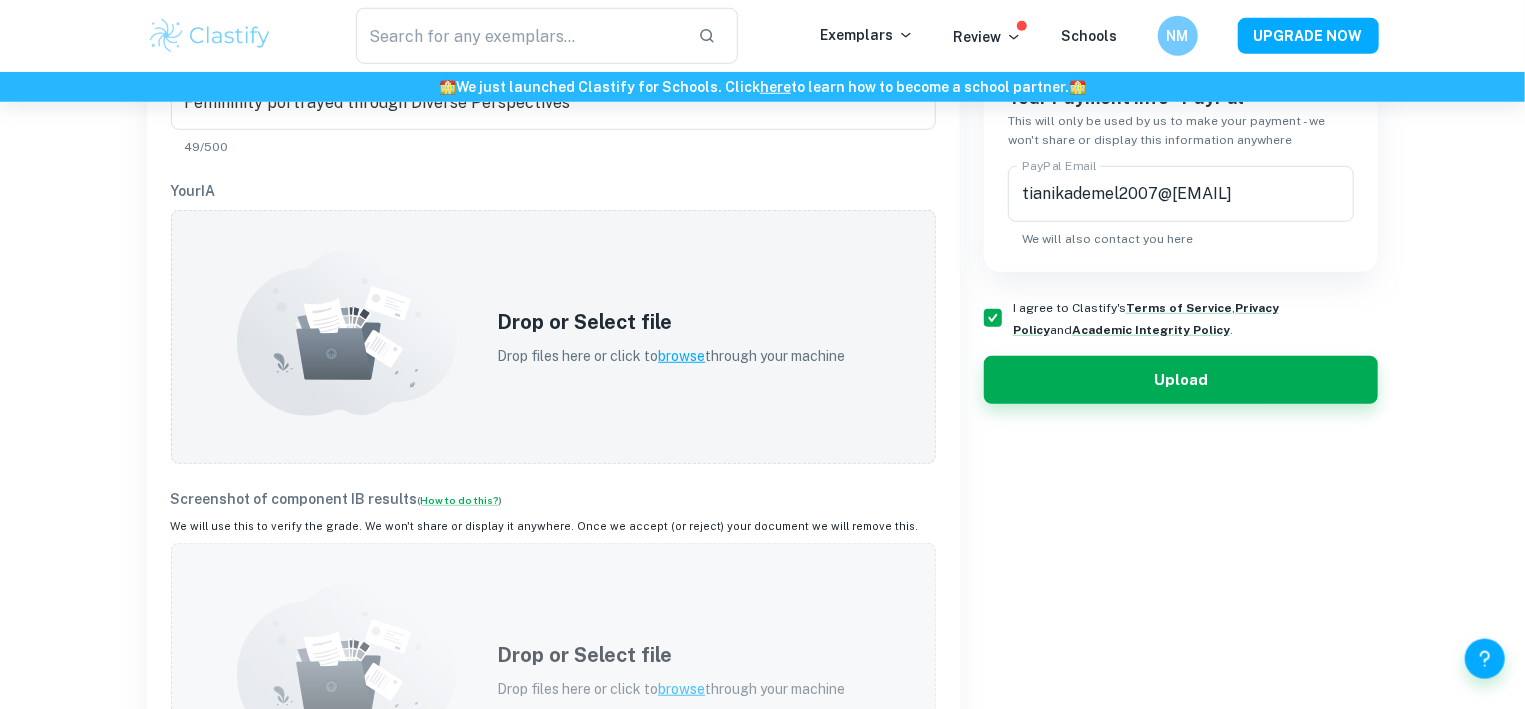 scroll, scrollTop: 644, scrollLeft: 0, axis: vertical 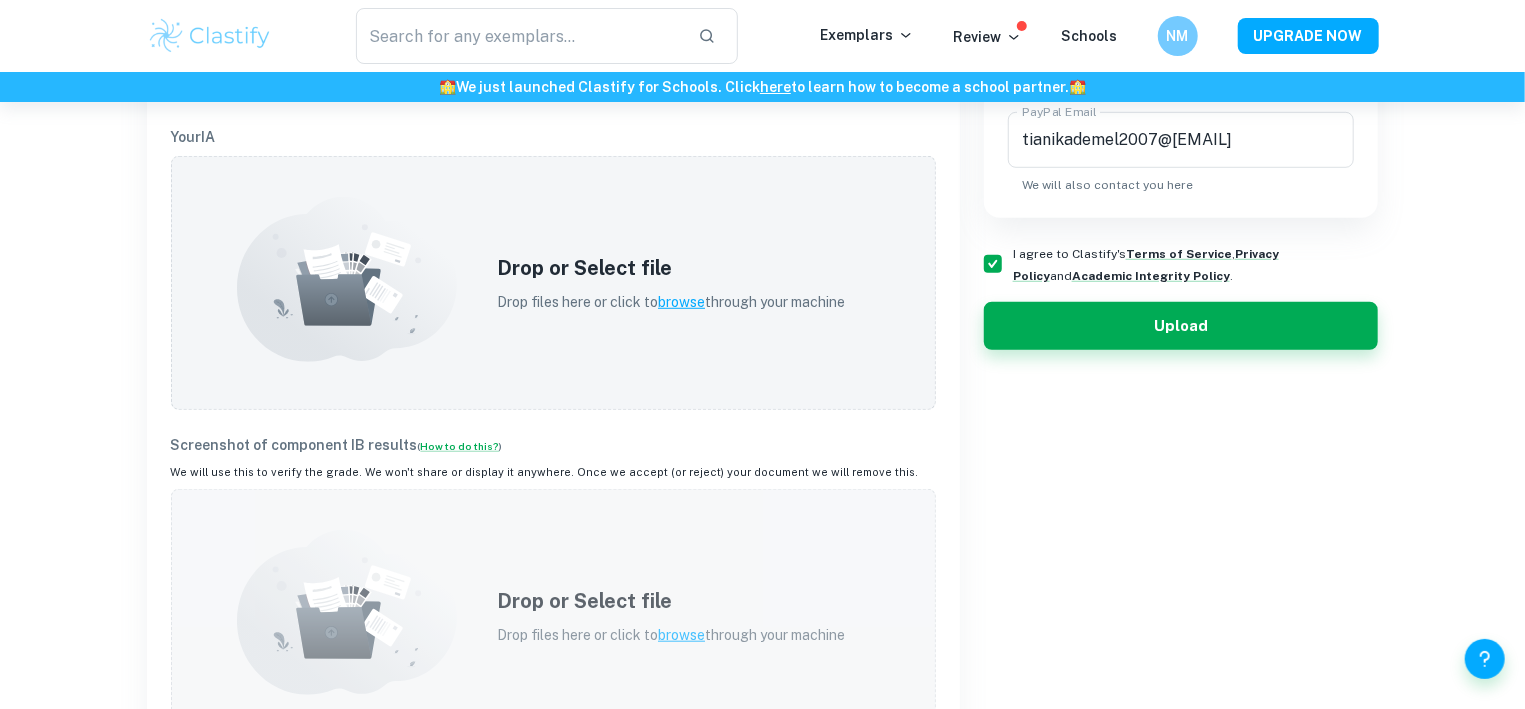 click on "browse" at bounding box center (681, 635) 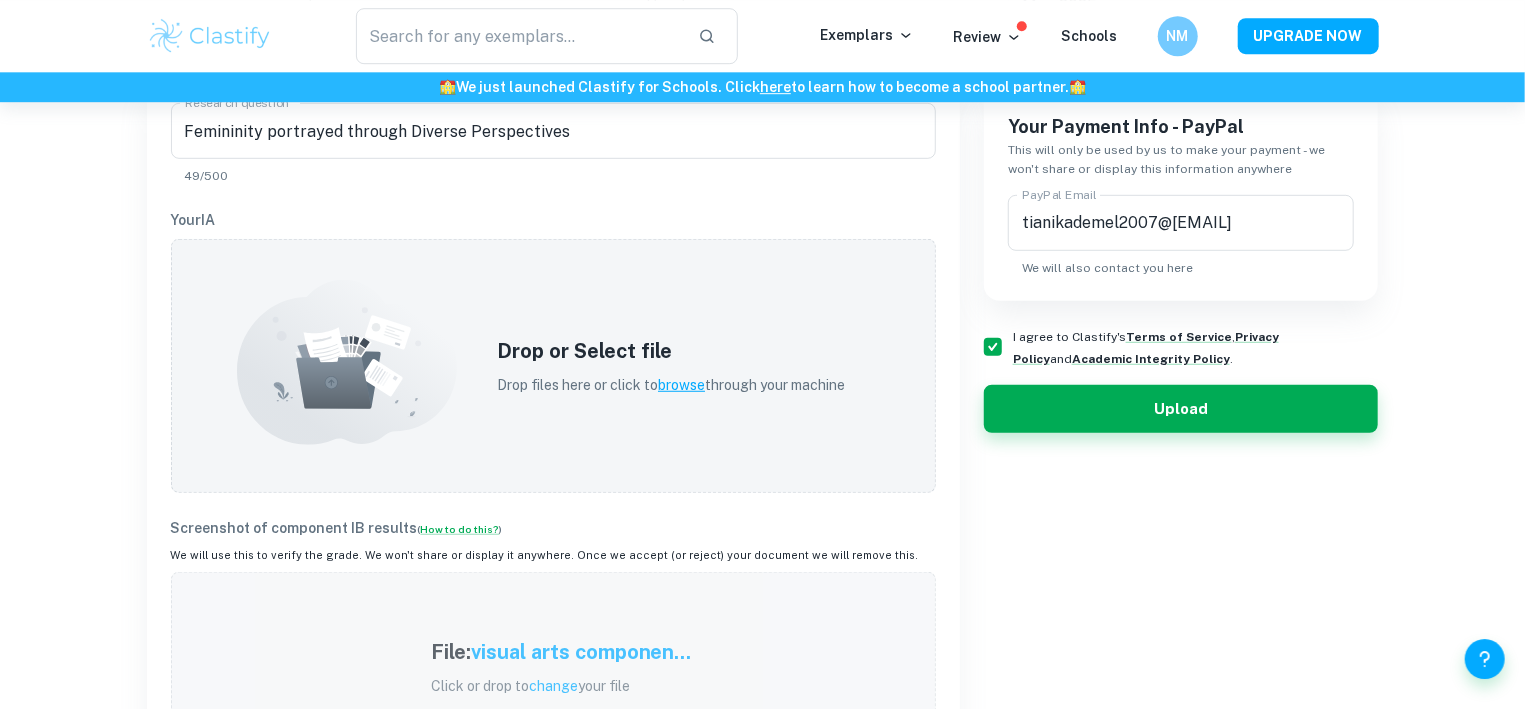 scroll, scrollTop: 560, scrollLeft: 0, axis: vertical 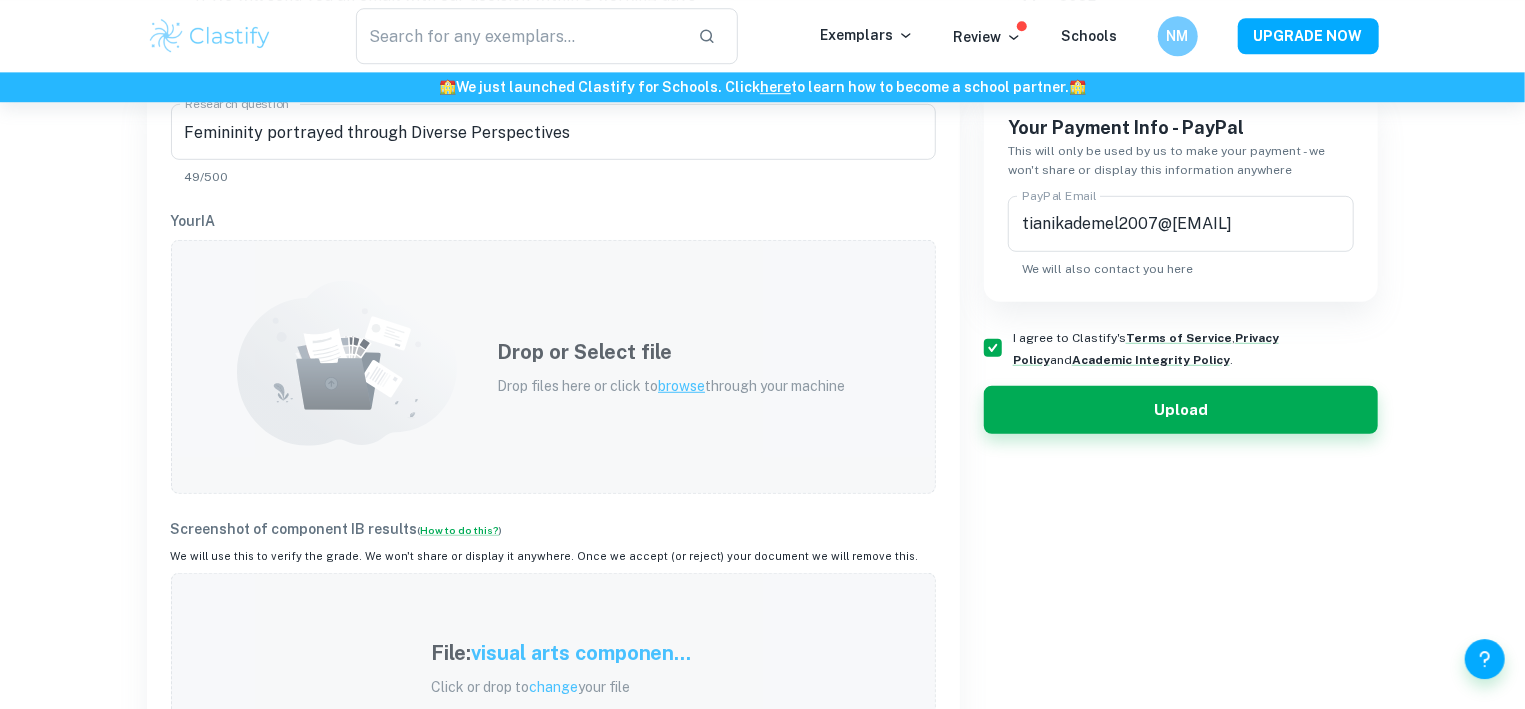 click on "browse" at bounding box center (681, 386) 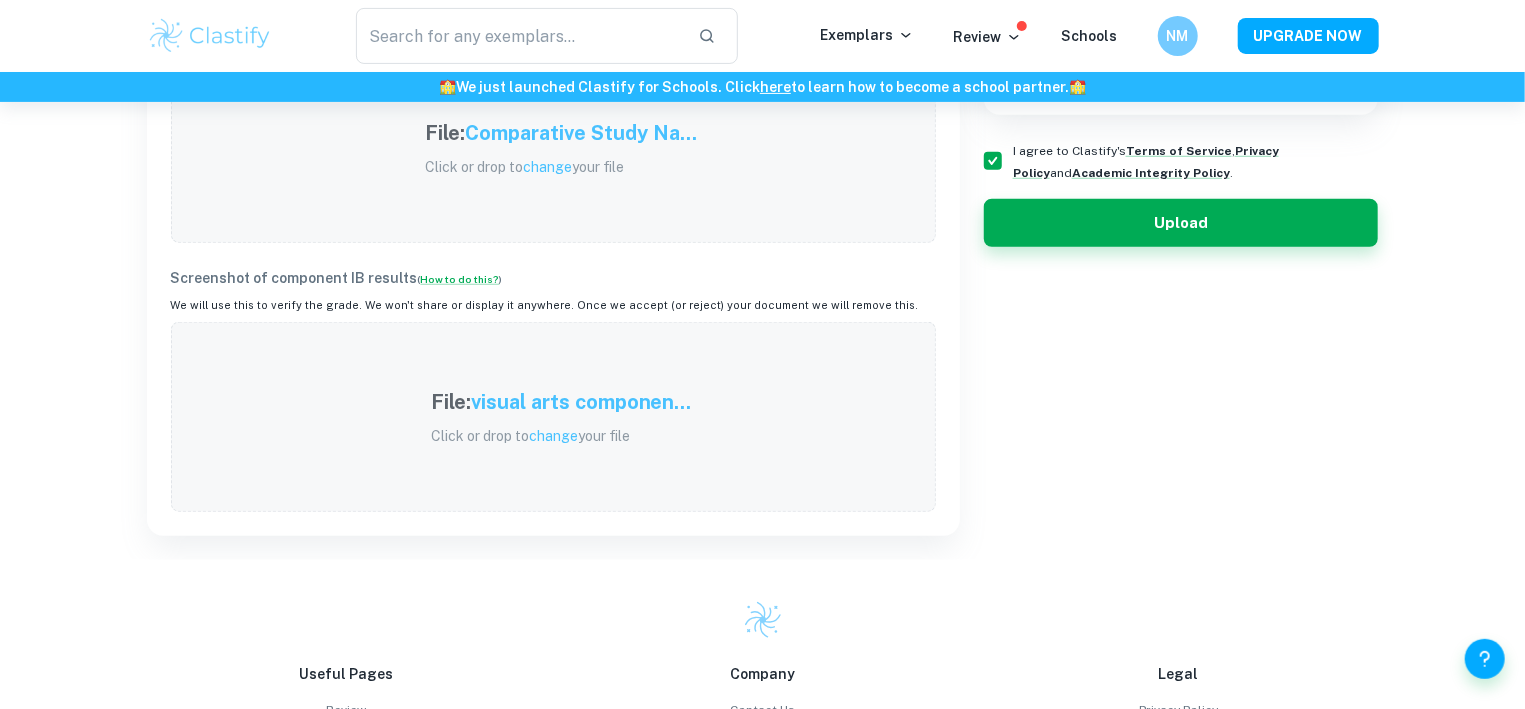 scroll, scrollTop: 748, scrollLeft: 0, axis: vertical 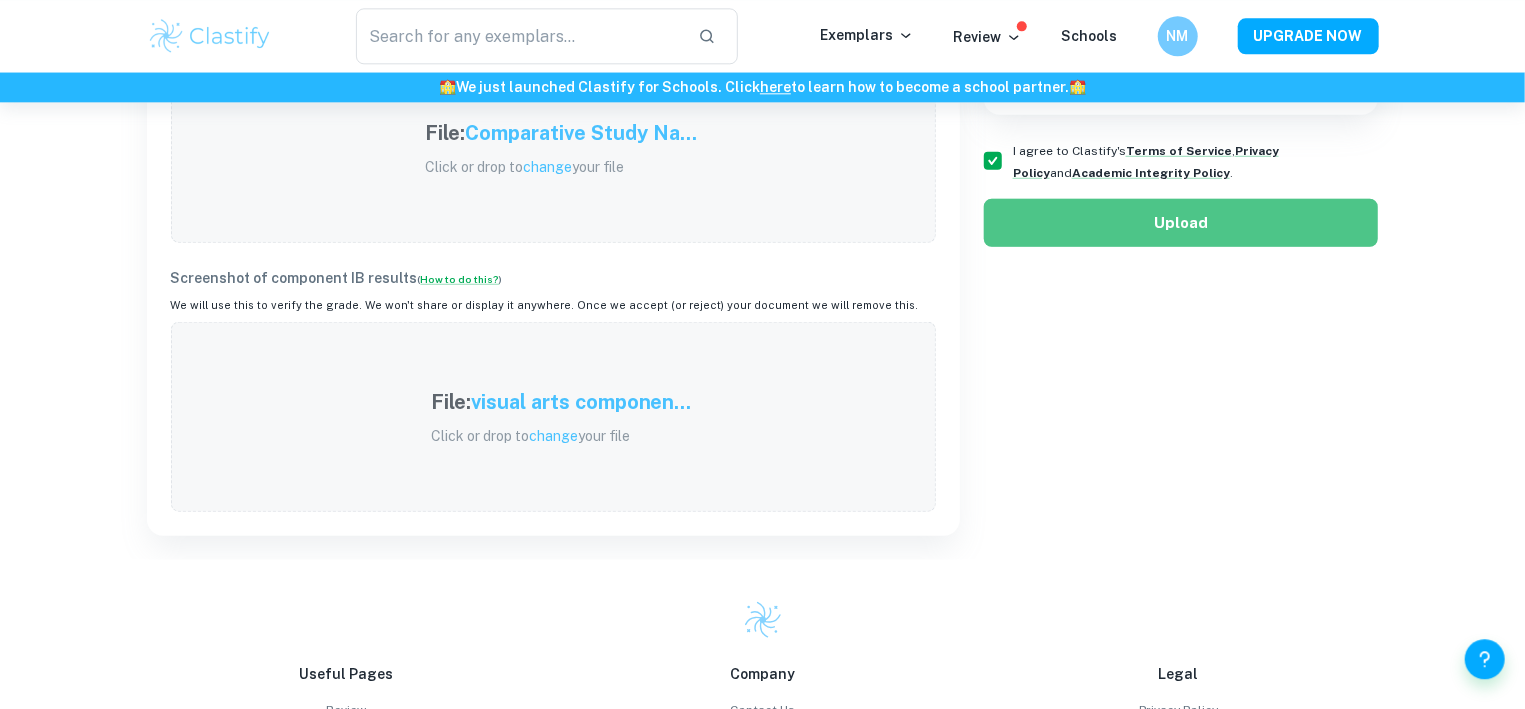click on "Upload" at bounding box center [1181, 222] 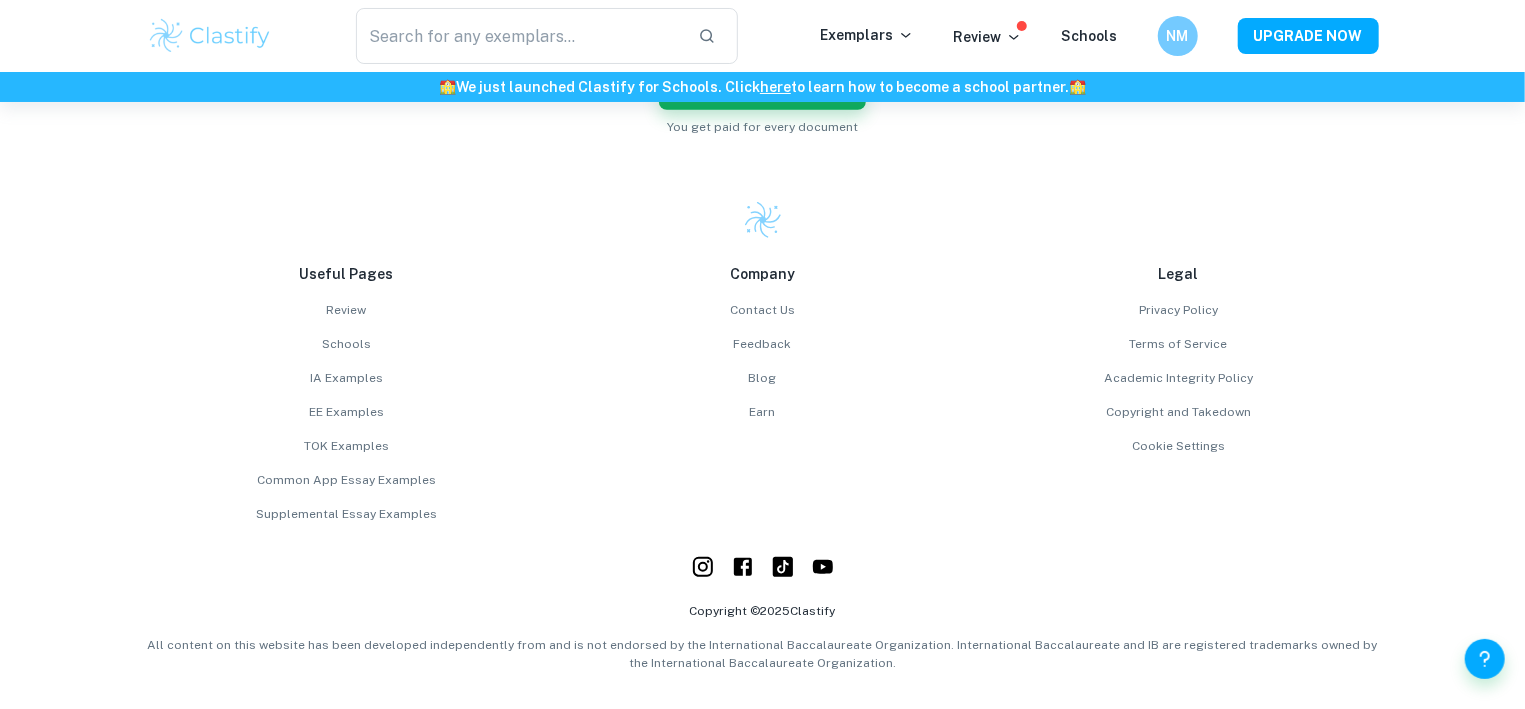scroll, scrollTop: 490, scrollLeft: 0, axis: vertical 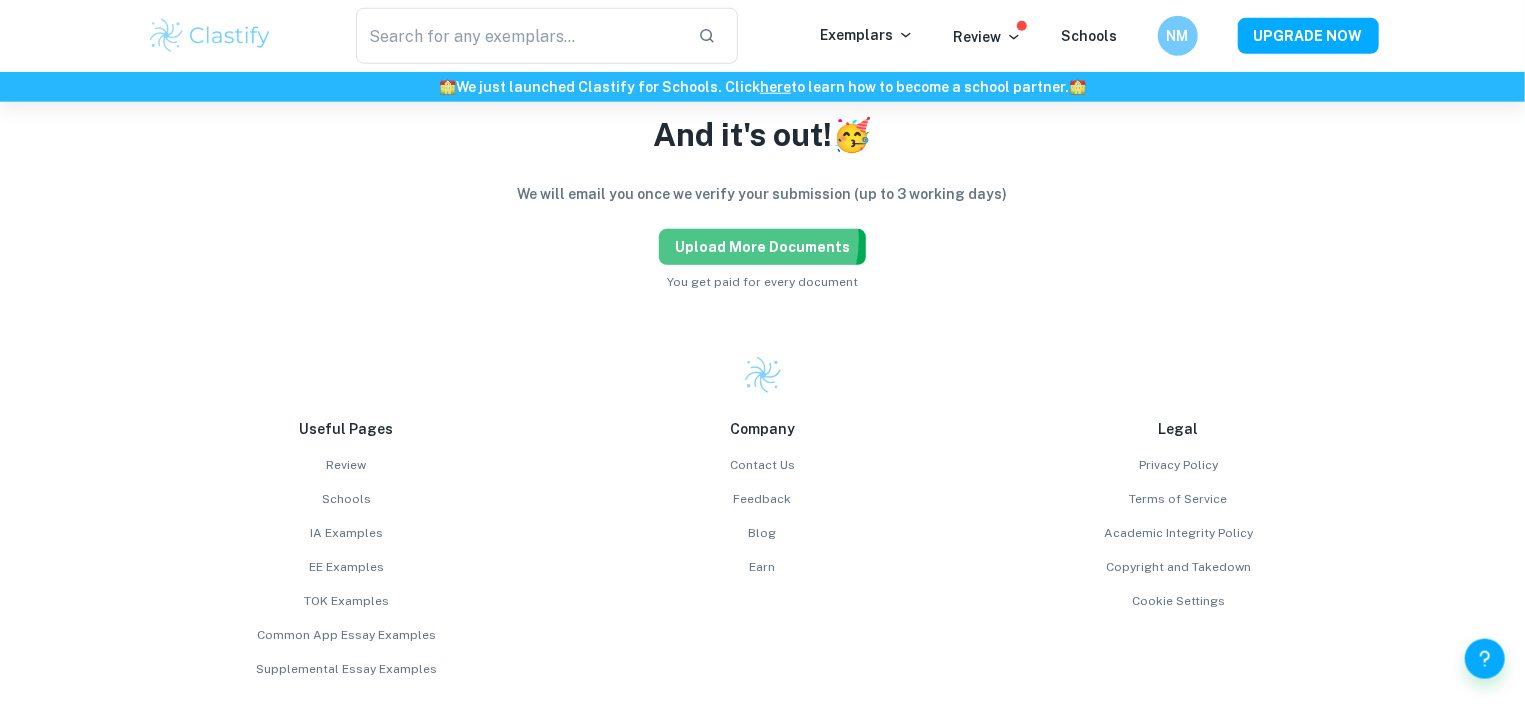 click on "Upload more documents" at bounding box center (762, 247) 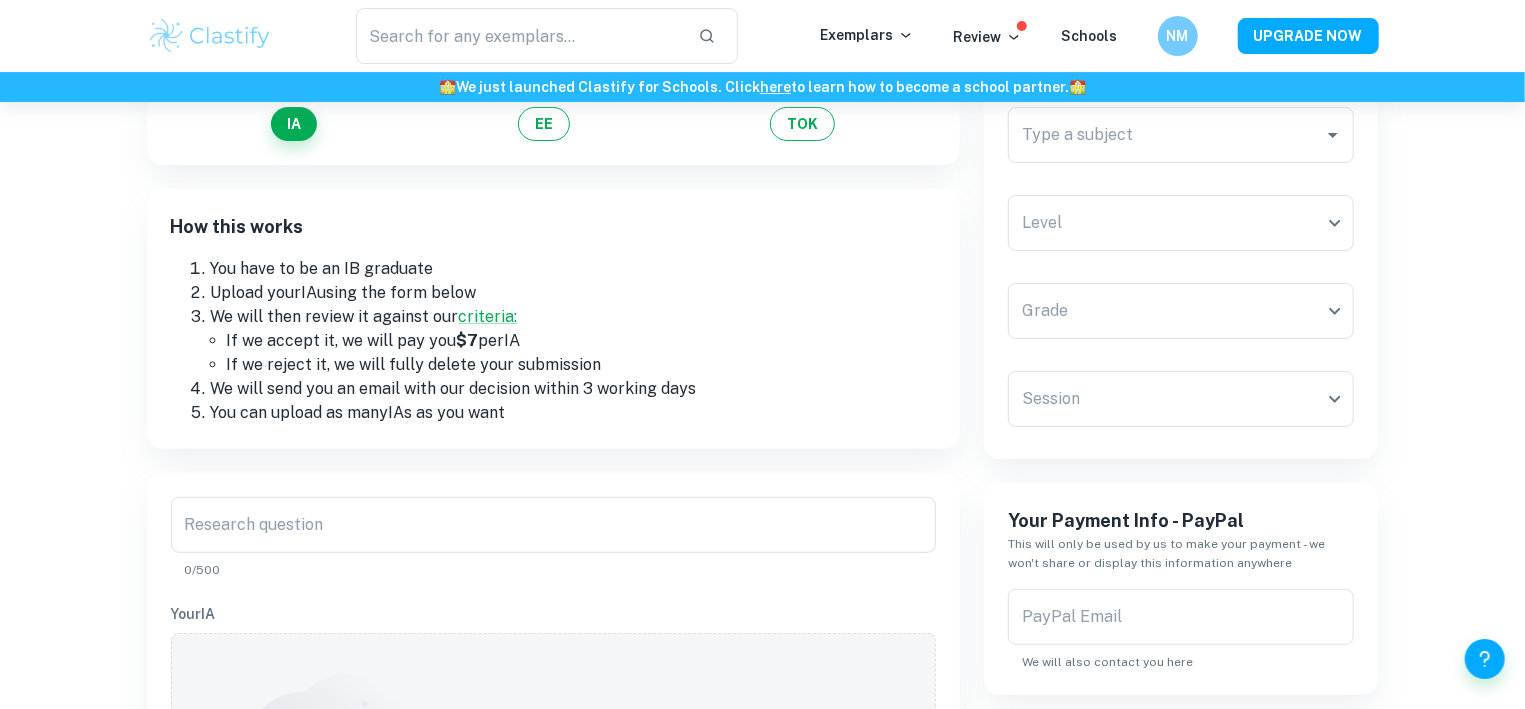 scroll, scrollTop: 148, scrollLeft: 0, axis: vertical 